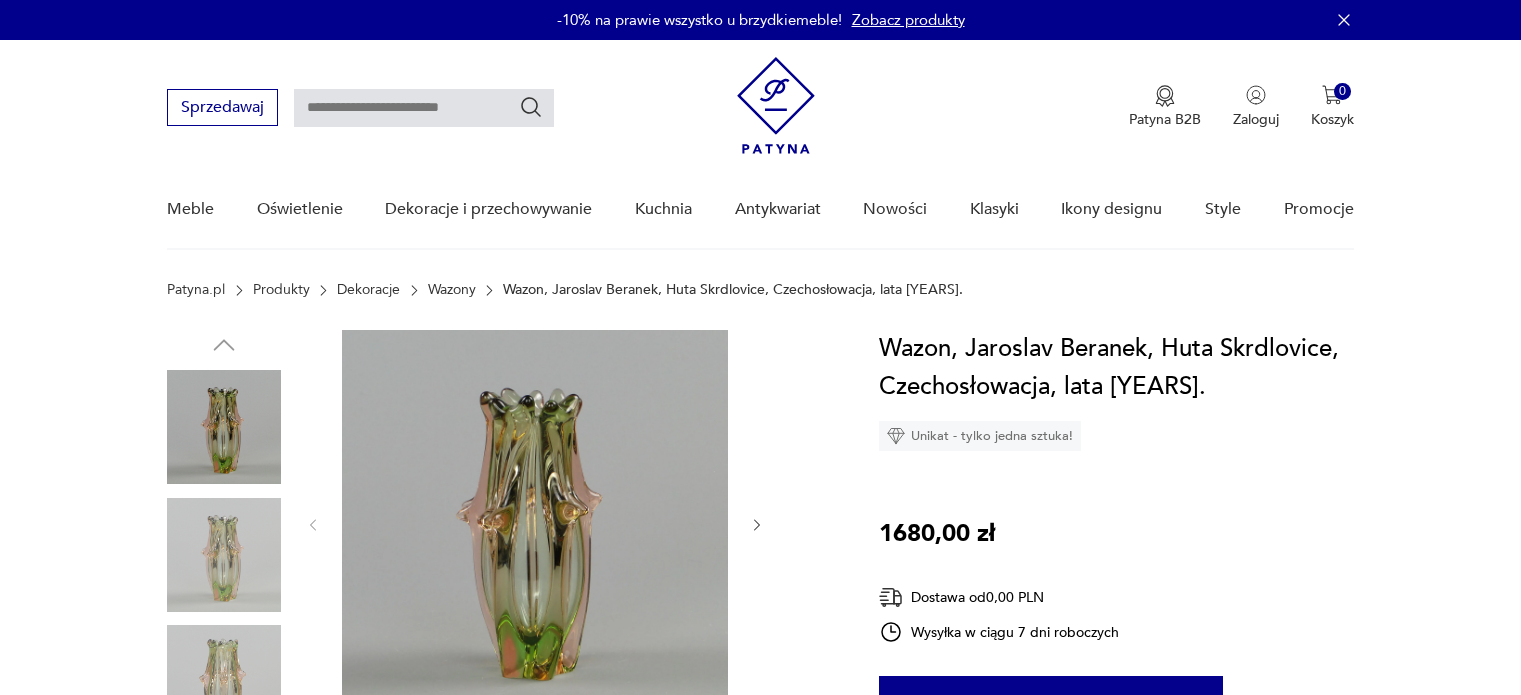scroll, scrollTop: 0, scrollLeft: 0, axis: both 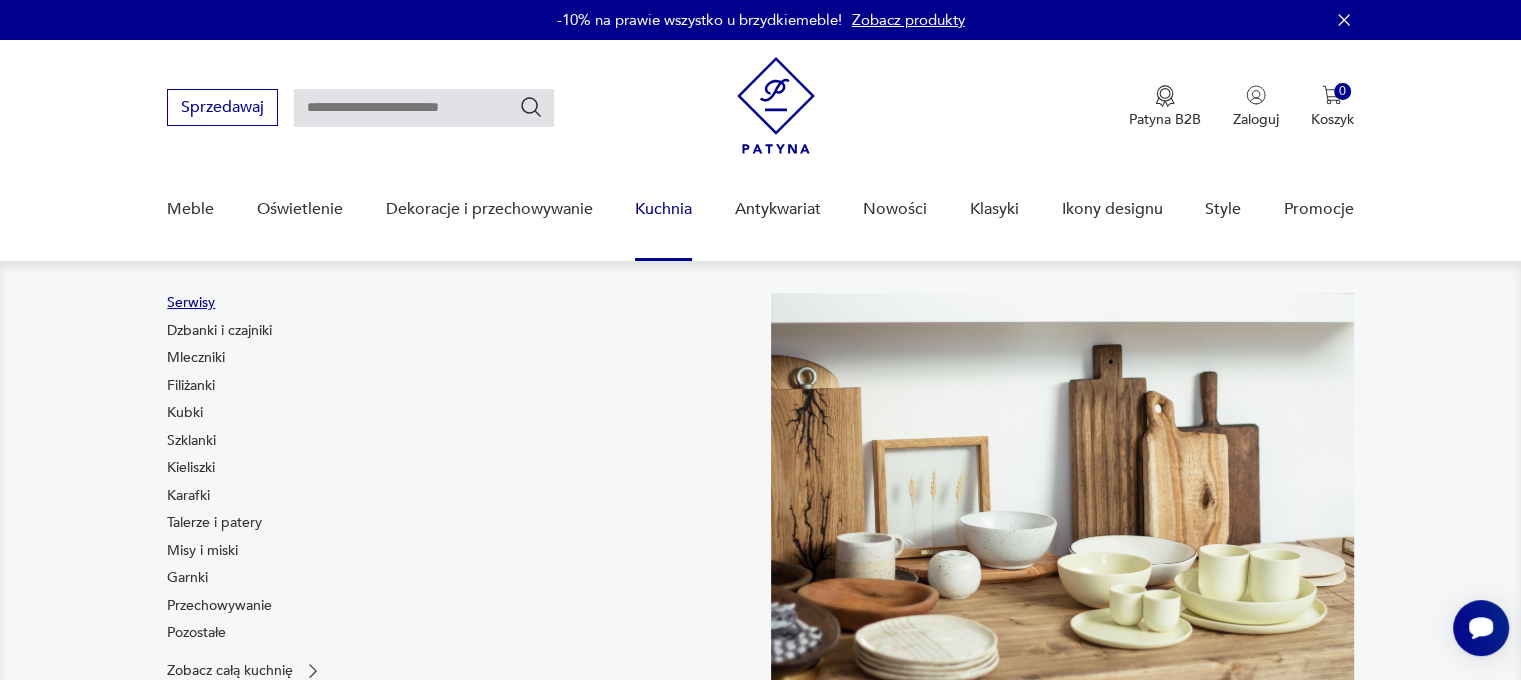click on "Serwisy" at bounding box center [191, 303] 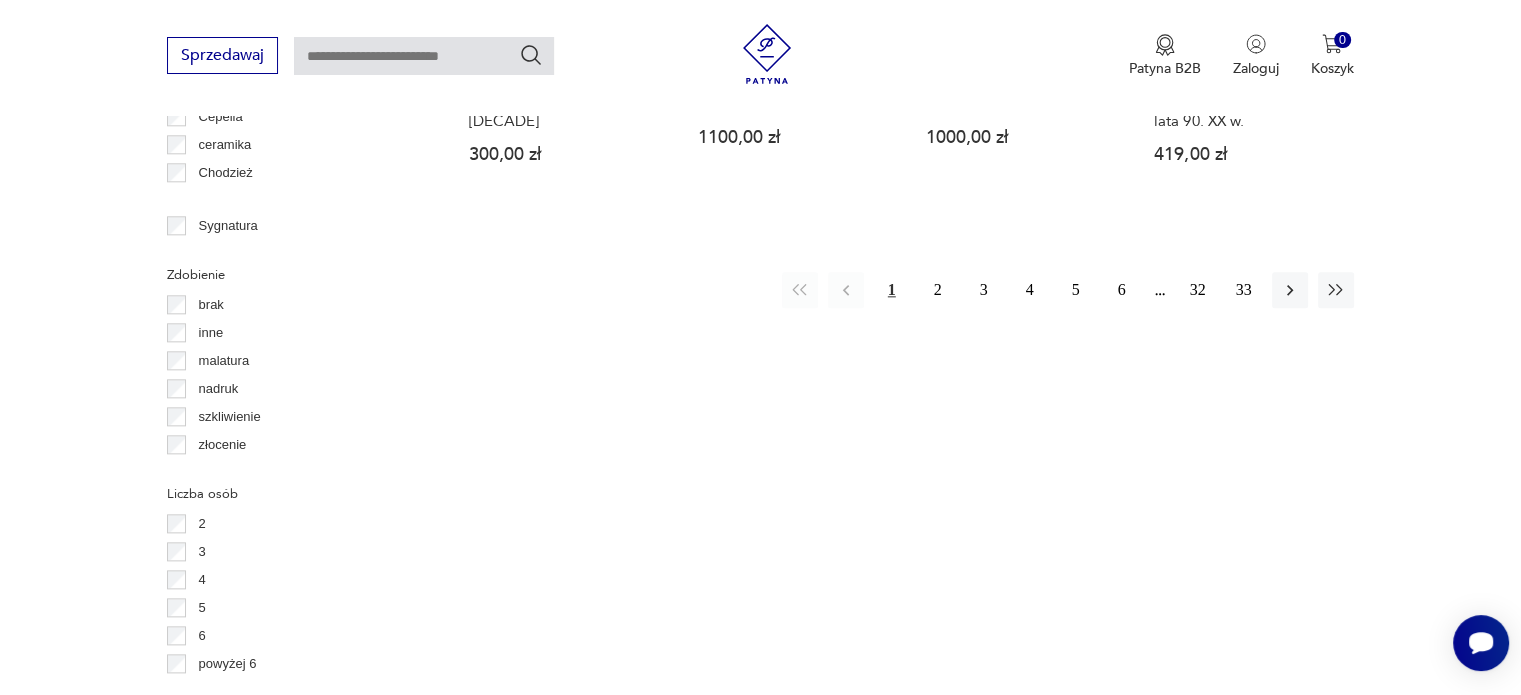 scroll, scrollTop: 2329, scrollLeft: 0, axis: vertical 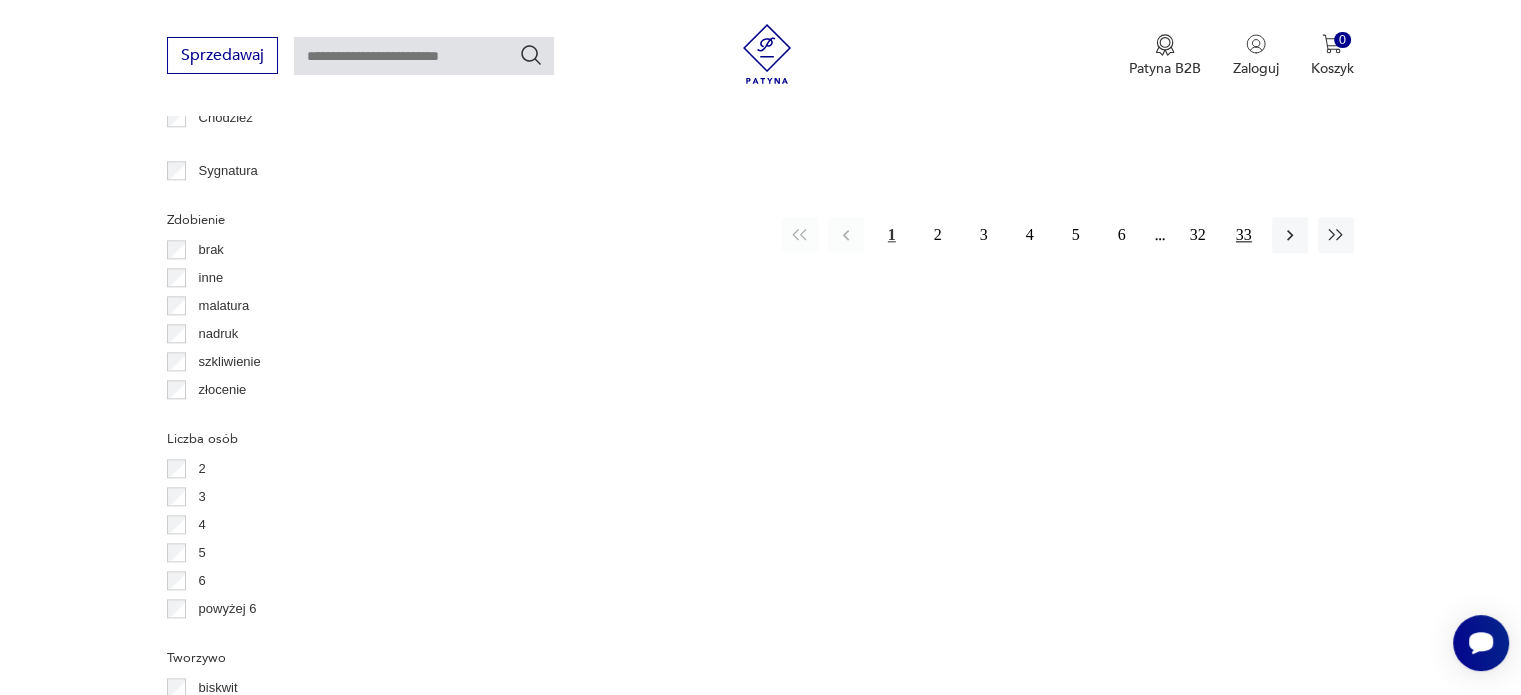 click on "33" at bounding box center (1244, 235) 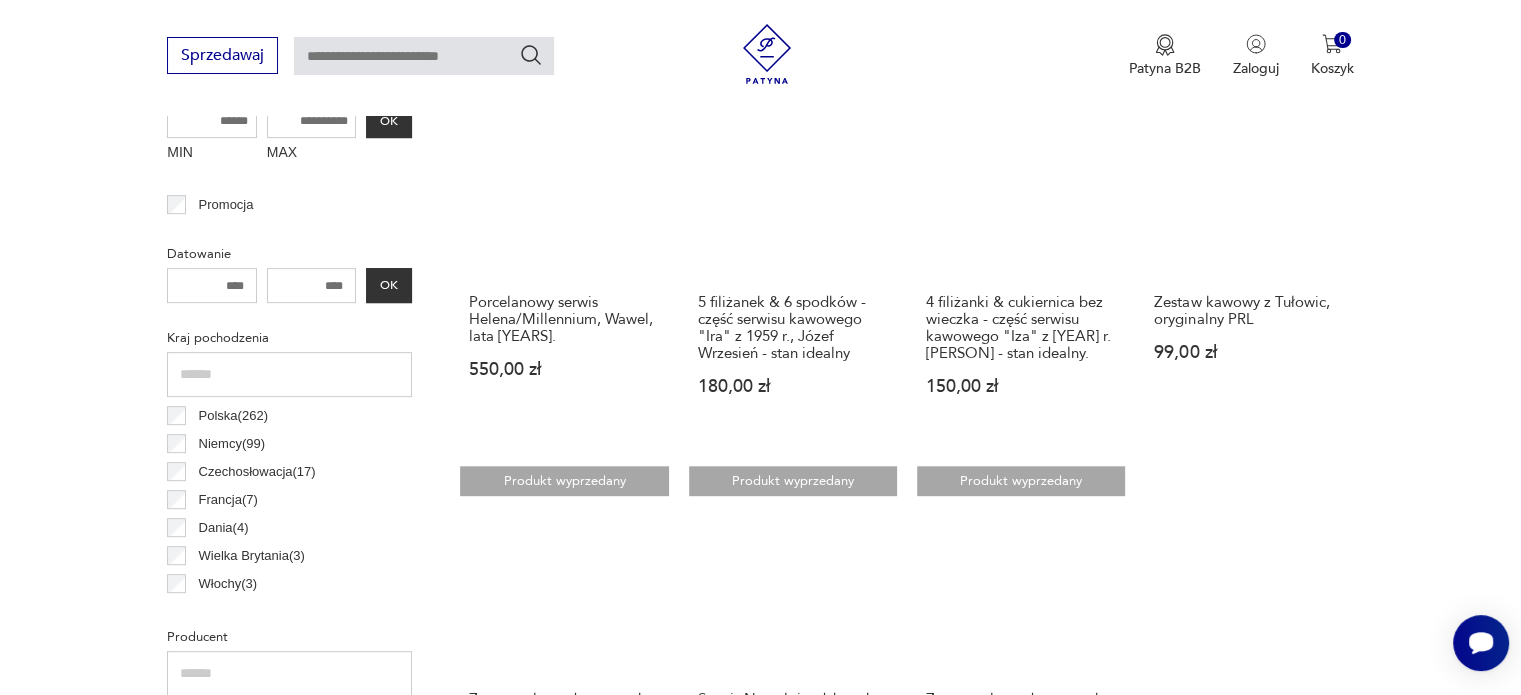 scroll, scrollTop: 1130, scrollLeft: 0, axis: vertical 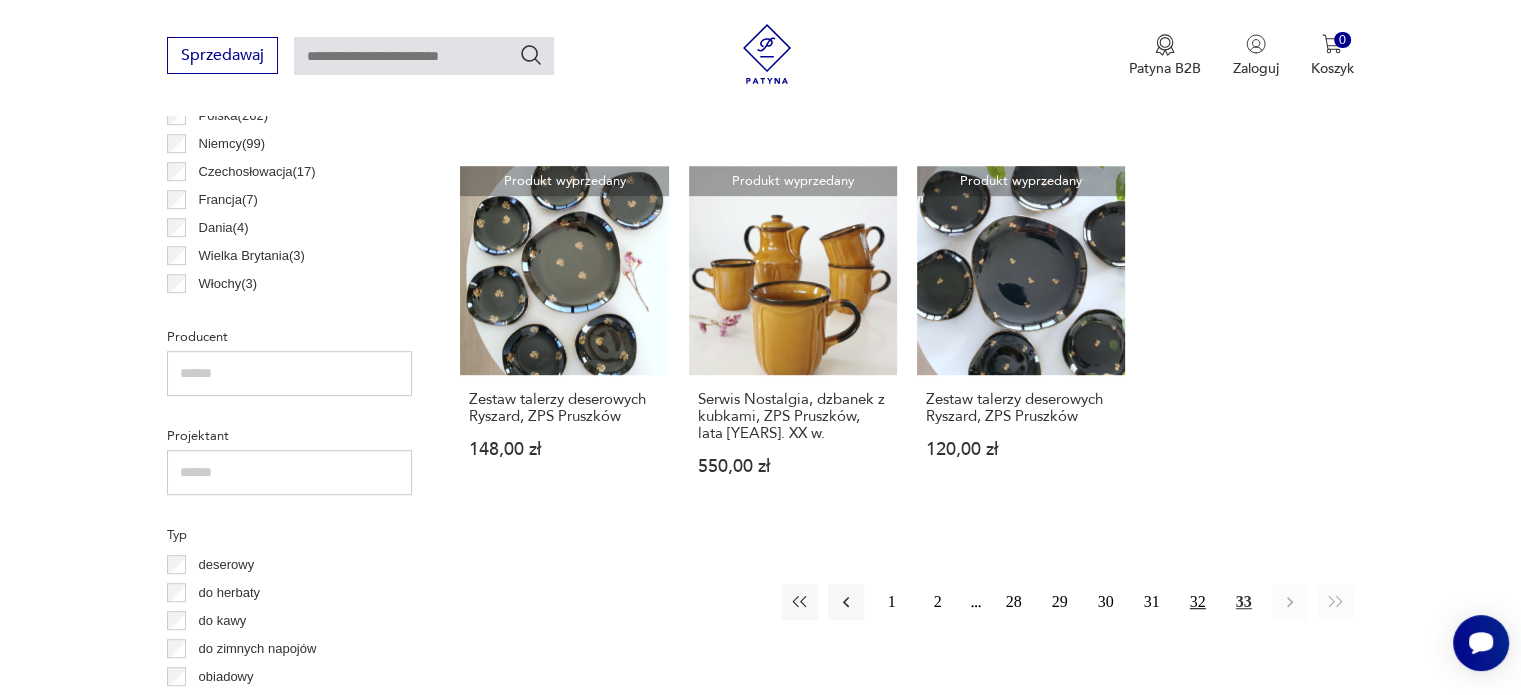 click on "32" at bounding box center [1198, 602] 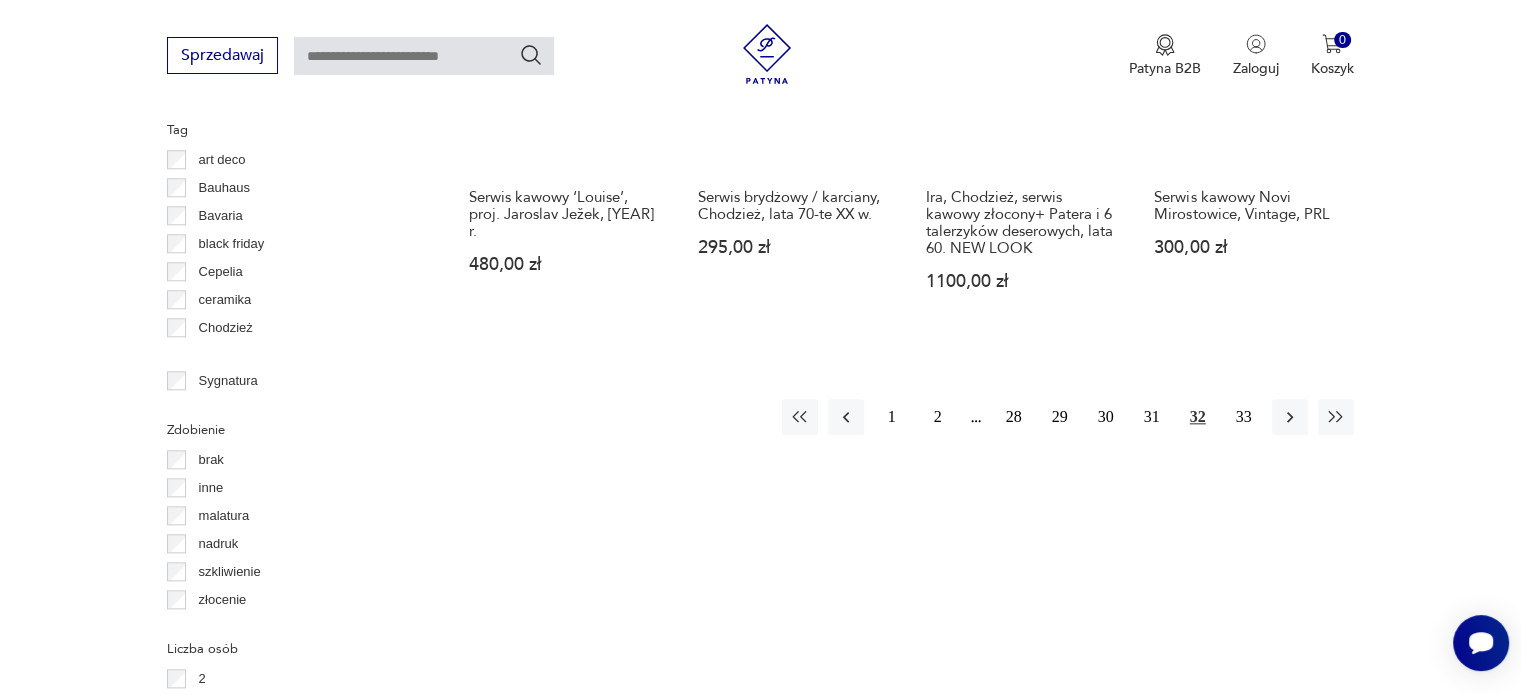 scroll, scrollTop: 2130, scrollLeft: 0, axis: vertical 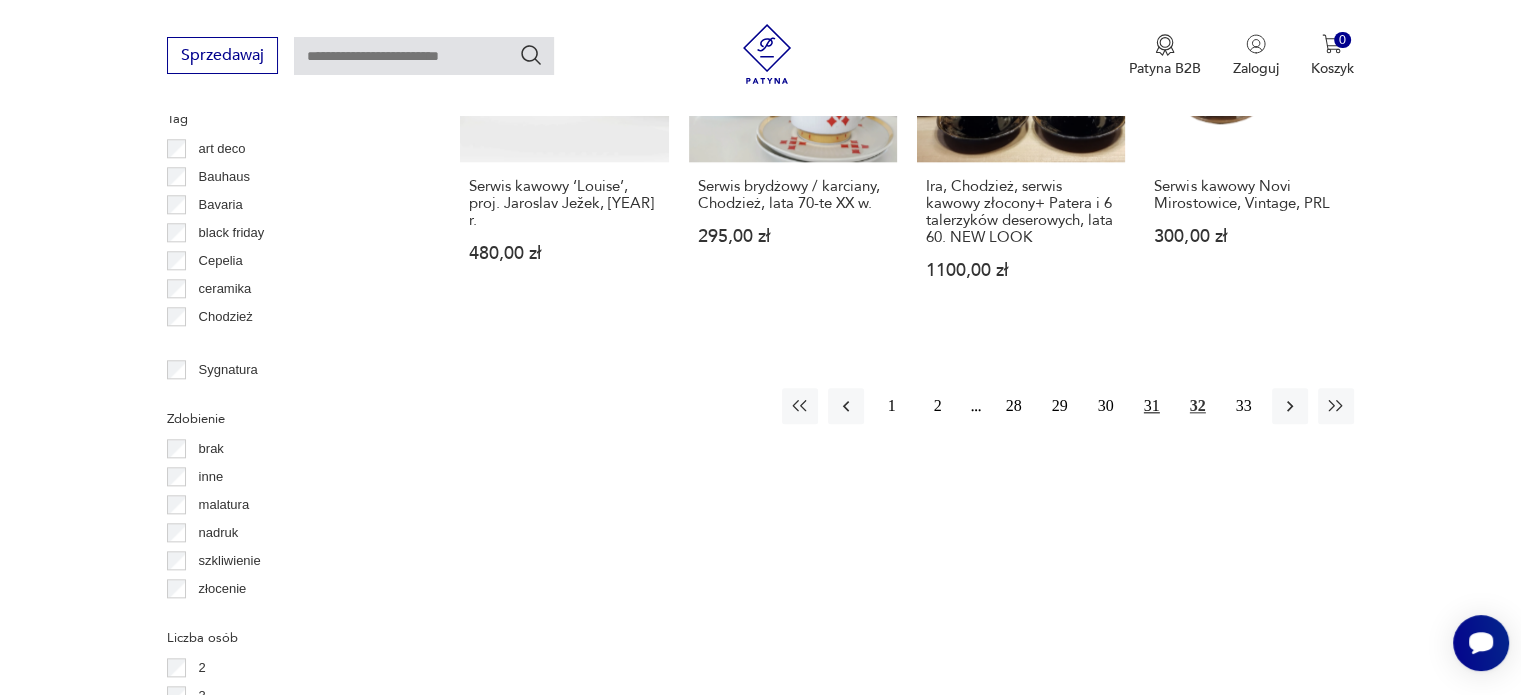 click on "31" at bounding box center [1152, 406] 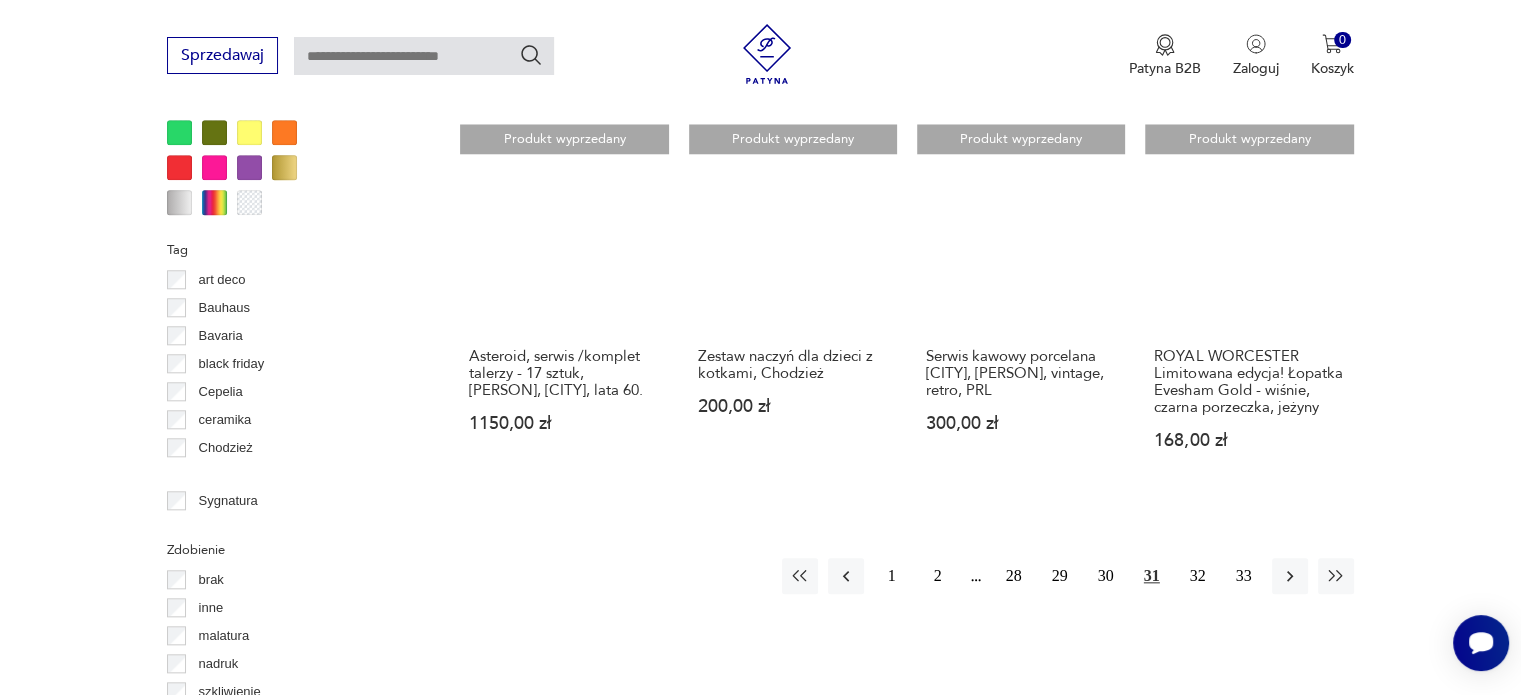 scroll, scrollTop: 2030, scrollLeft: 0, axis: vertical 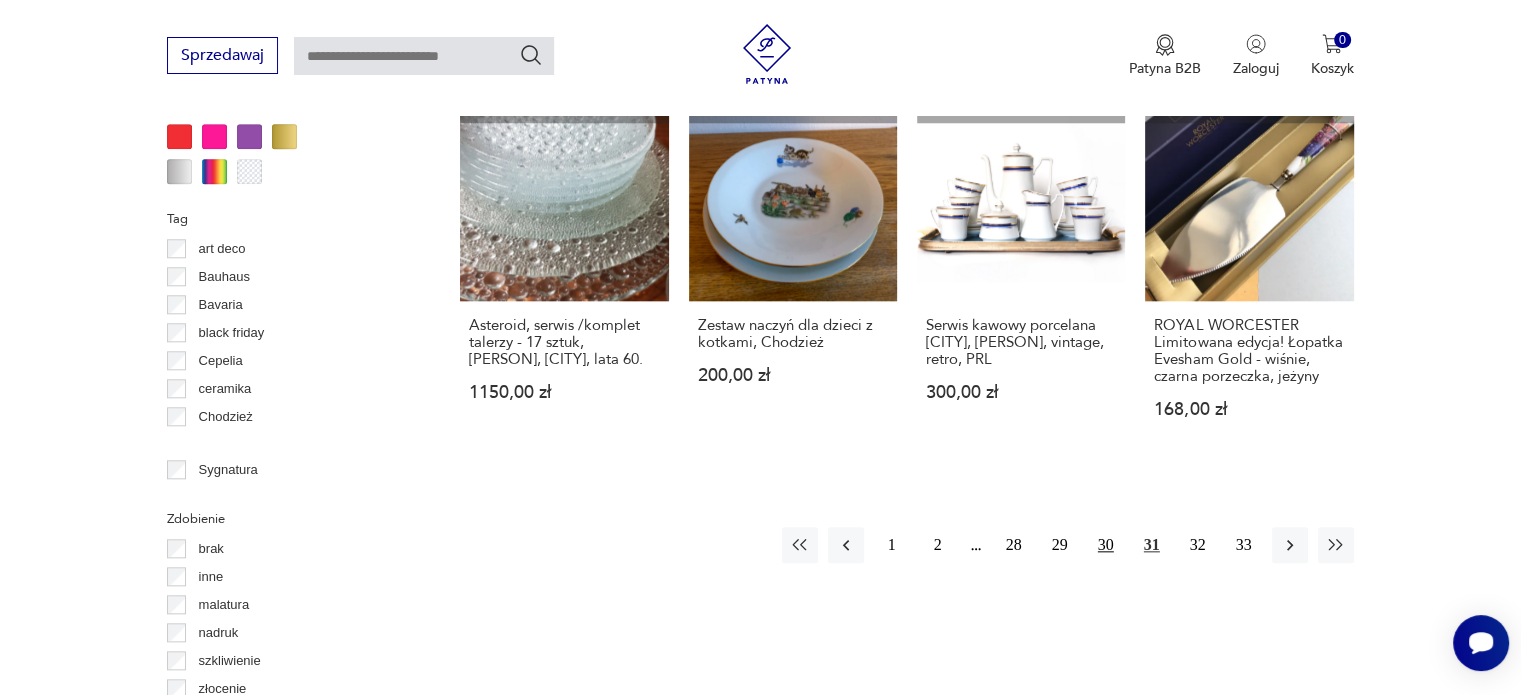 click on "30" at bounding box center [1106, 545] 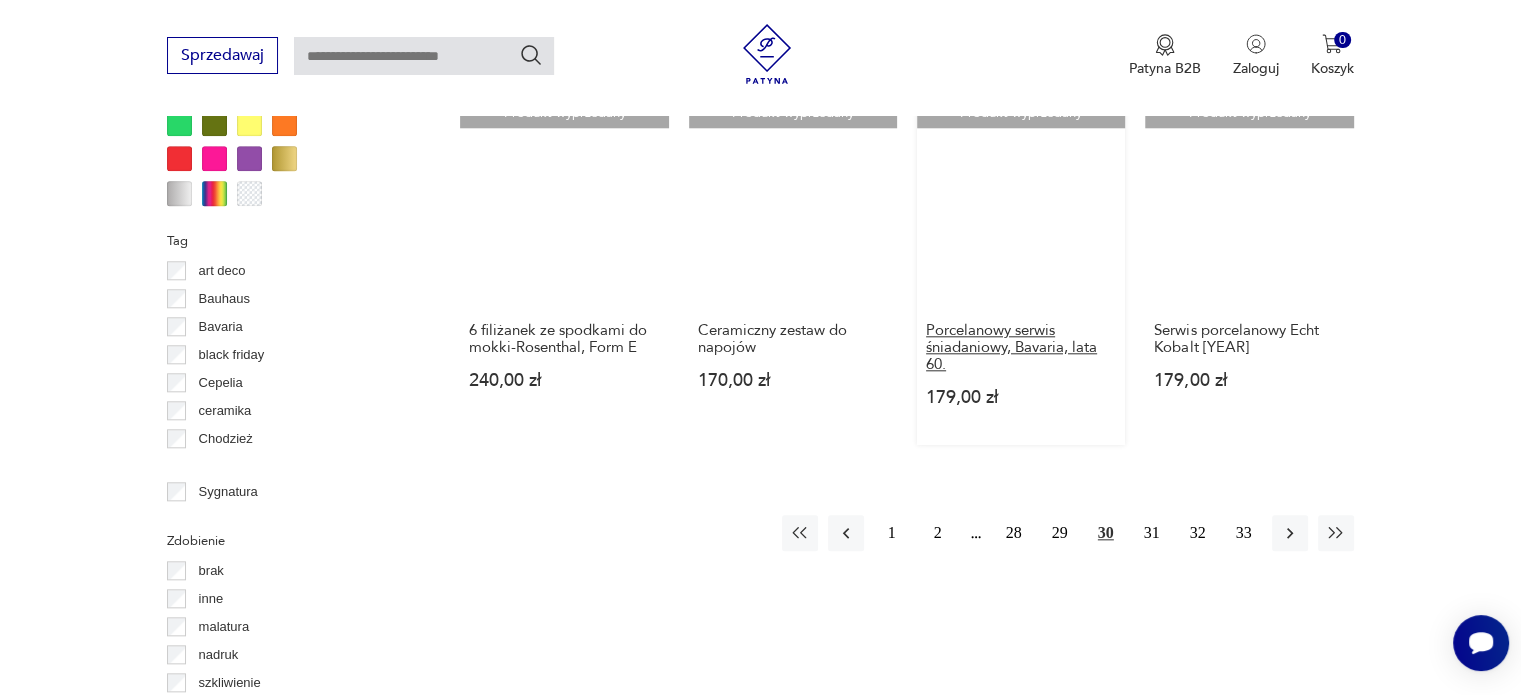 scroll, scrollTop: 2230, scrollLeft: 0, axis: vertical 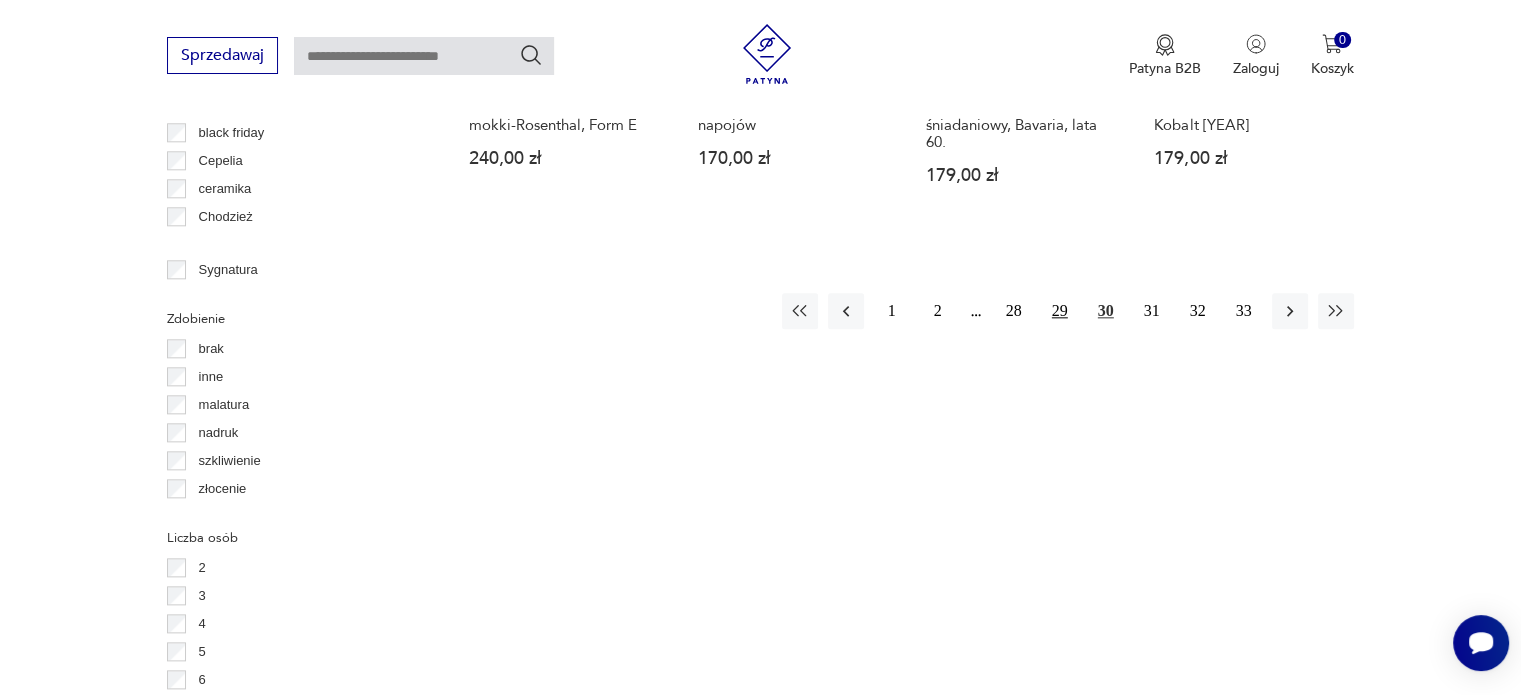 click on "29" at bounding box center [1060, 311] 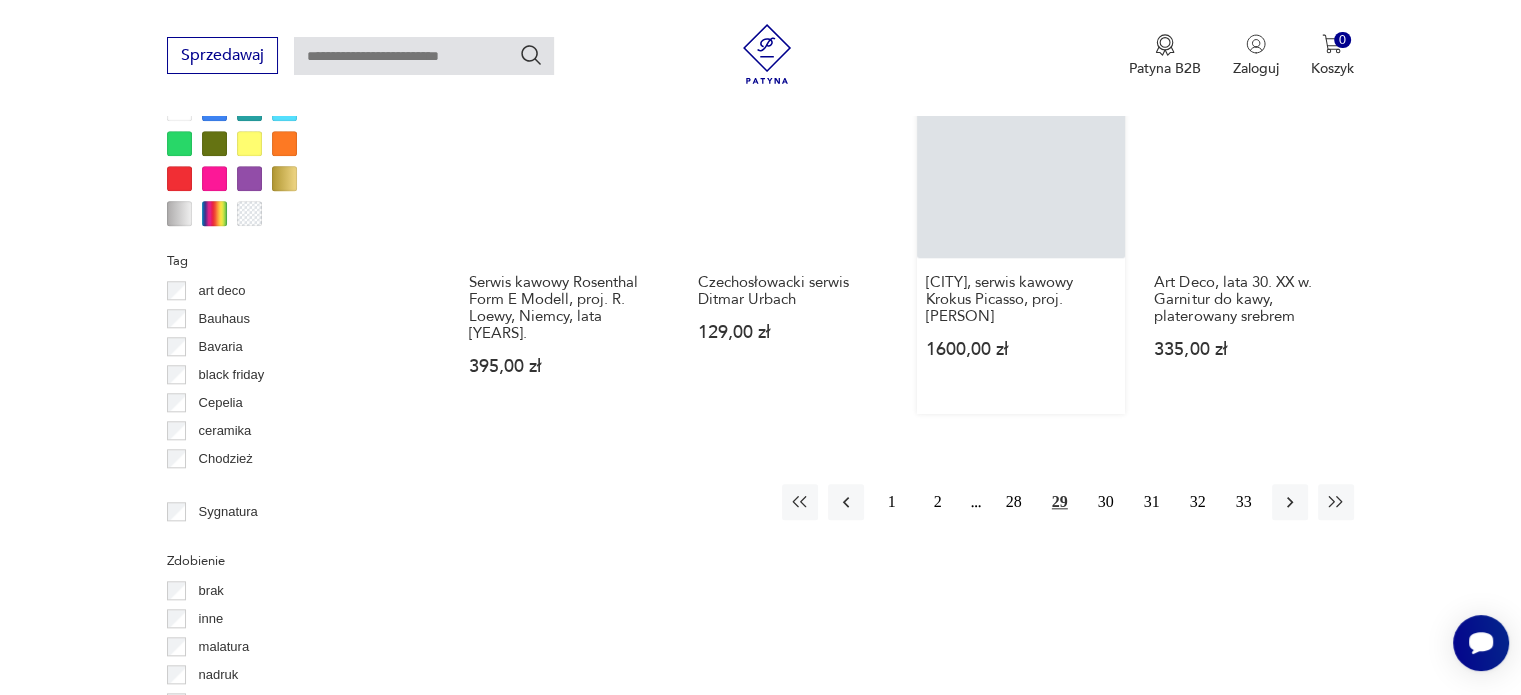 scroll, scrollTop: 2130, scrollLeft: 0, axis: vertical 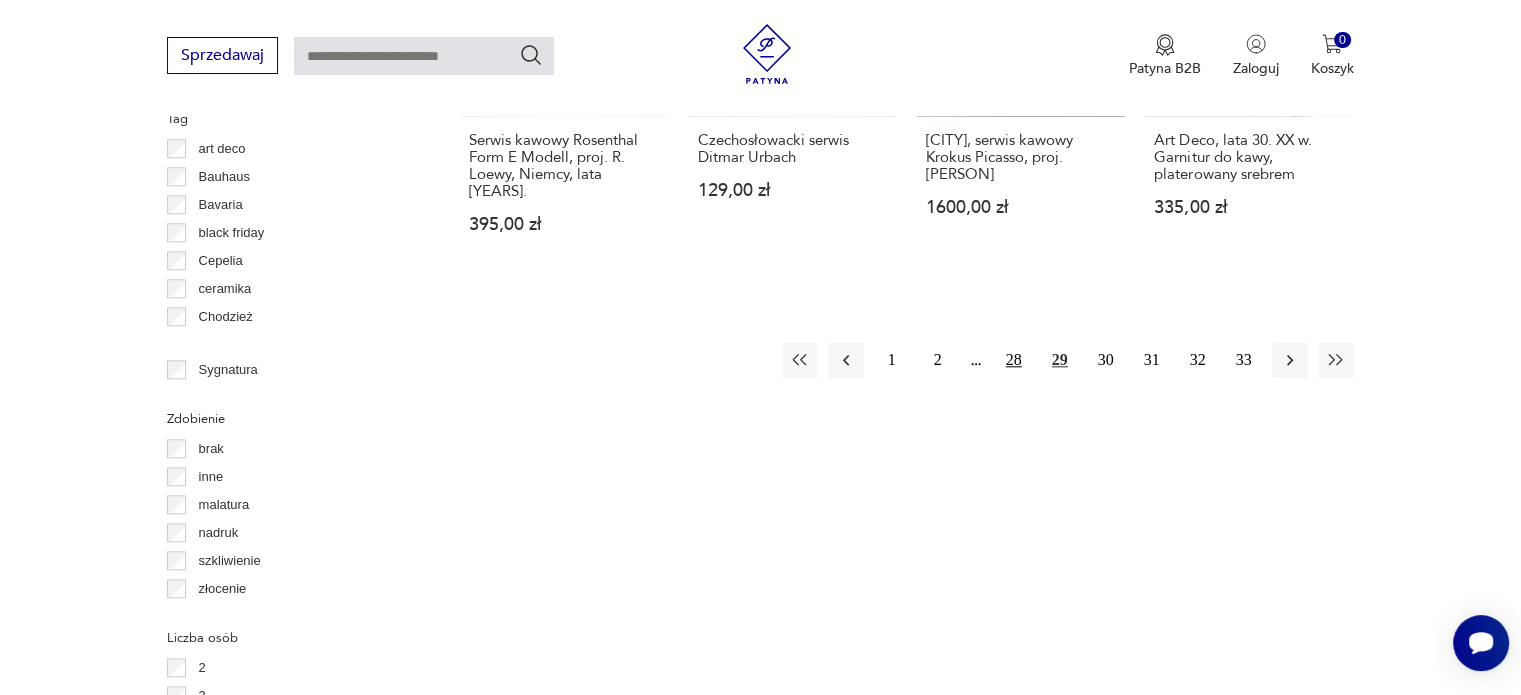 click on "28" at bounding box center [1014, 360] 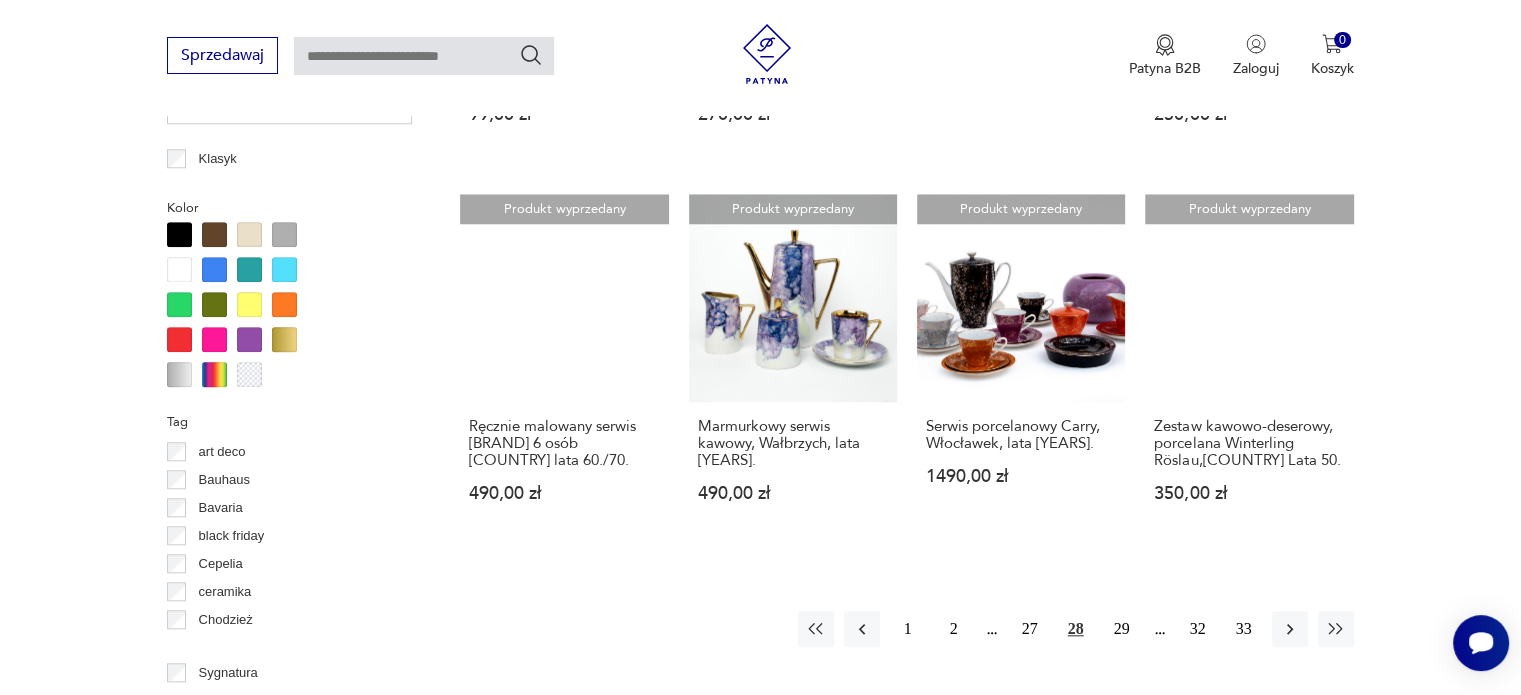 scroll, scrollTop: 1830, scrollLeft: 0, axis: vertical 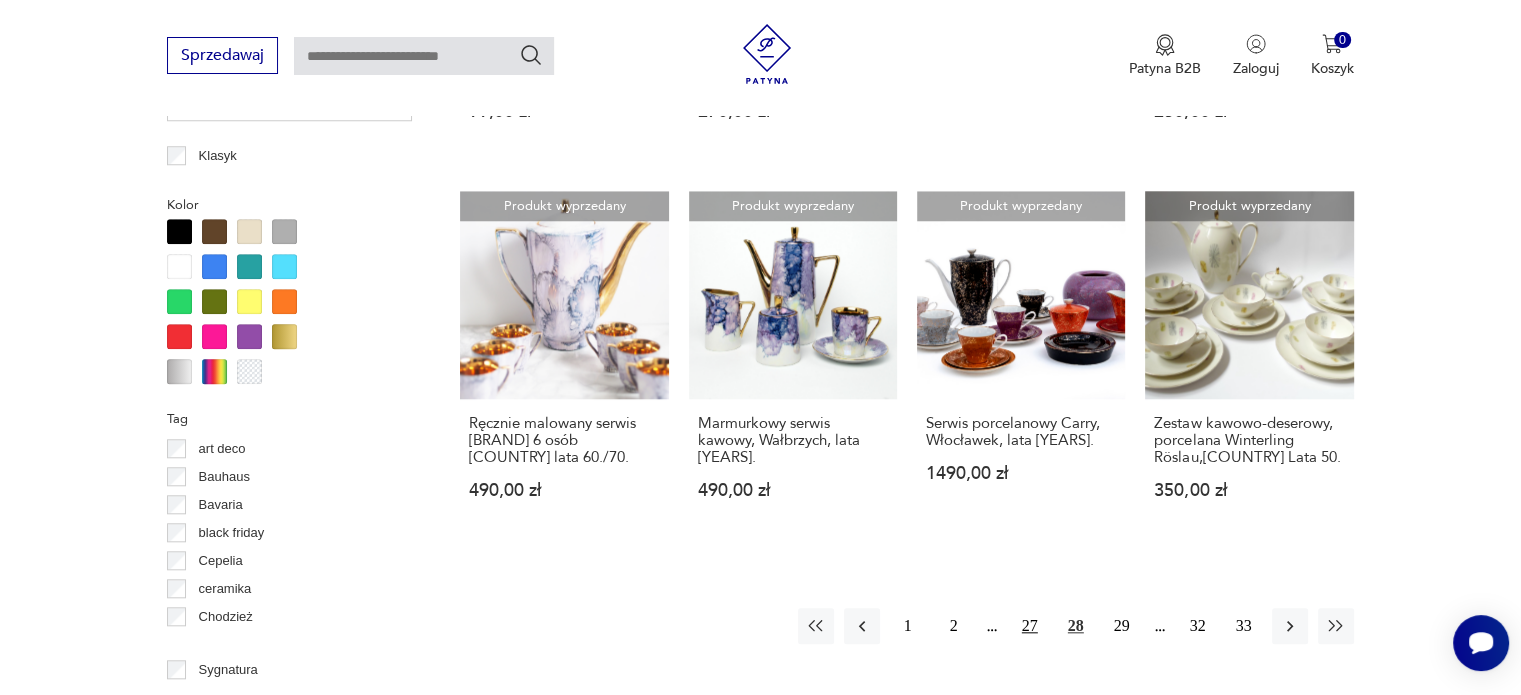 click on "27" at bounding box center (1030, 626) 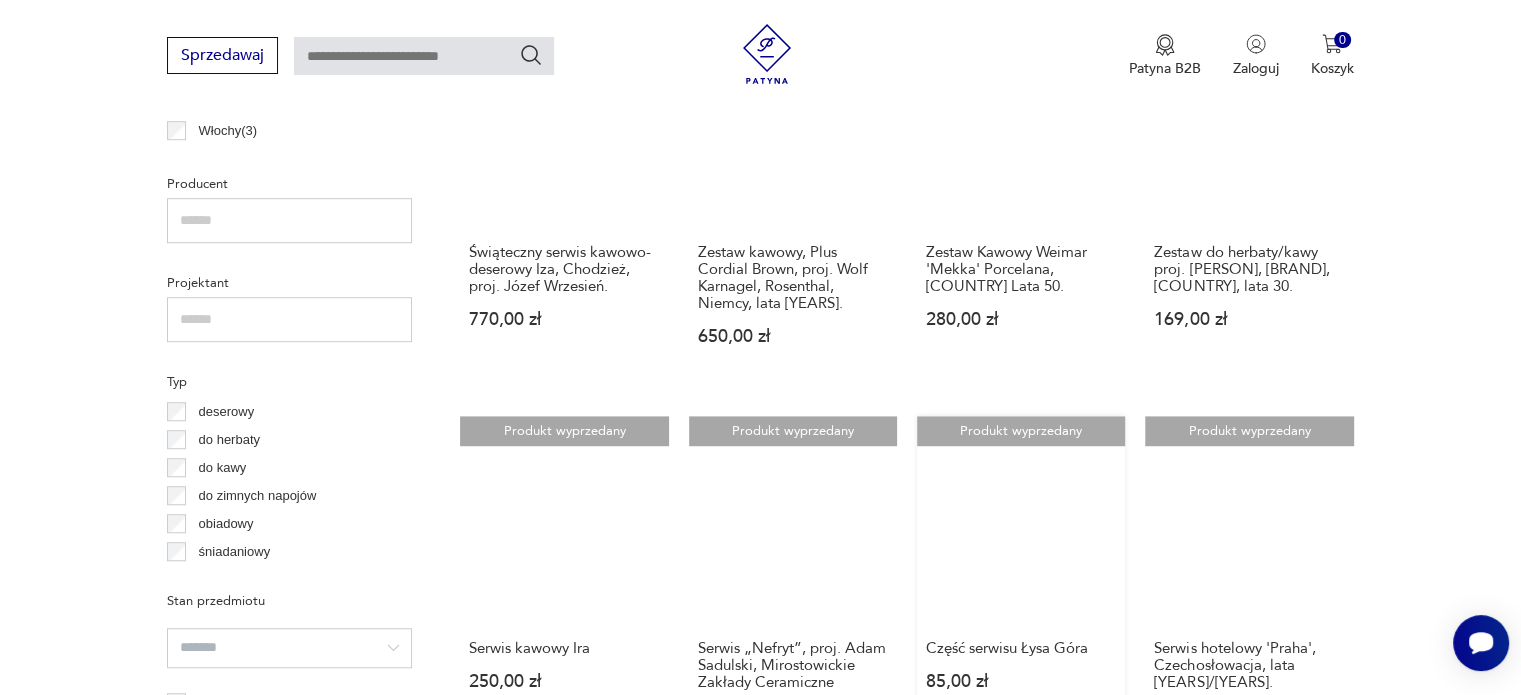 scroll, scrollTop: 1430, scrollLeft: 0, axis: vertical 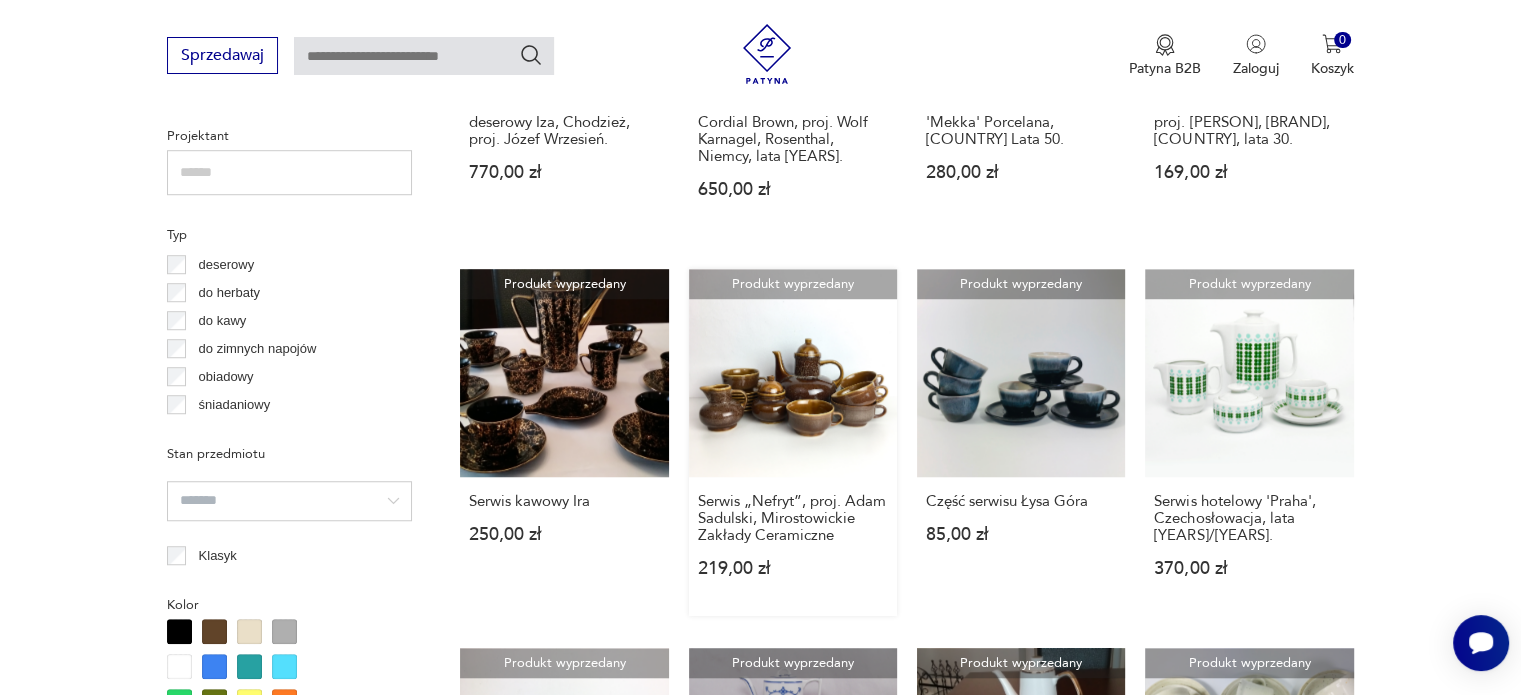 click on "Produkt wyprzedany Serwis „Nefryt”, proj. Adam Sadulski, Mirostowickie Zakłady Ceramiczne 219,00 zł" at bounding box center [793, 442] 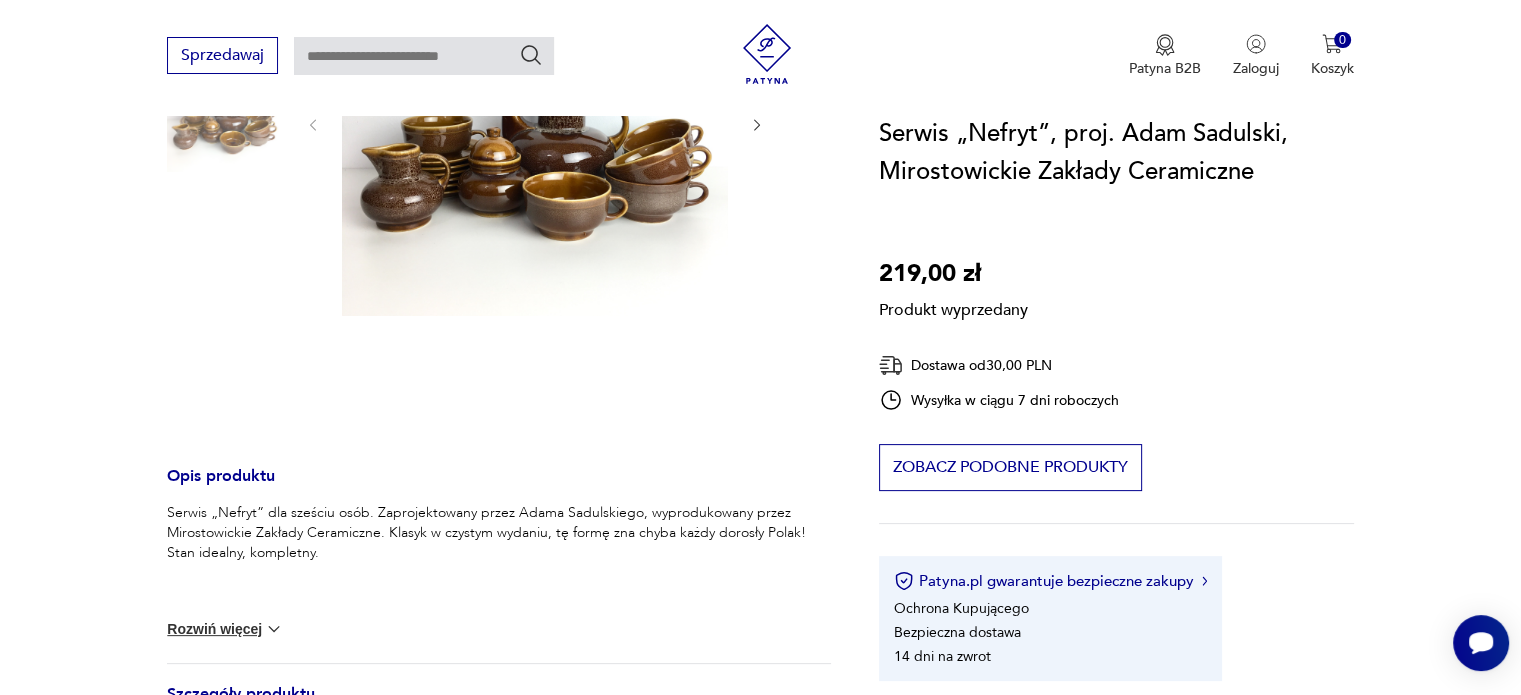 scroll, scrollTop: 600, scrollLeft: 0, axis: vertical 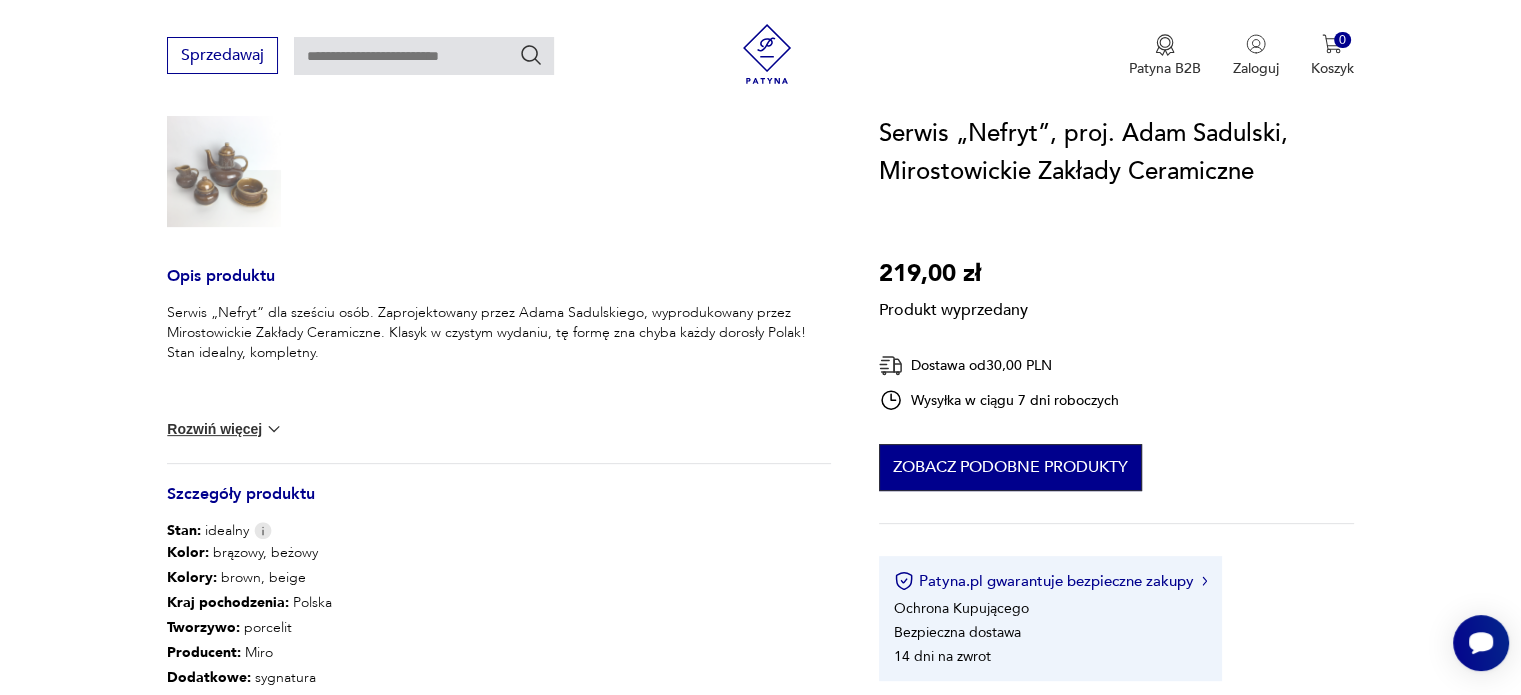 click on "Zobacz podobne produkty" at bounding box center [1010, 467] 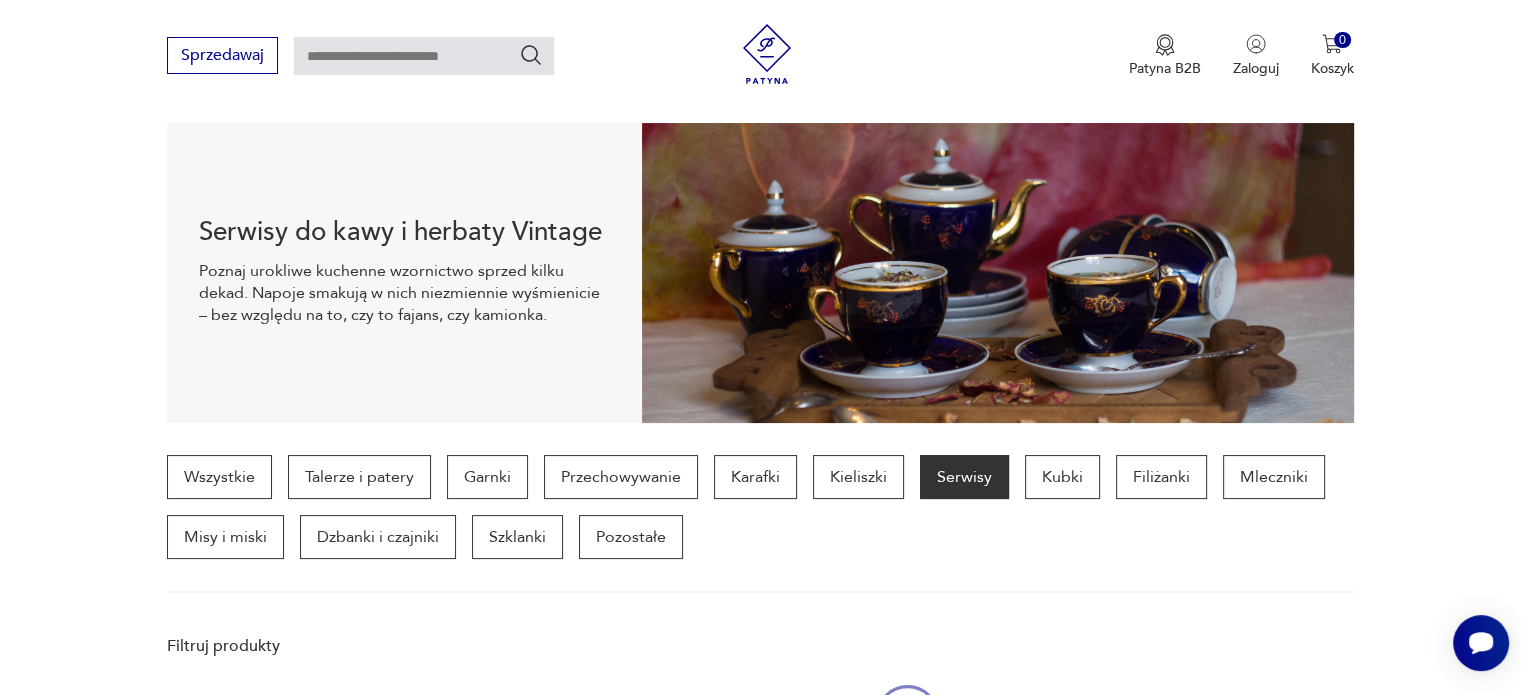 scroll, scrollTop: 198, scrollLeft: 0, axis: vertical 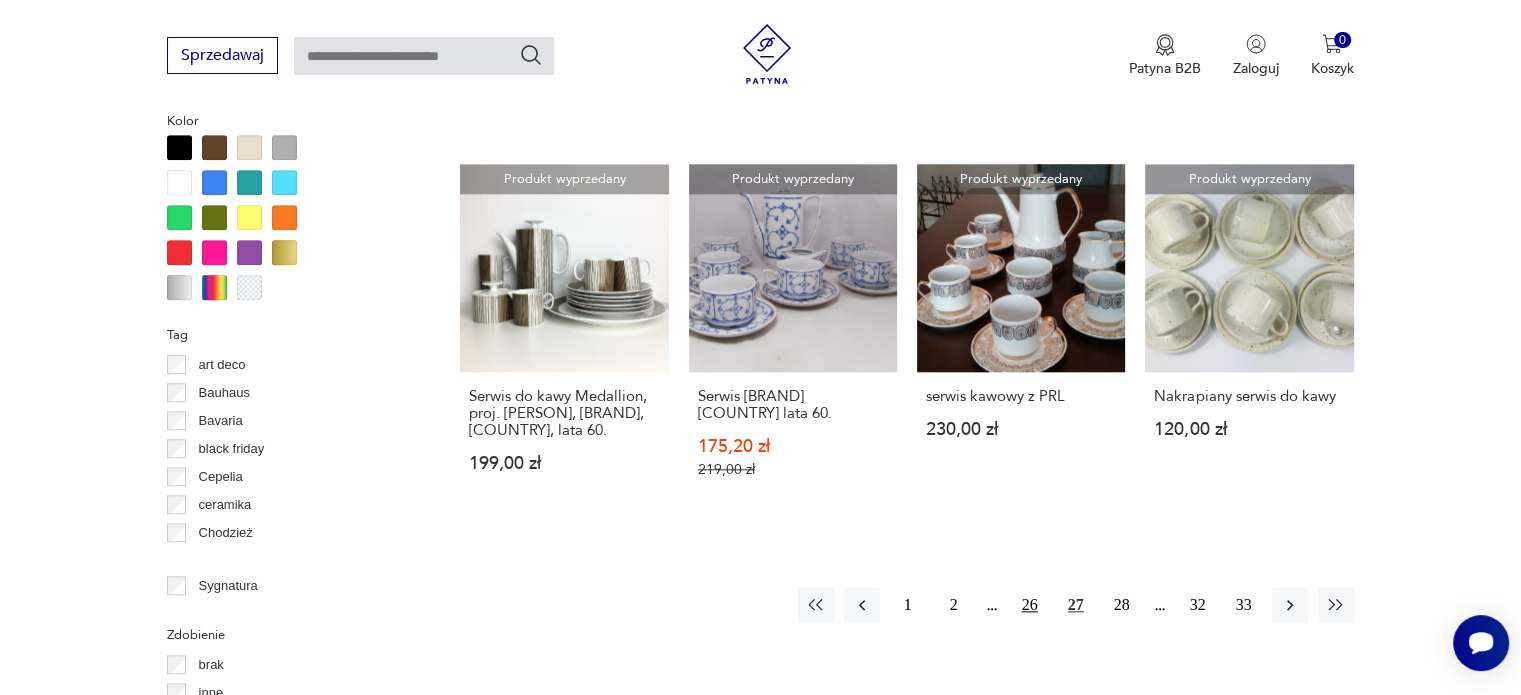 click on "26" at bounding box center (1030, 605) 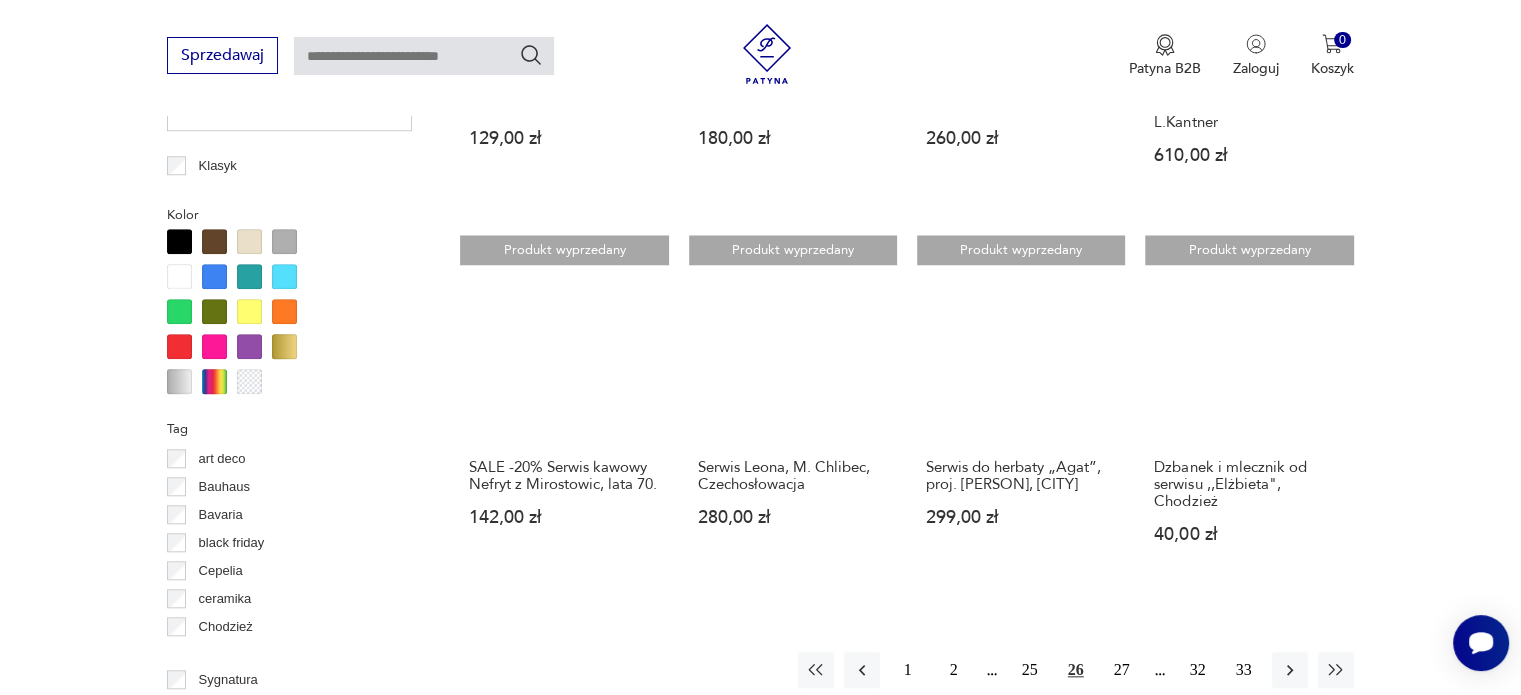 scroll, scrollTop: 1930, scrollLeft: 0, axis: vertical 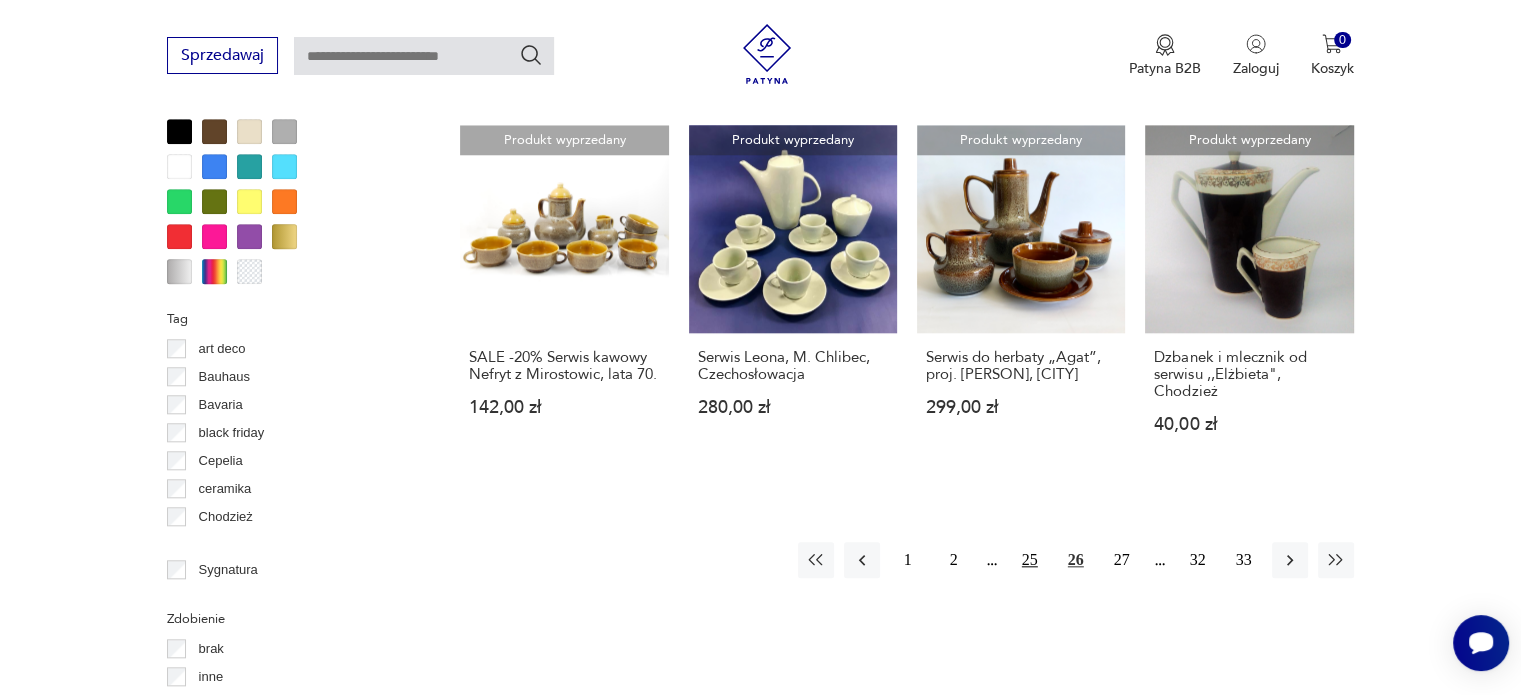 click on "25" at bounding box center [1030, 560] 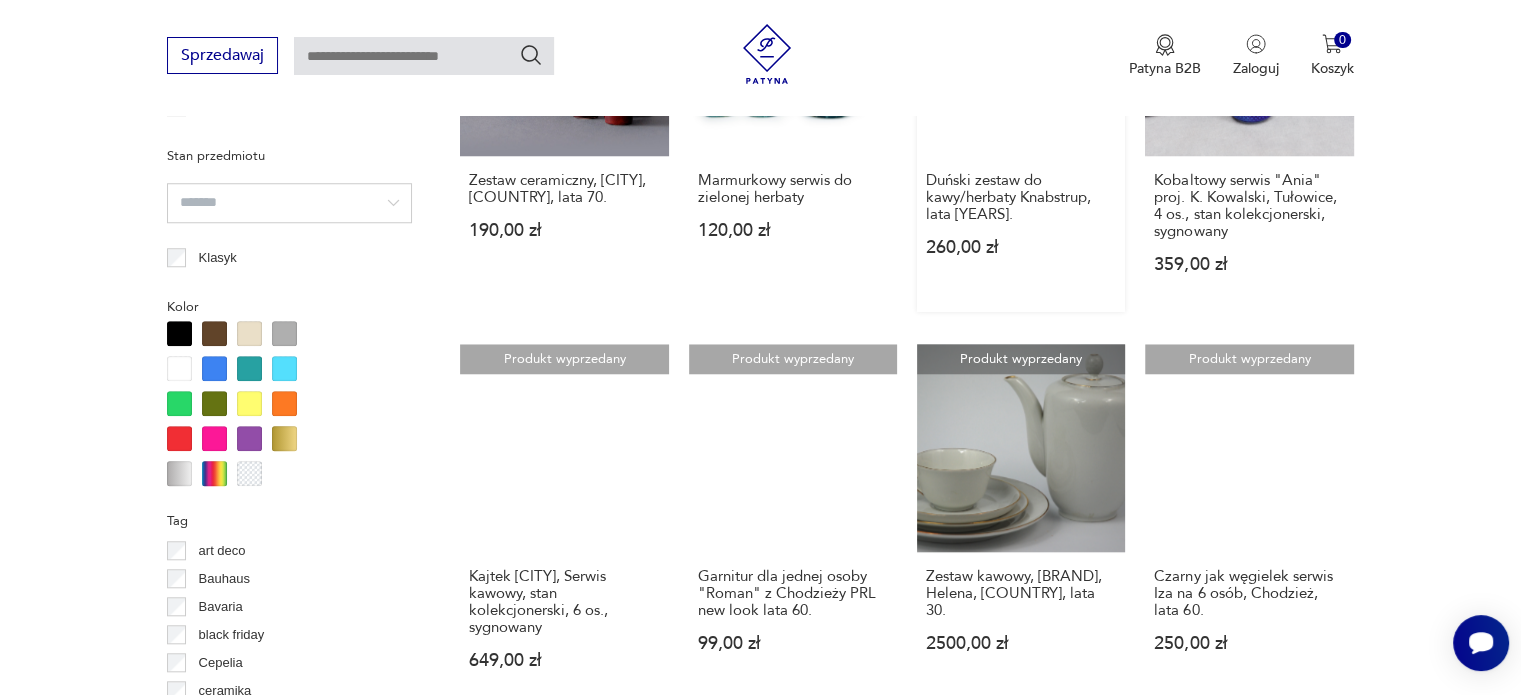 scroll, scrollTop: 1930, scrollLeft: 0, axis: vertical 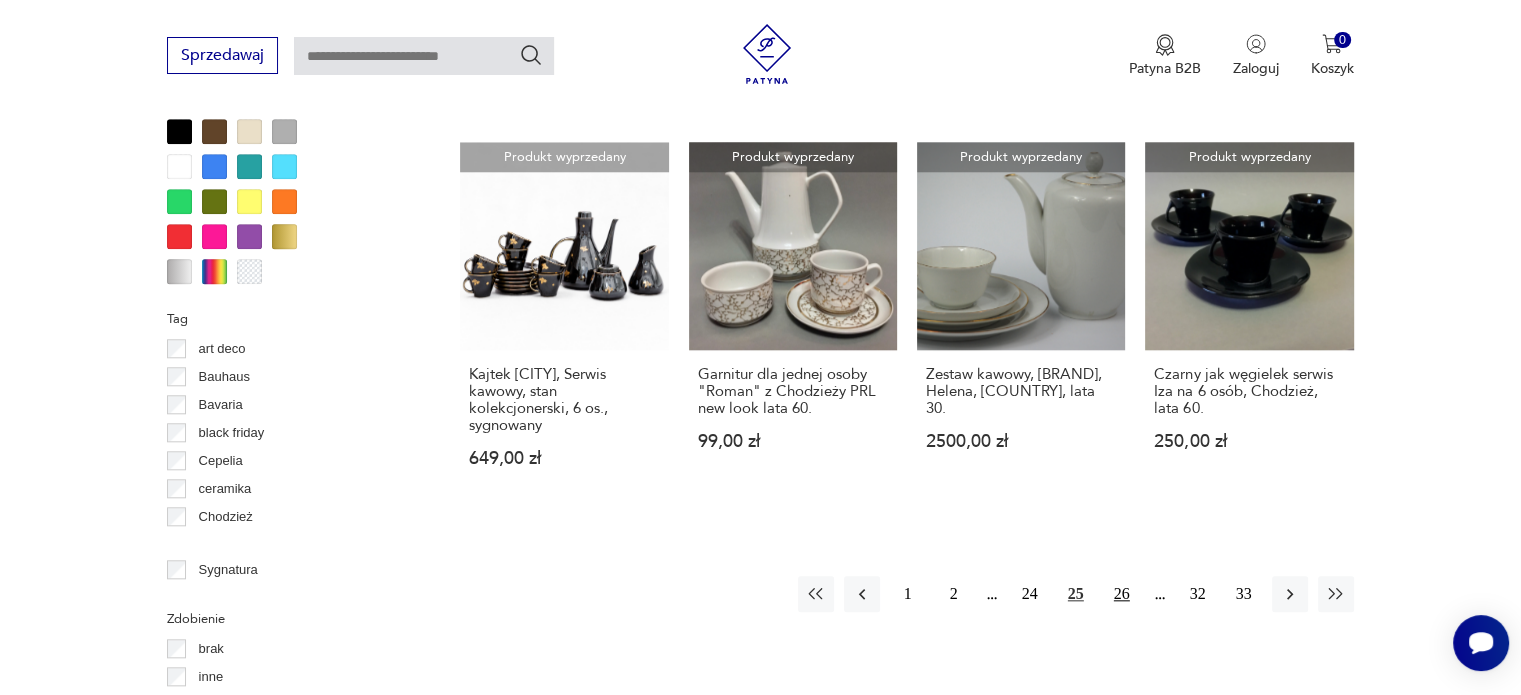 click on "26" at bounding box center (1122, 594) 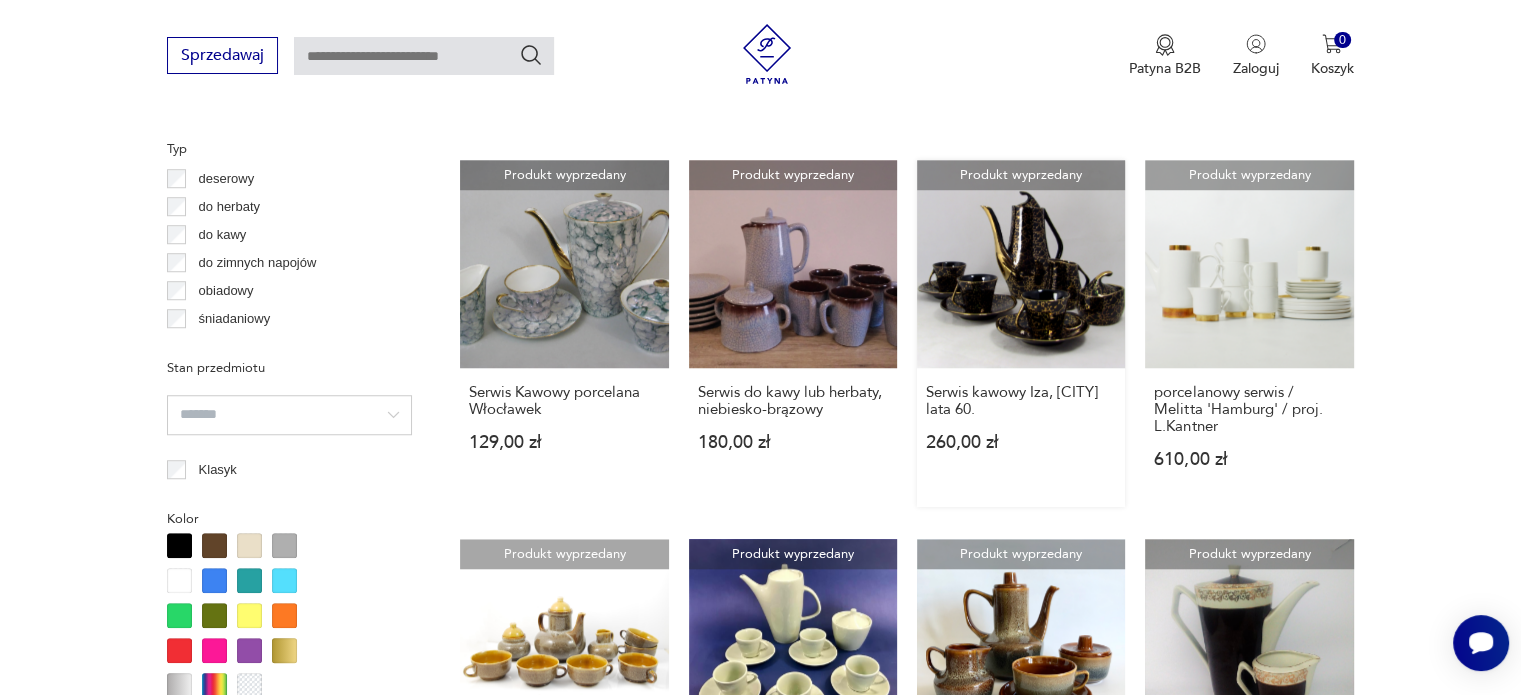 scroll, scrollTop: 1830, scrollLeft: 0, axis: vertical 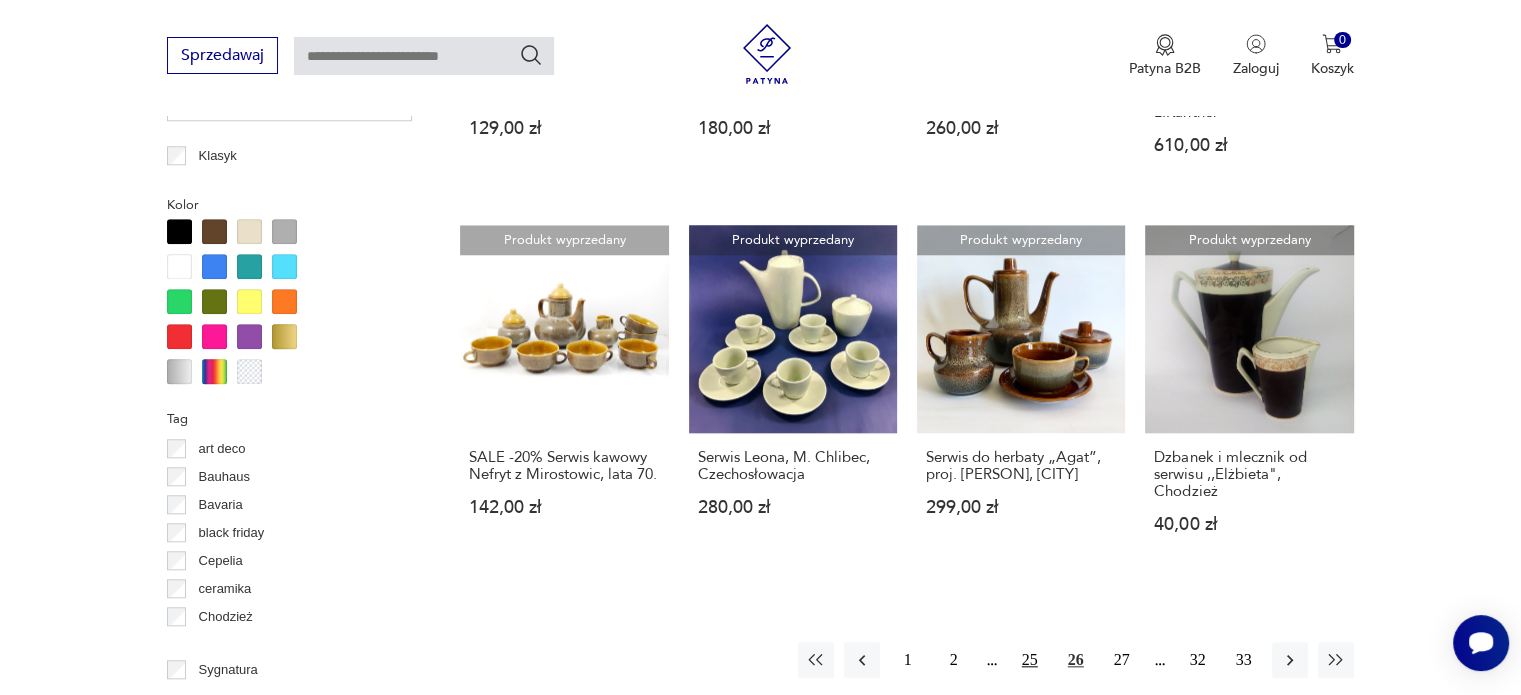 click on "25" at bounding box center (1030, 660) 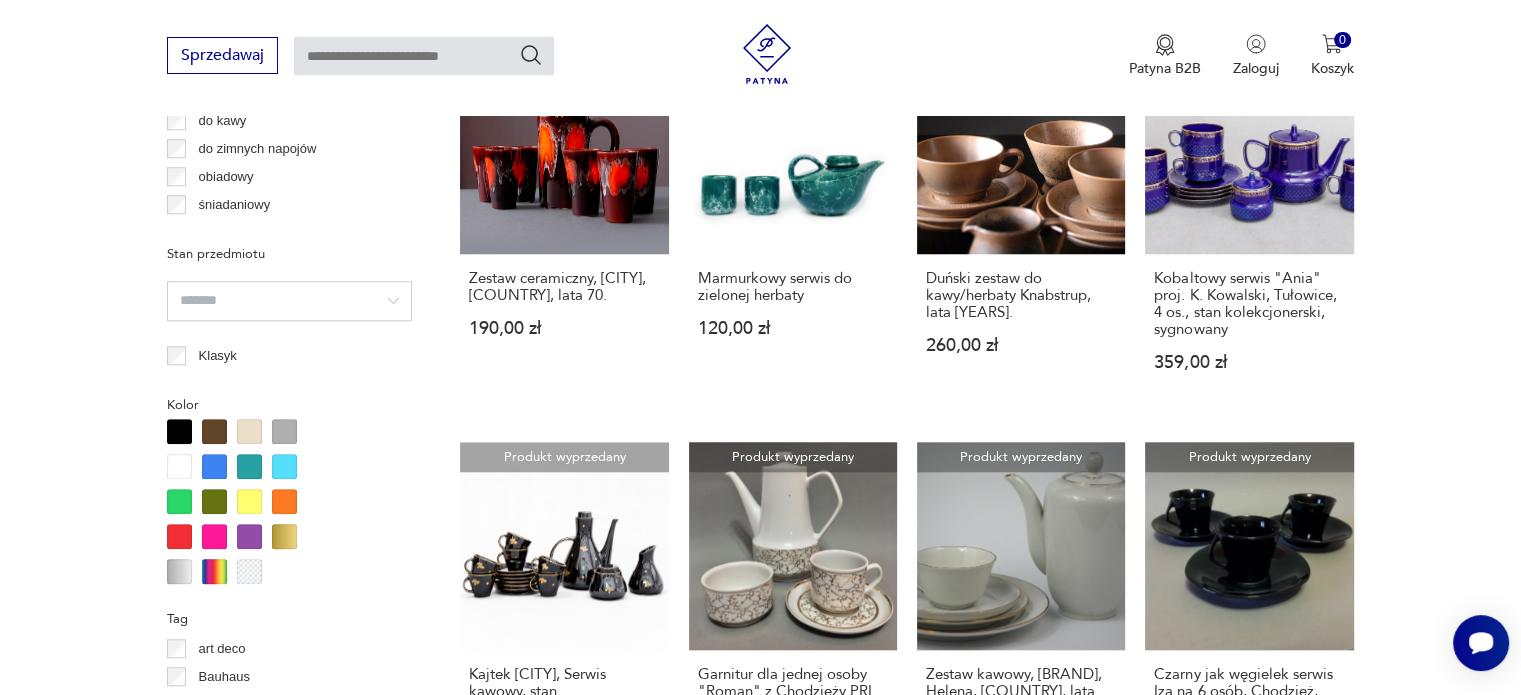 scroll, scrollTop: 2030, scrollLeft: 0, axis: vertical 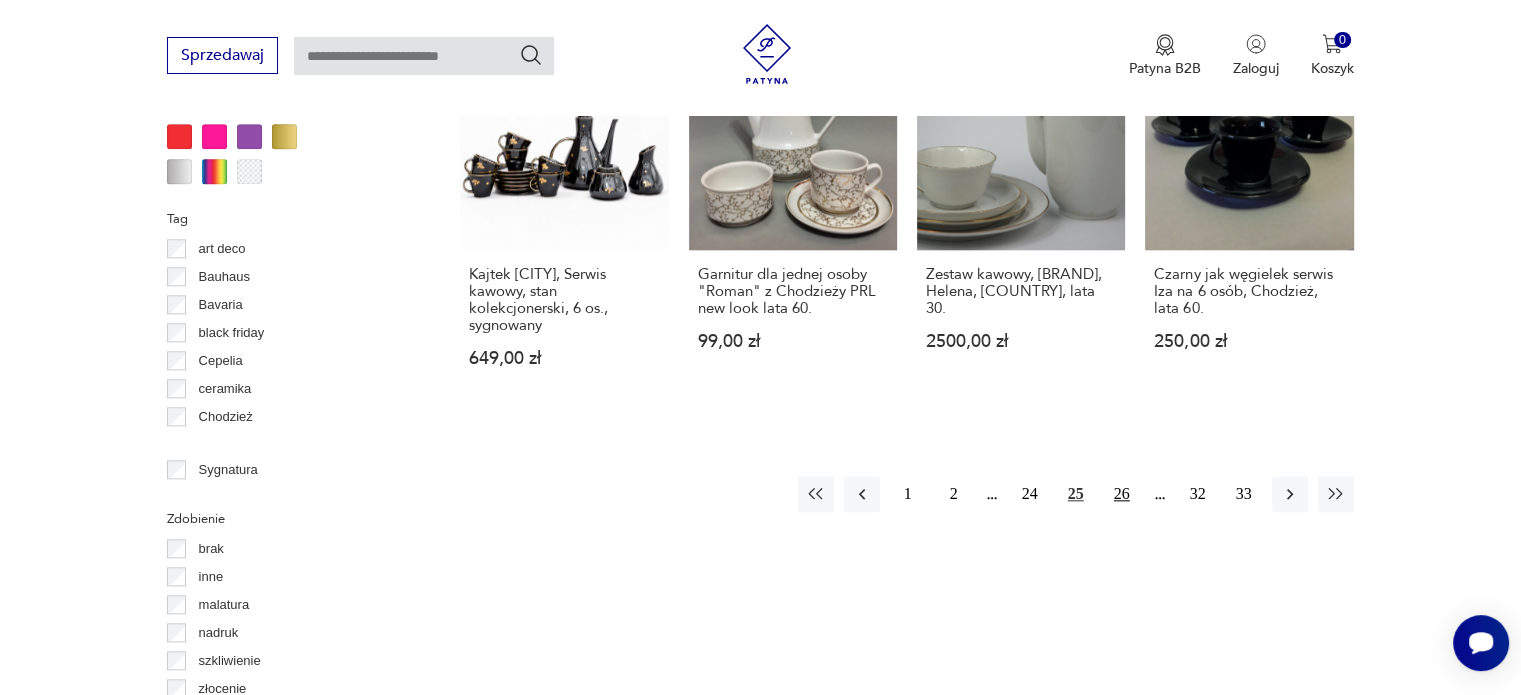 click on "26" at bounding box center (1122, 494) 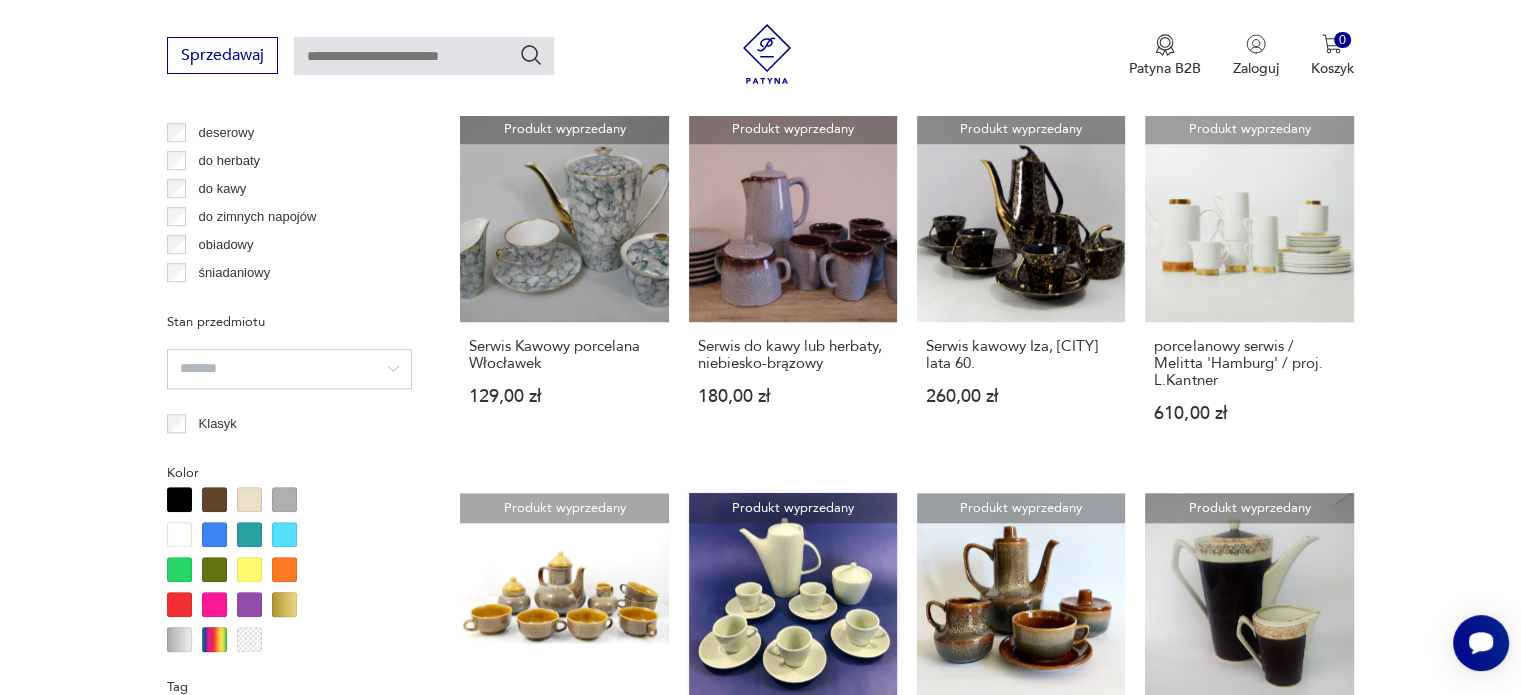 scroll, scrollTop: 1830, scrollLeft: 0, axis: vertical 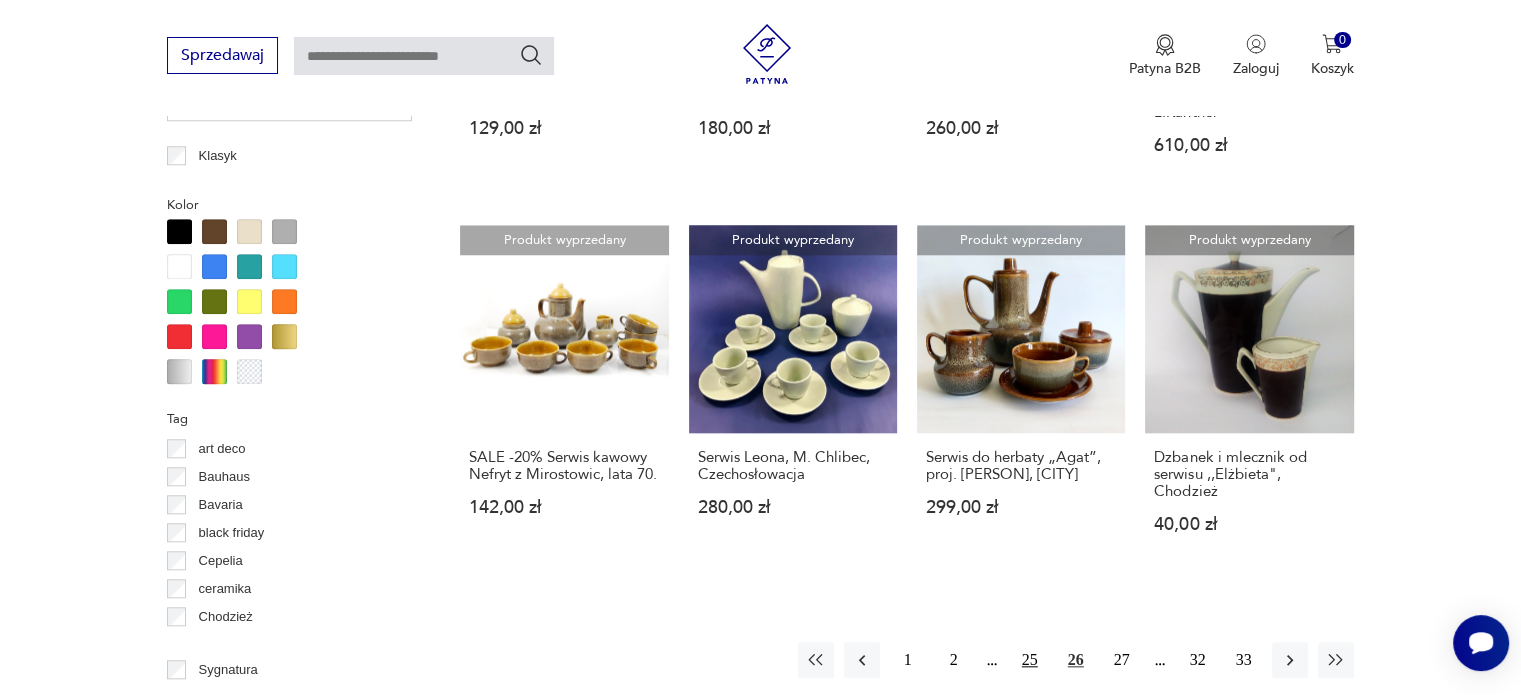 click on "25" at bounding box center (1030, 660) 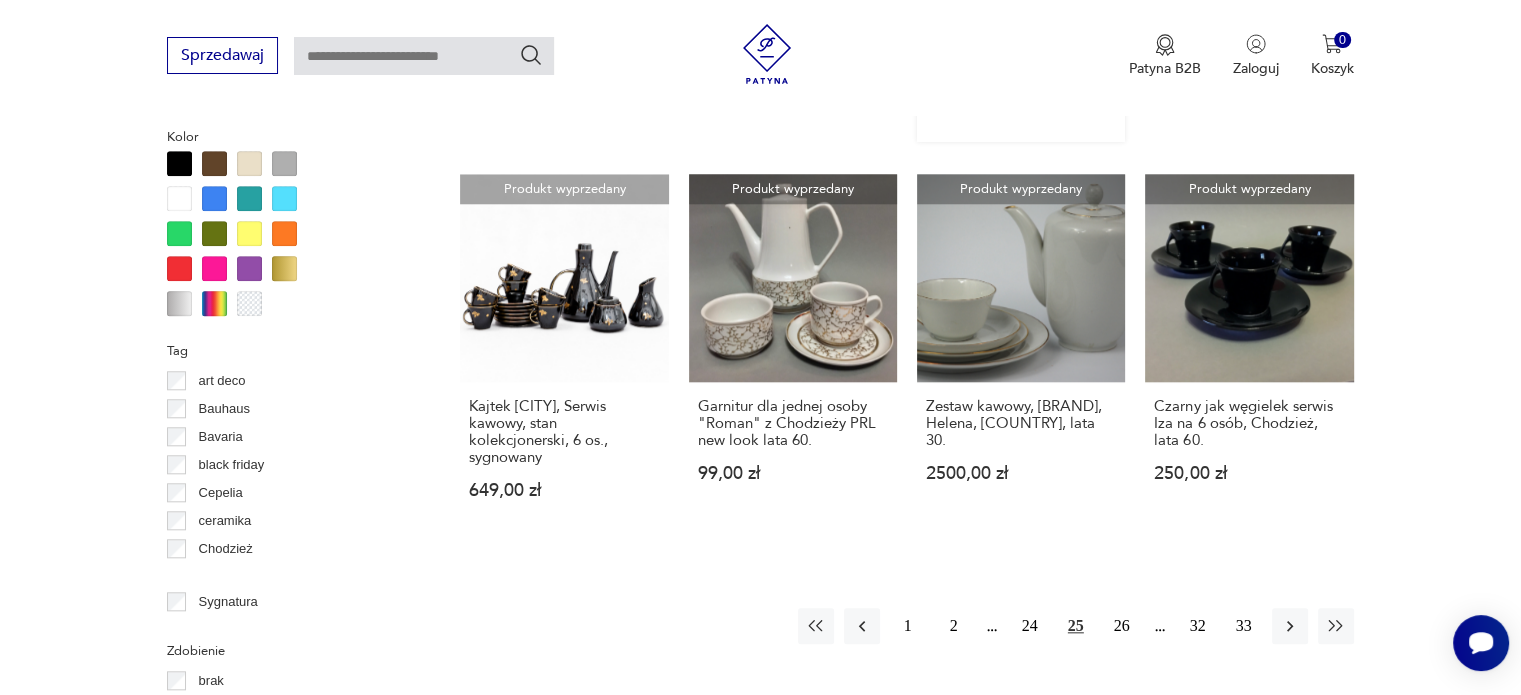 scroll, scrollTop: 2047, scrollLeft: 0, axis: vertical 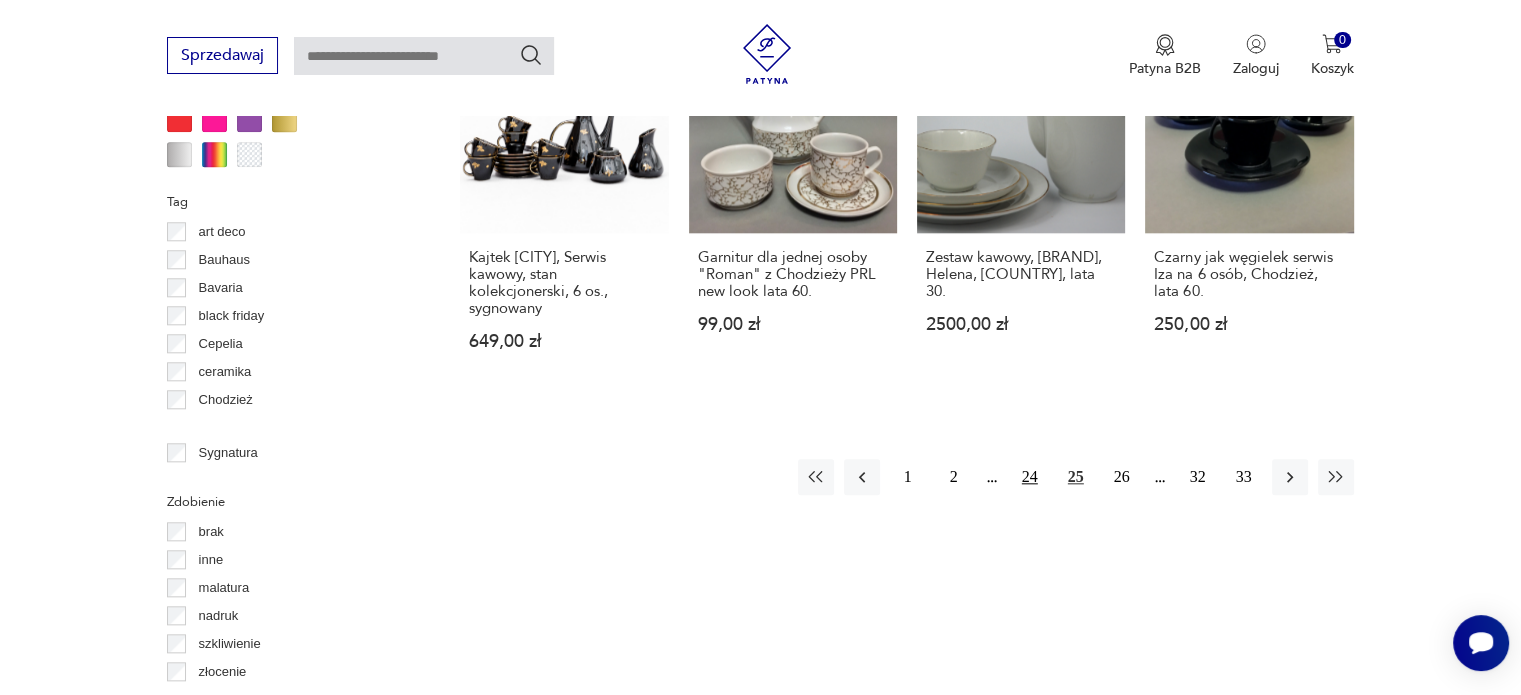 click on "24" at bounding box center (1030, 477) 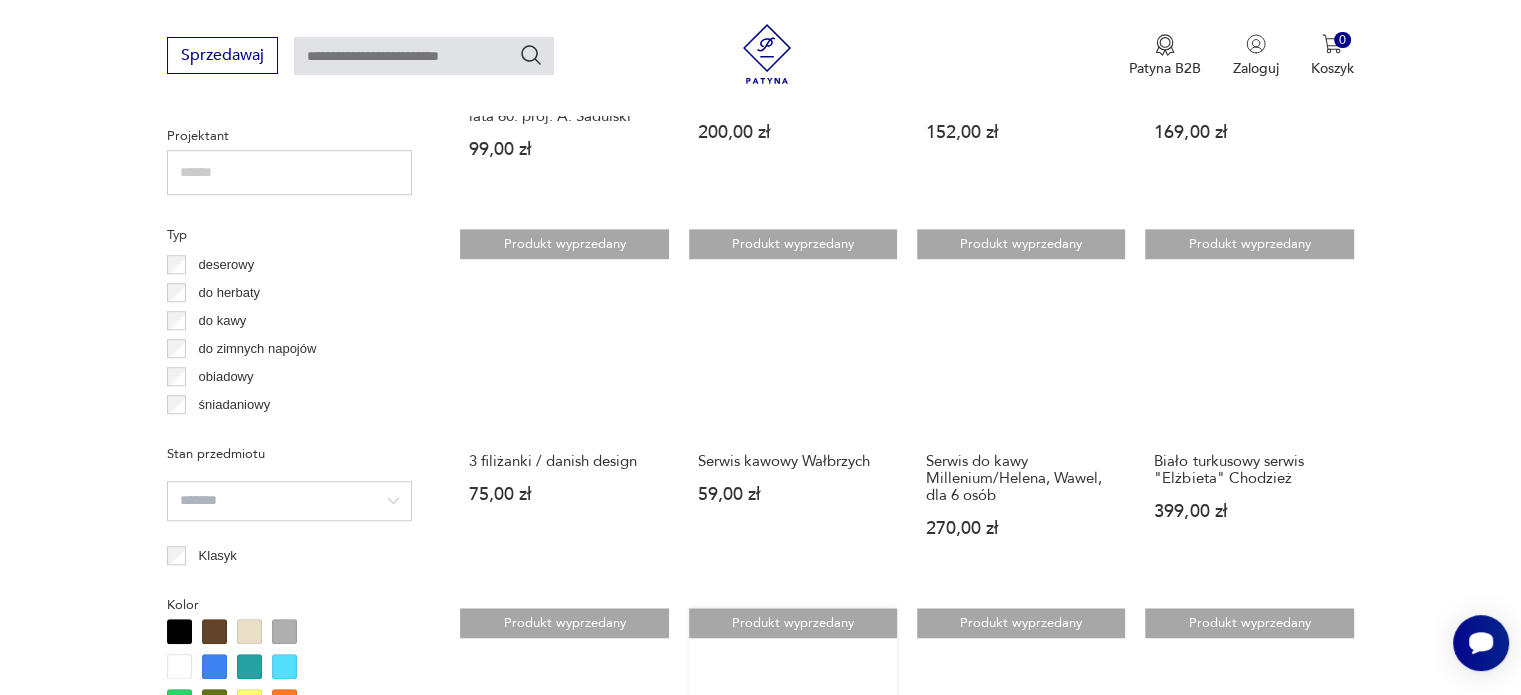 scroll, scrollTop: 1930, scrollLeft: 0, axis: vertical 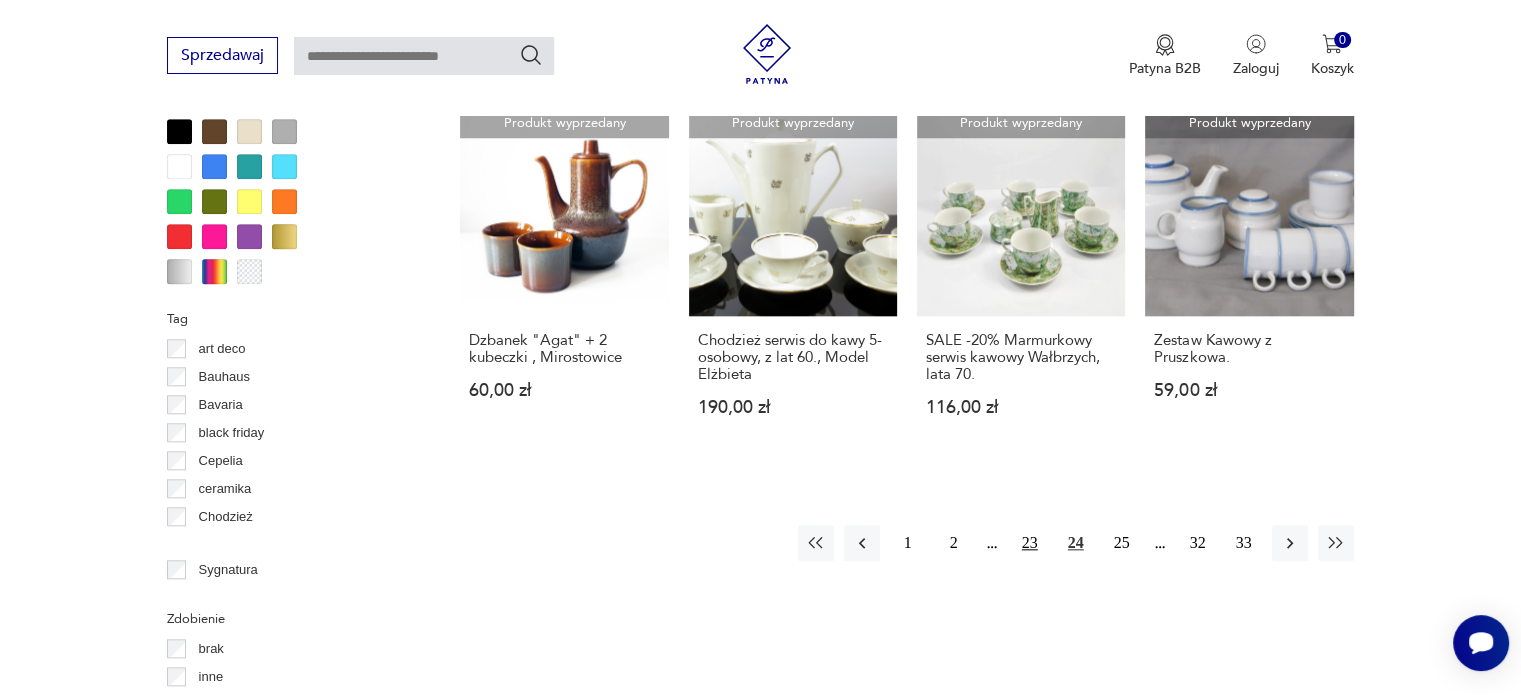 click on "23" at bounding box center [1030, 543] 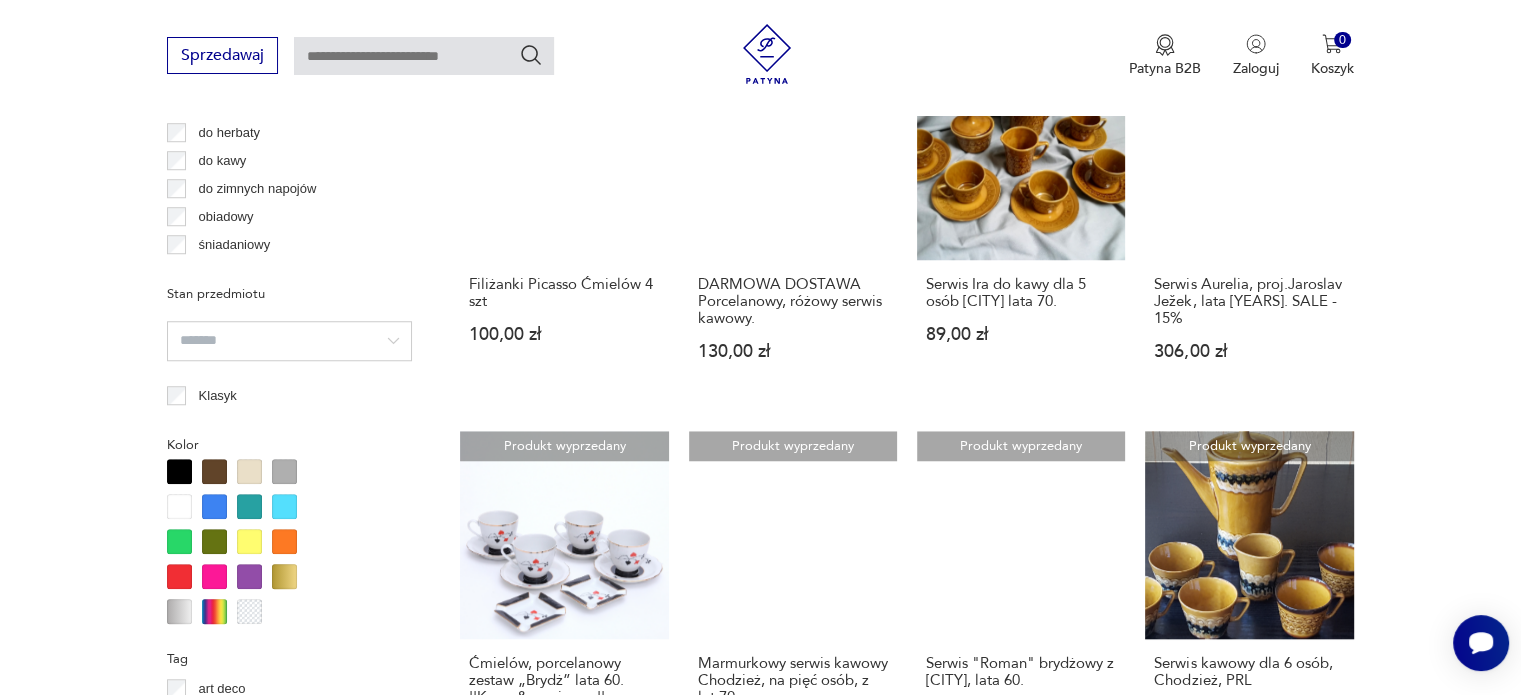 scroll, scrollTop: 1830, scrollLeft: 0, axis: vertical 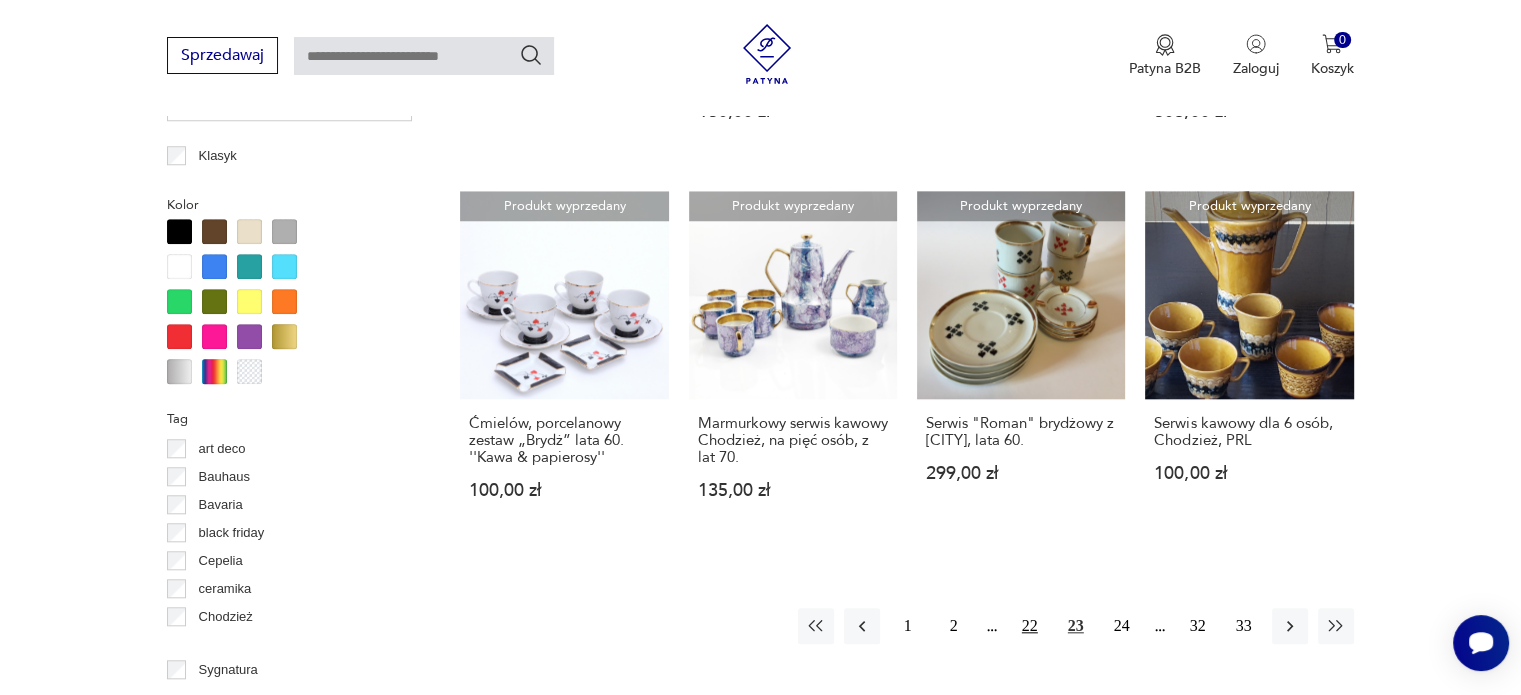 click on "22" at bounding box center (1030, 626) 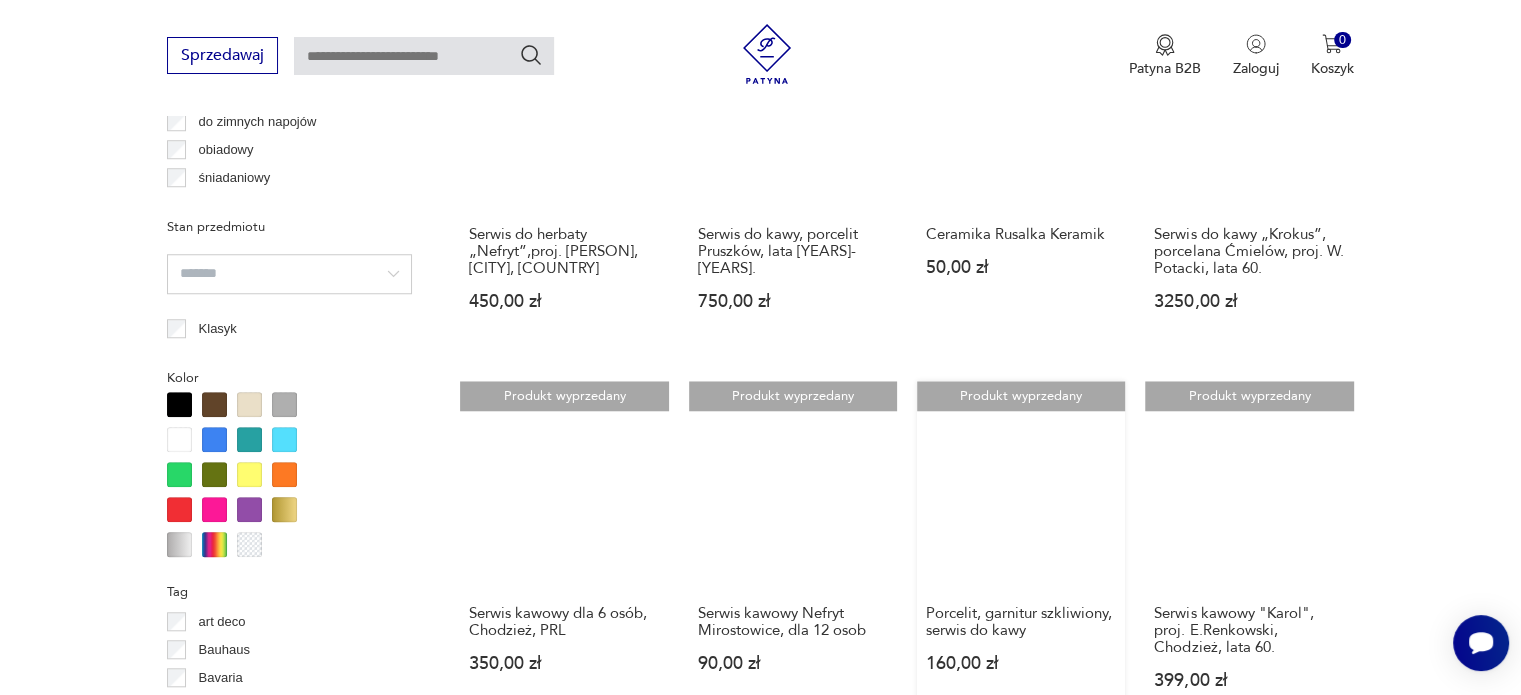 scroll, scrollTop: 1830, scrollLeft: 0, axis: vertical 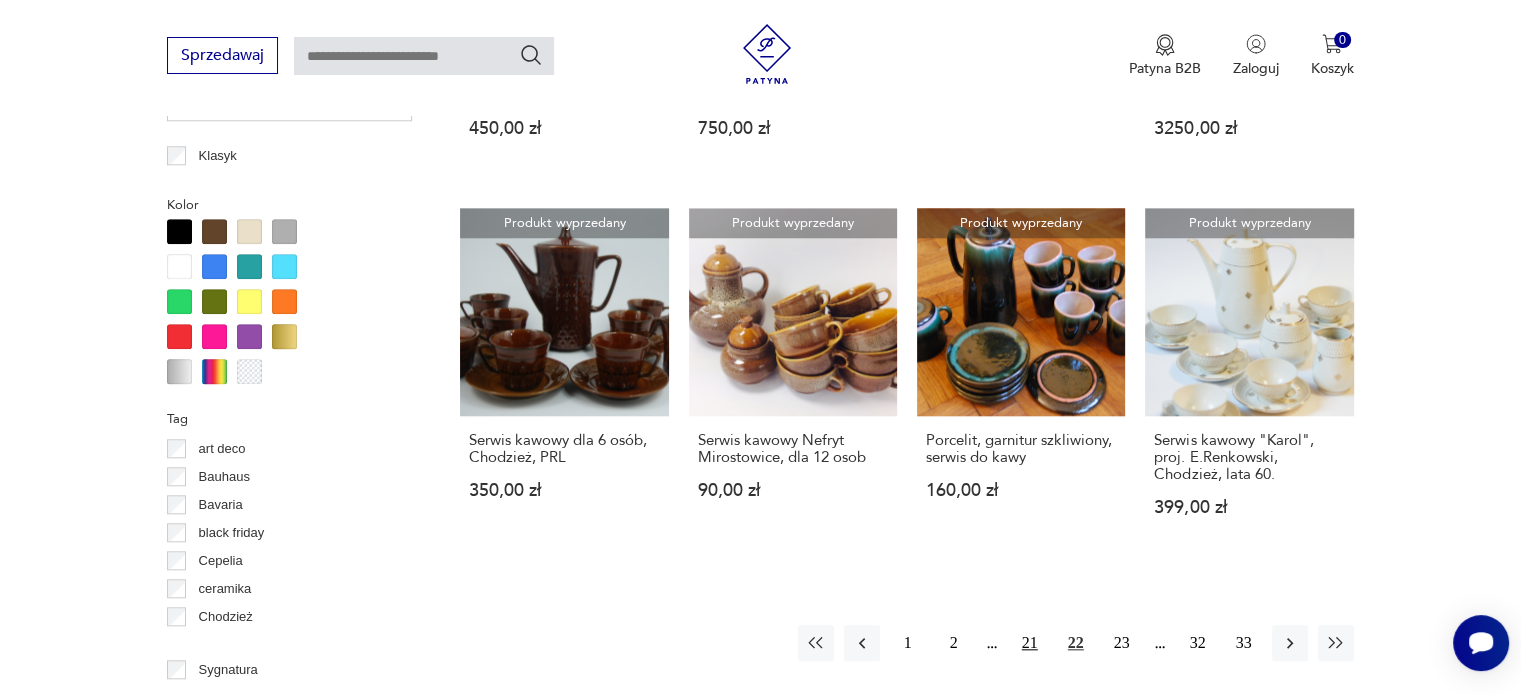 click on "21" at bounding box center [1030, 643] 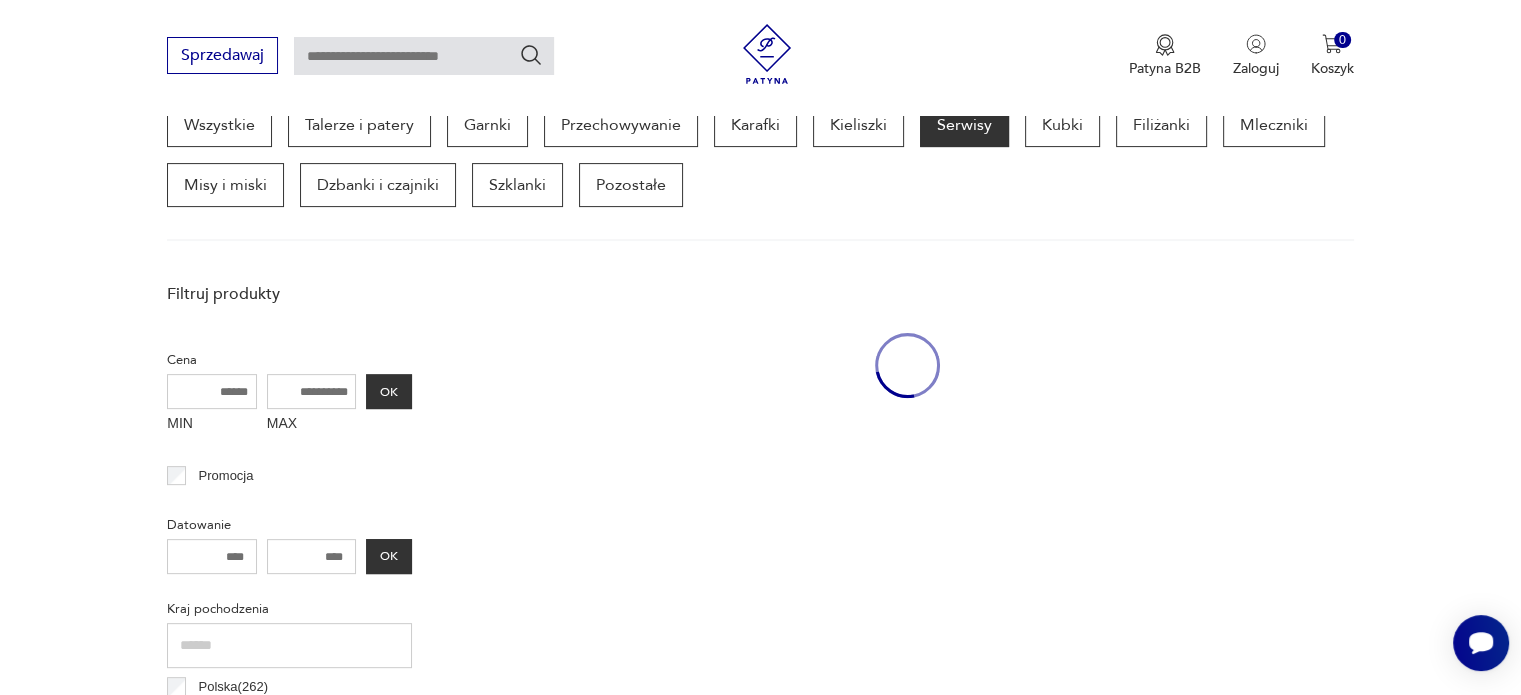 scroll, scrollTop: 530, scrollLeft: 0, axis: vertical 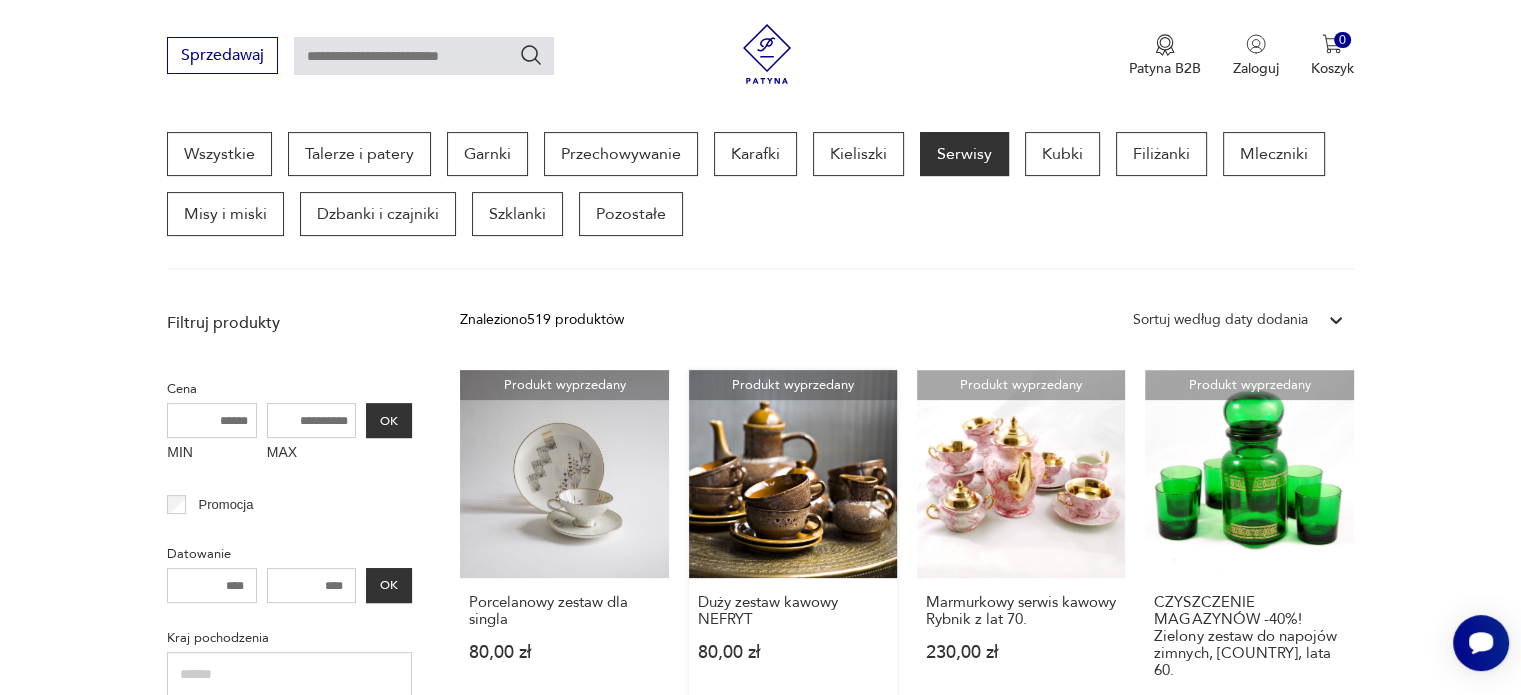 click on "Produkt wyprzedany Duży zestaw kawowy NEFRYT 80,00 zł" at bounding box center (793, 560) 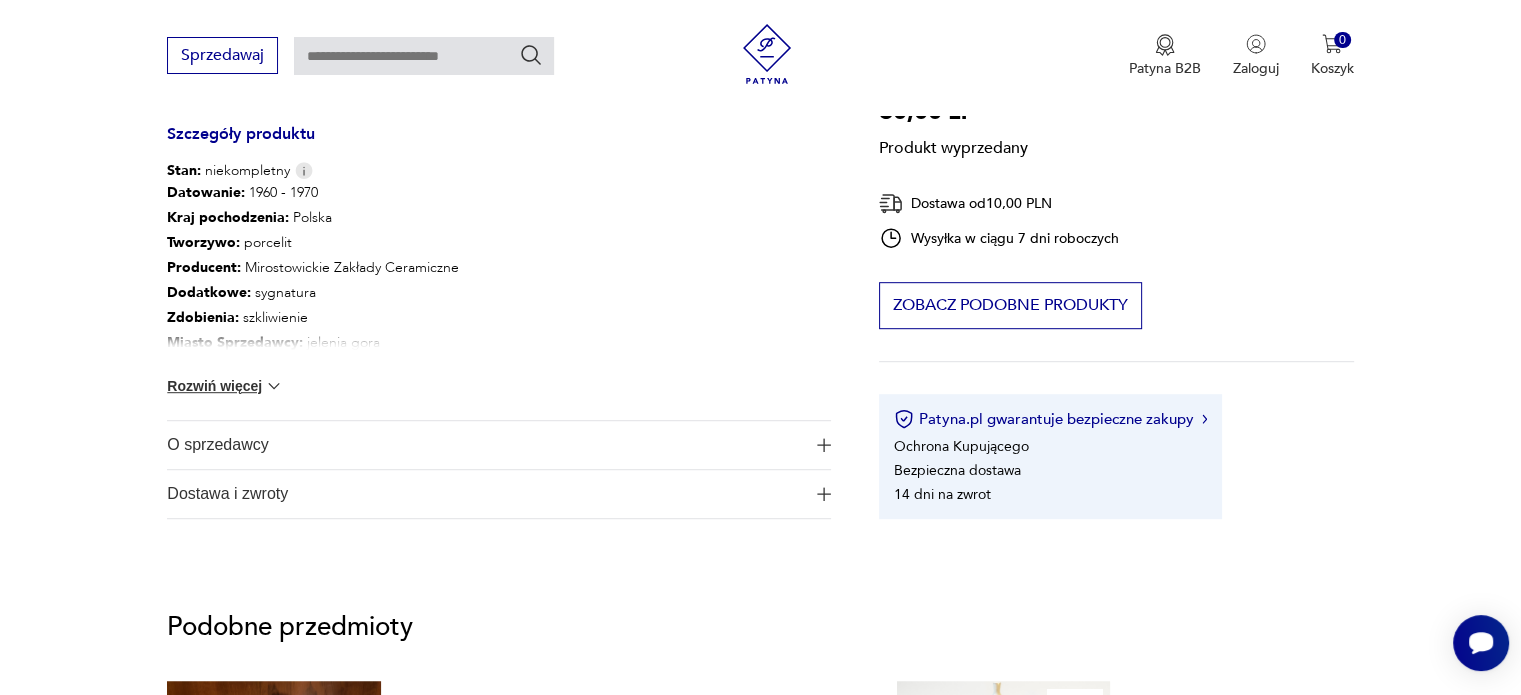 scroll, scrollTop: 1100, scrollLeft: 0, axis: vertical 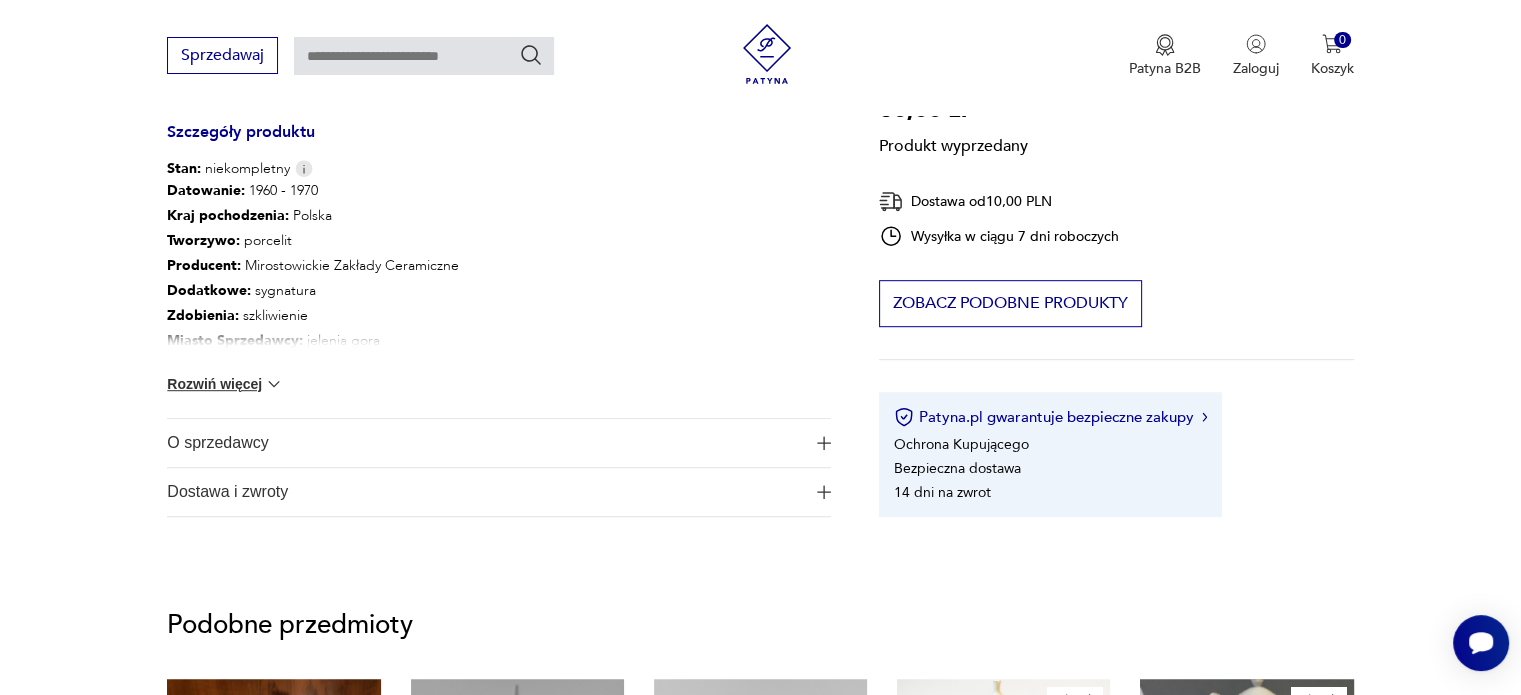 click on "O sprzedawcy" at bounding box center (485, 443) 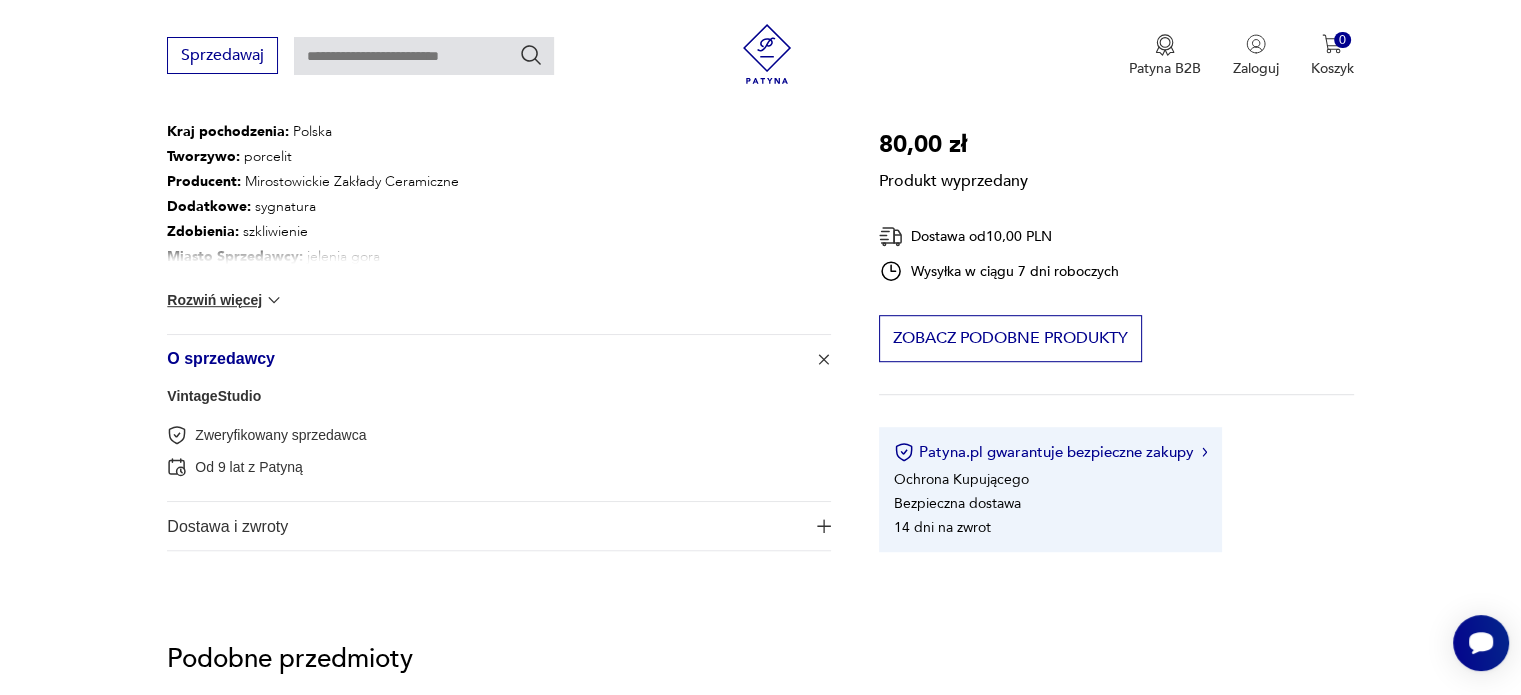 scroll, scrollTop: 1300, scrollLeft: 0, axis: vertical 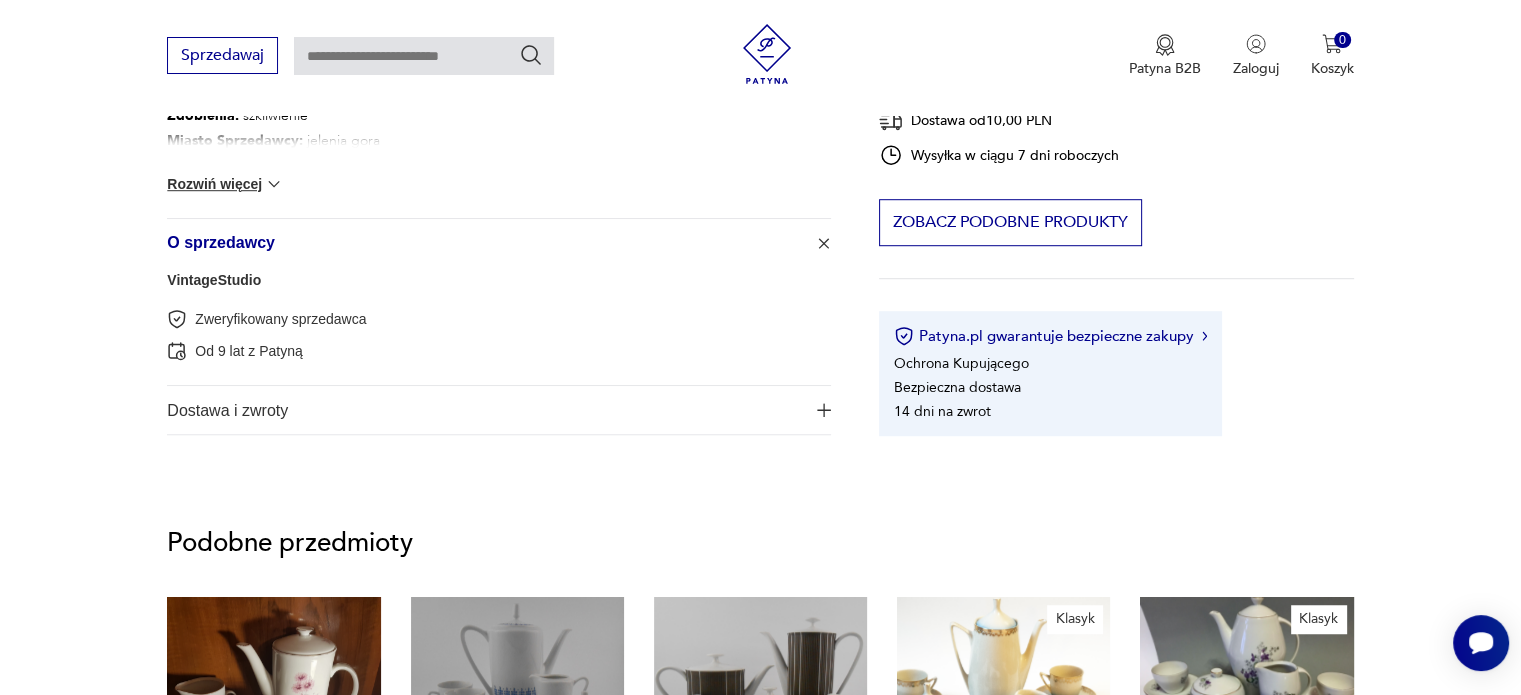 click on "Dostawa i zwroty" at bounding box center (485, 410) 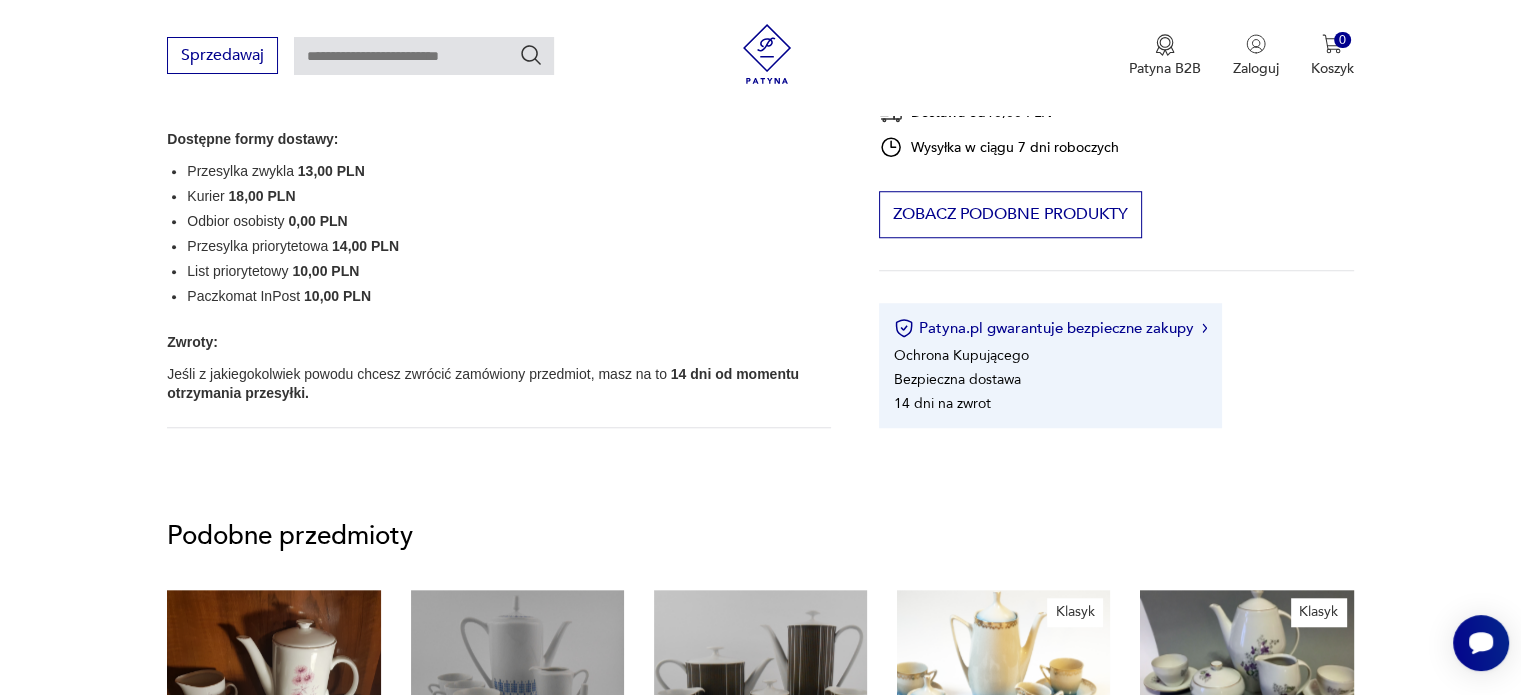scroll, scrollTop: 1700, scrollLeft: 0, axis: vertical 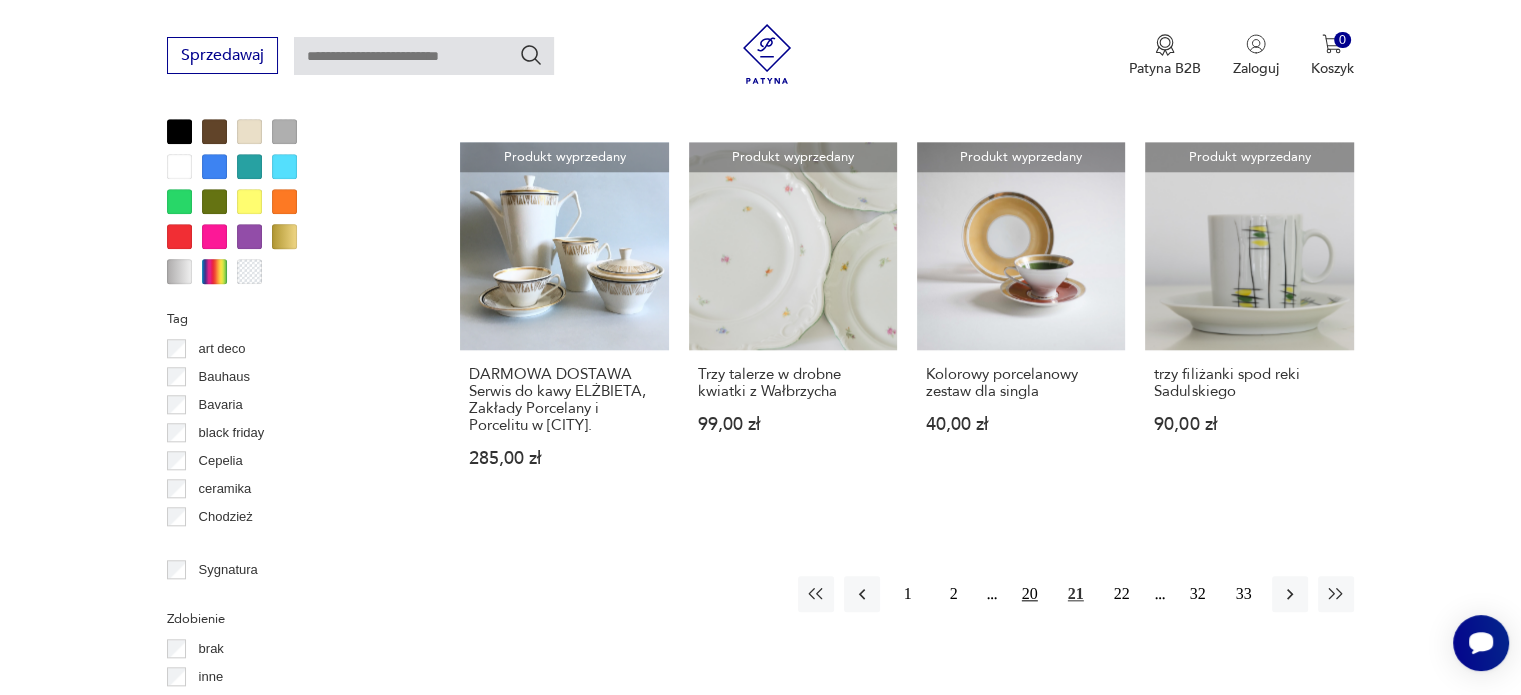 click on "20" at bounding box center (1030, 594) 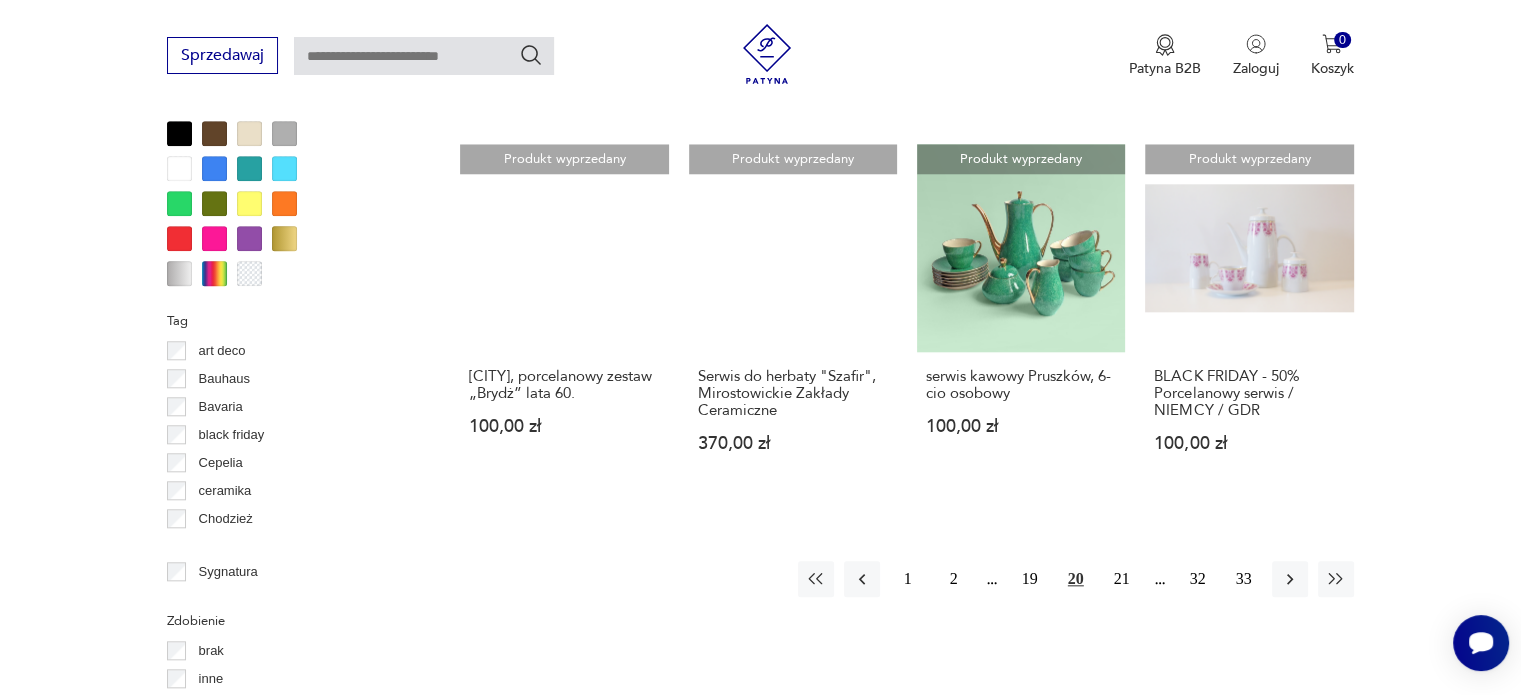 scroll, scrollTop: 1930, scrollLeft: 0, axis: vertical 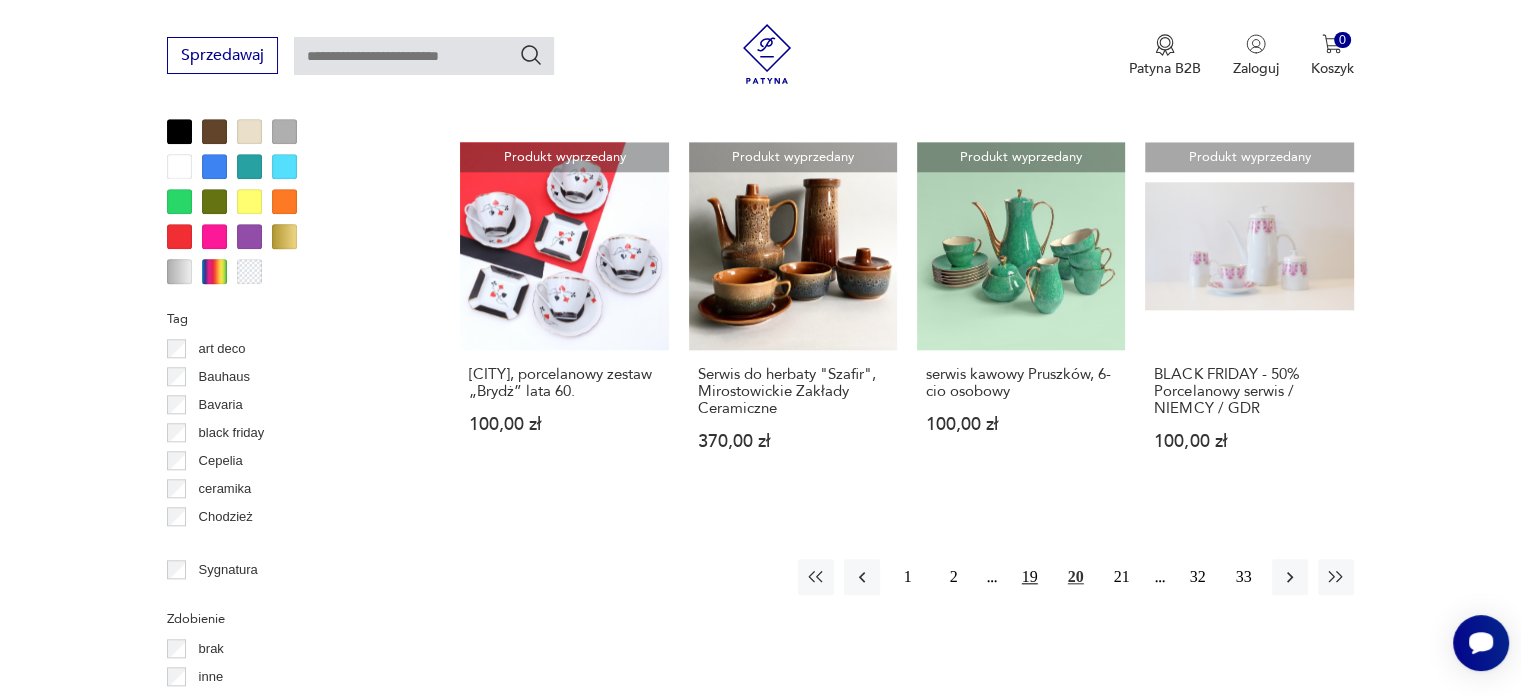 click on "19" at bounding box center (1030, 577) 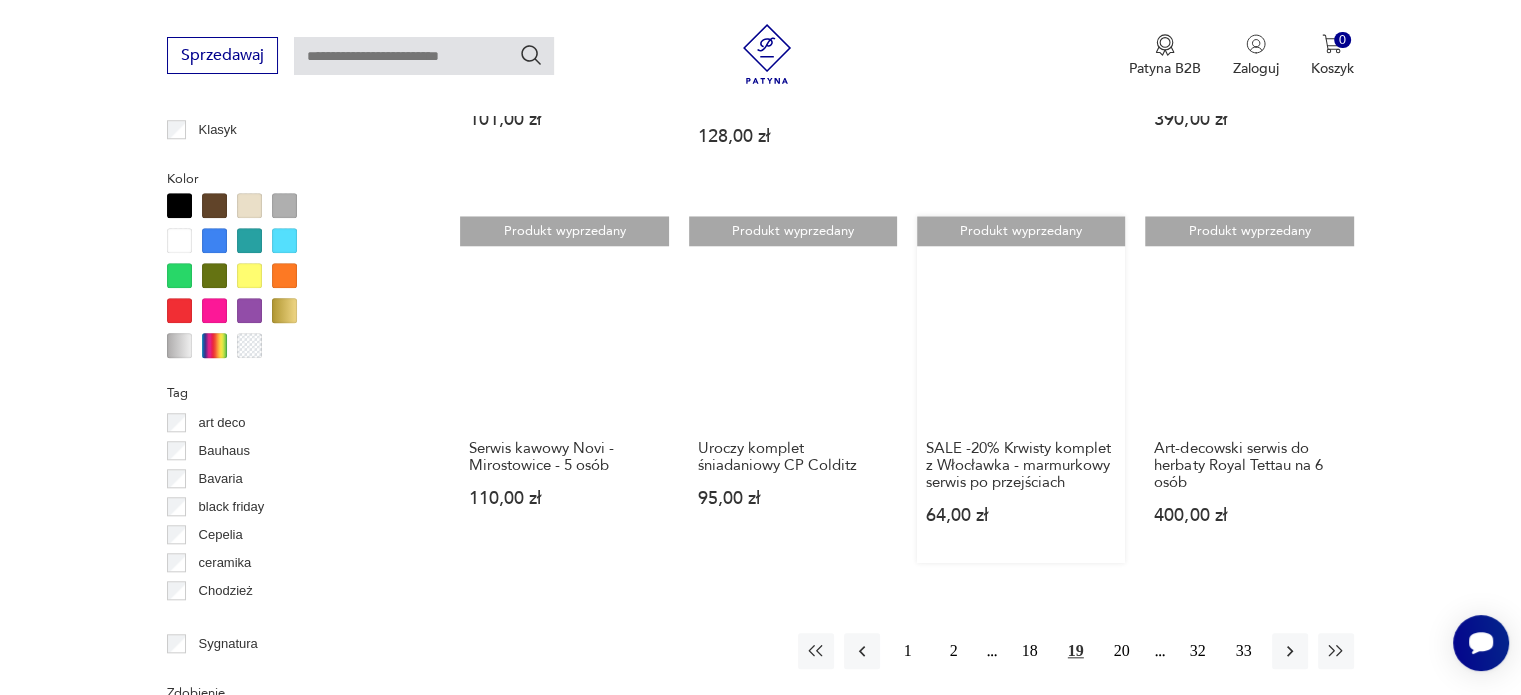 scroll, scrollTop: 1930, scrollLeft: 0, axis: vertical 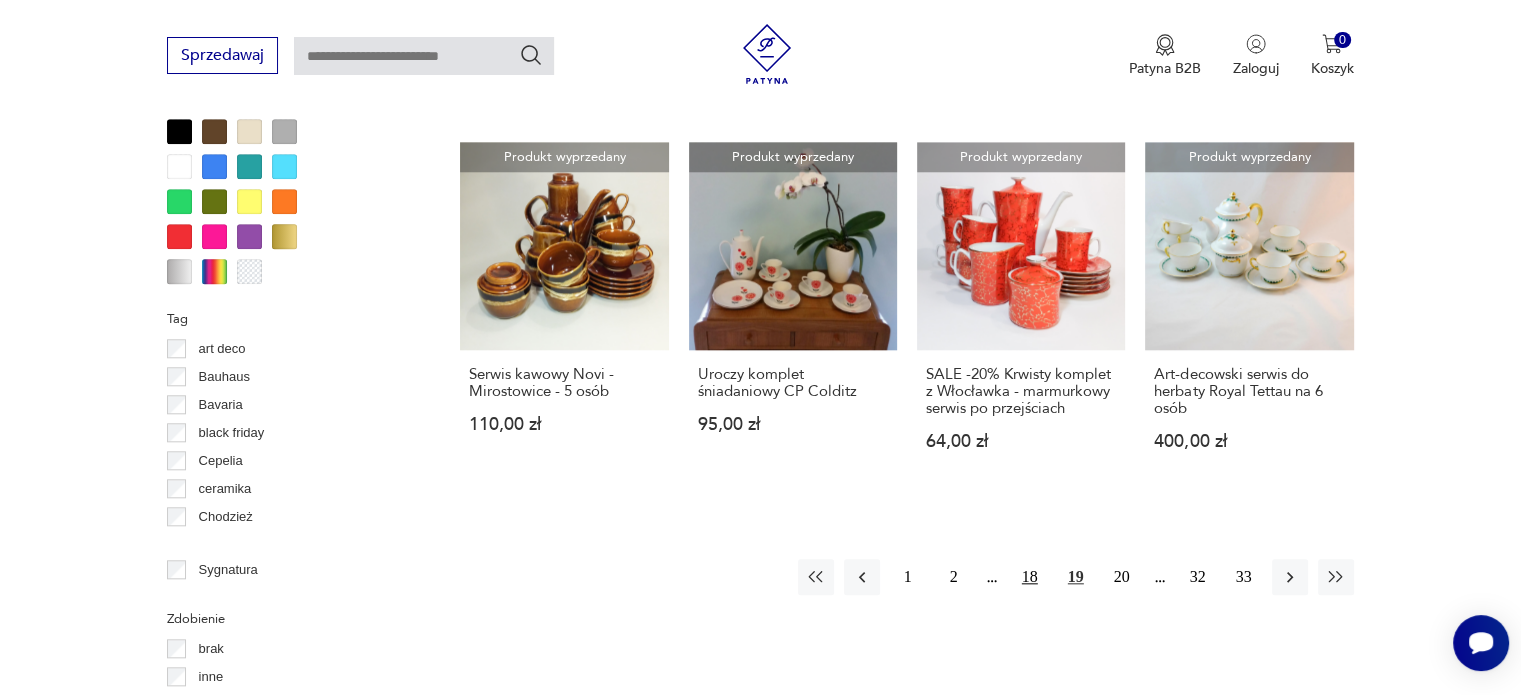 click on "18" at bounding box center (1030, 577) 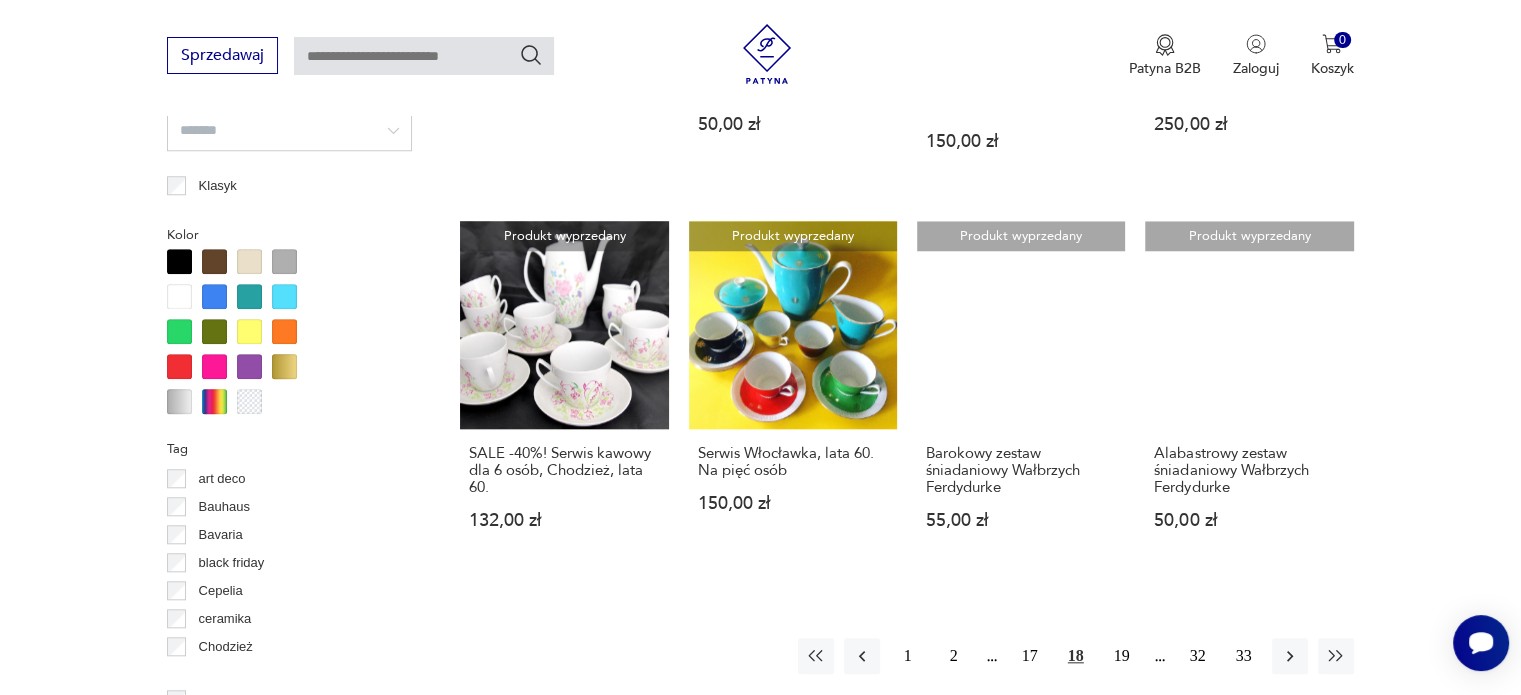 scroll, scrollTop: 1830, scrollLeft: 0, axis: vertical 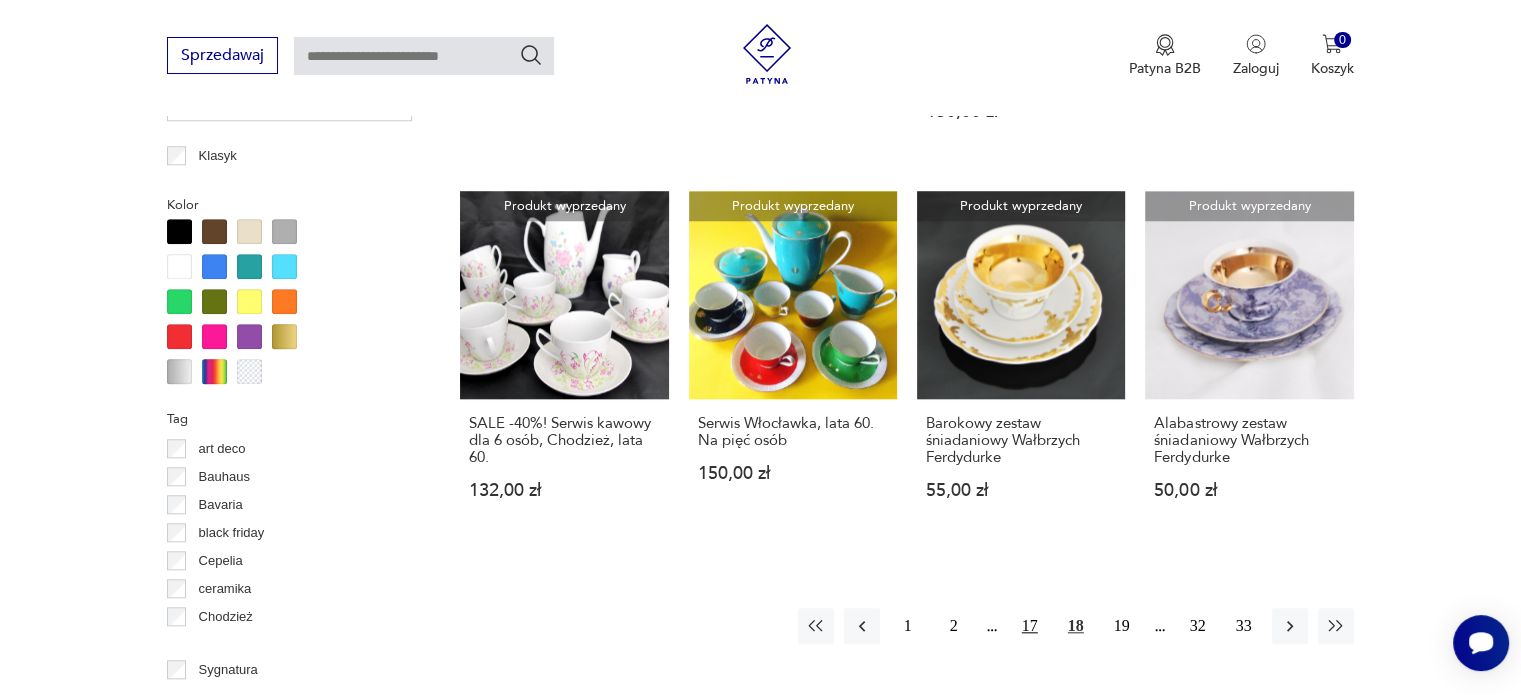 click on "17" at bounding box center [1030, 626] 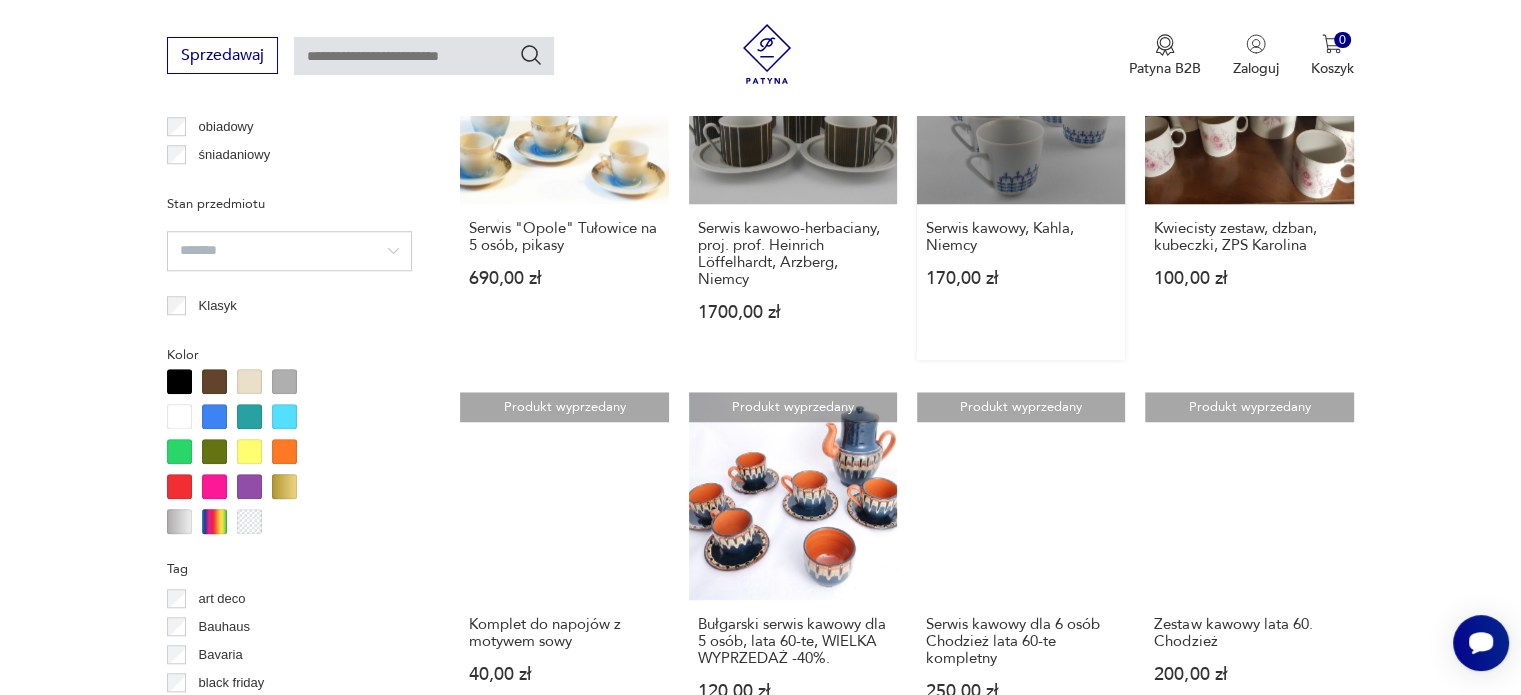 scroll, scrollTop: 1980, scrollLeft: 0, axis: vertical 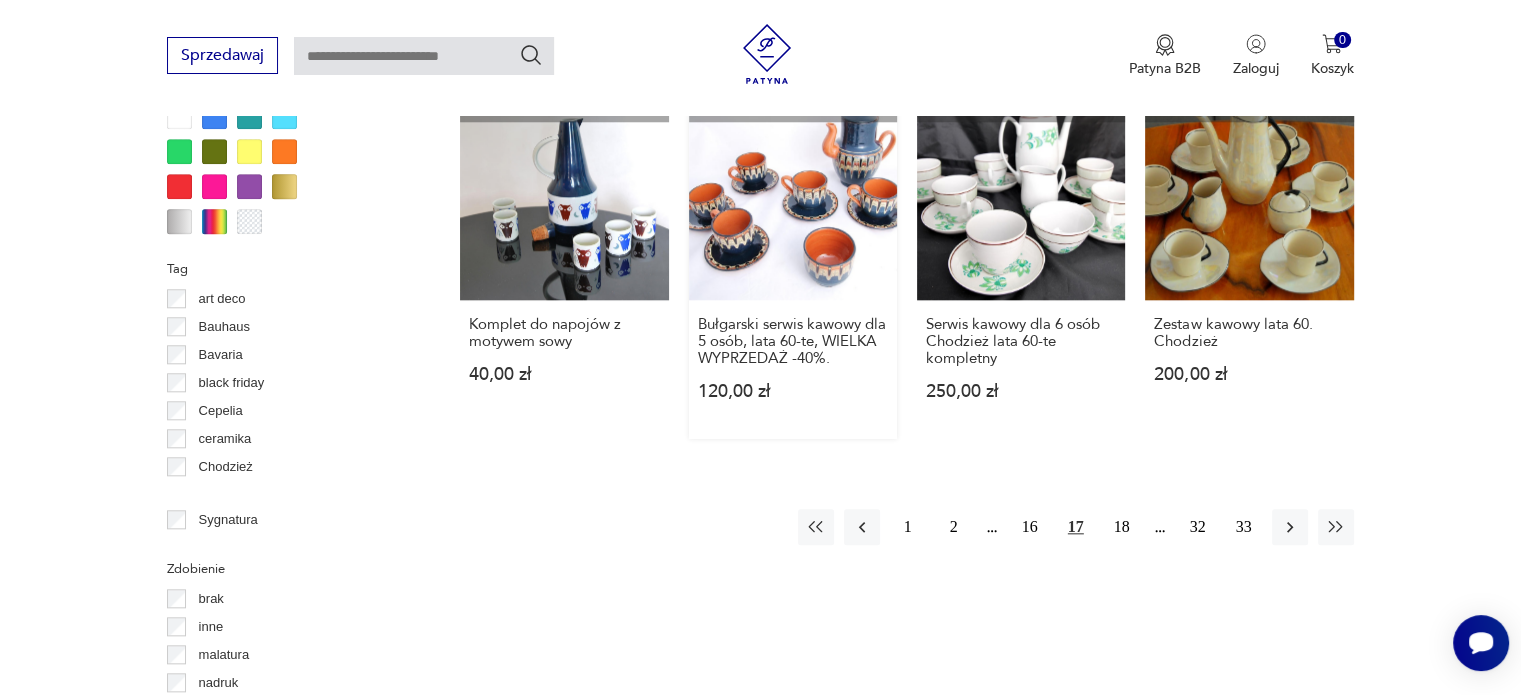 click on "Produkt wyprzedany Bułgarski serwis kawowy dla 5 osób, lata [YEARS], WIELKA WYPRZEDAŻ -40%. 120,00 zł" at bounding box center [793, 265] 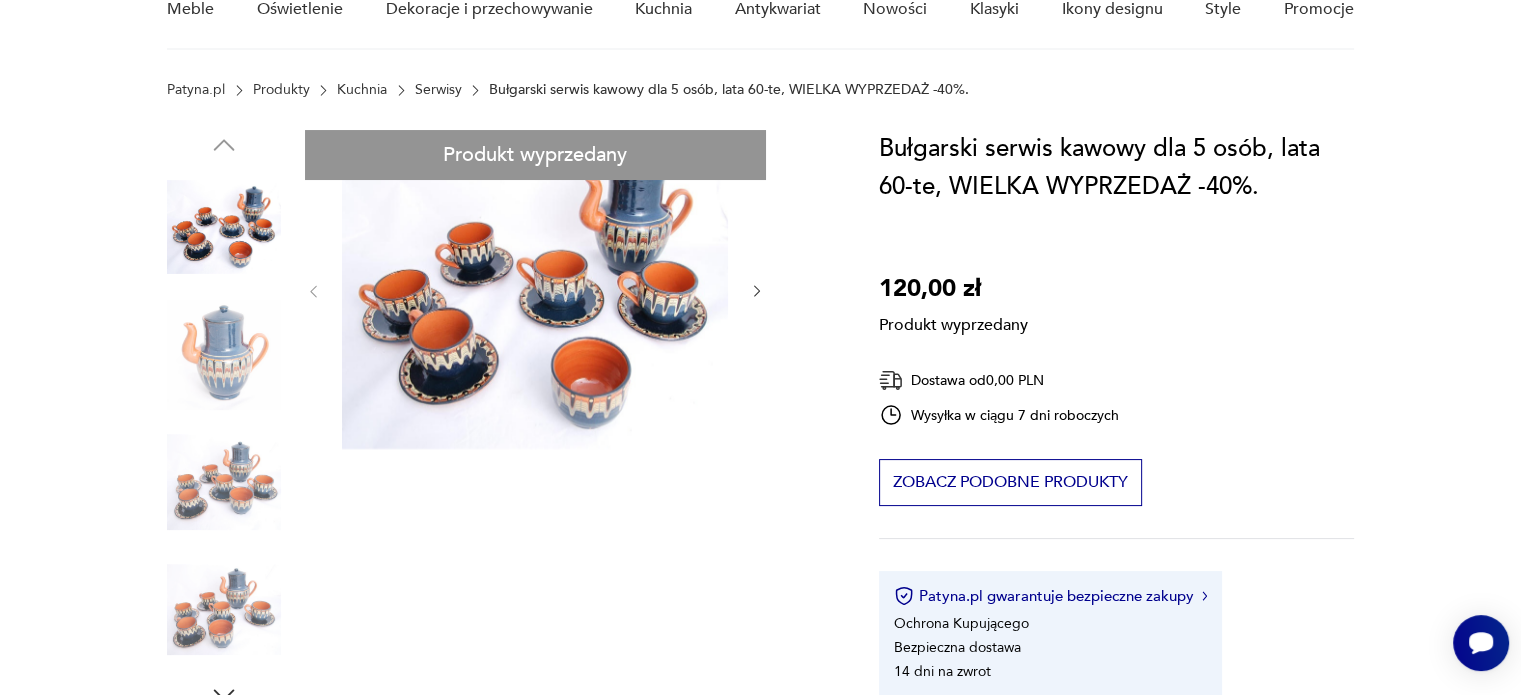 scroll, scrollTop: 100, scrollLeft: 0, axis: vertical 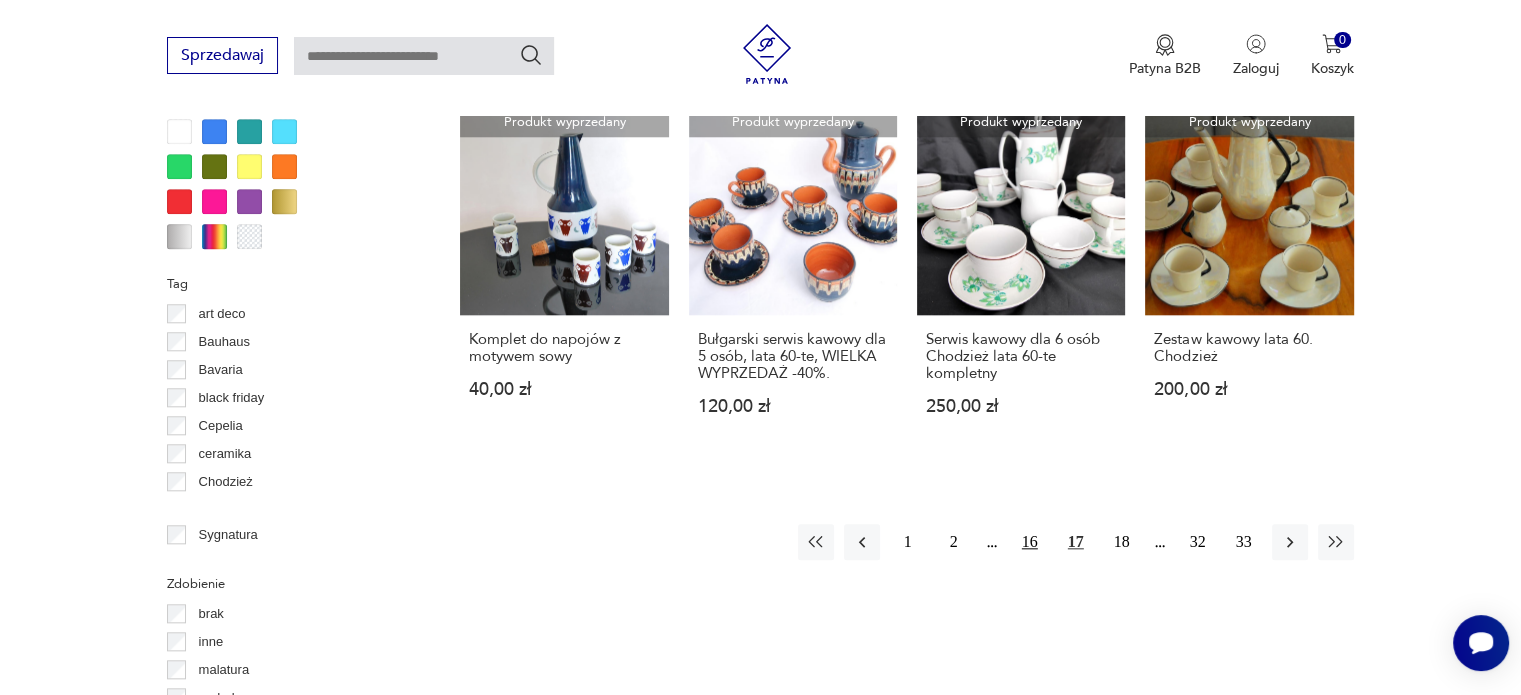 click on "16" at bounding box center [1030, 542] 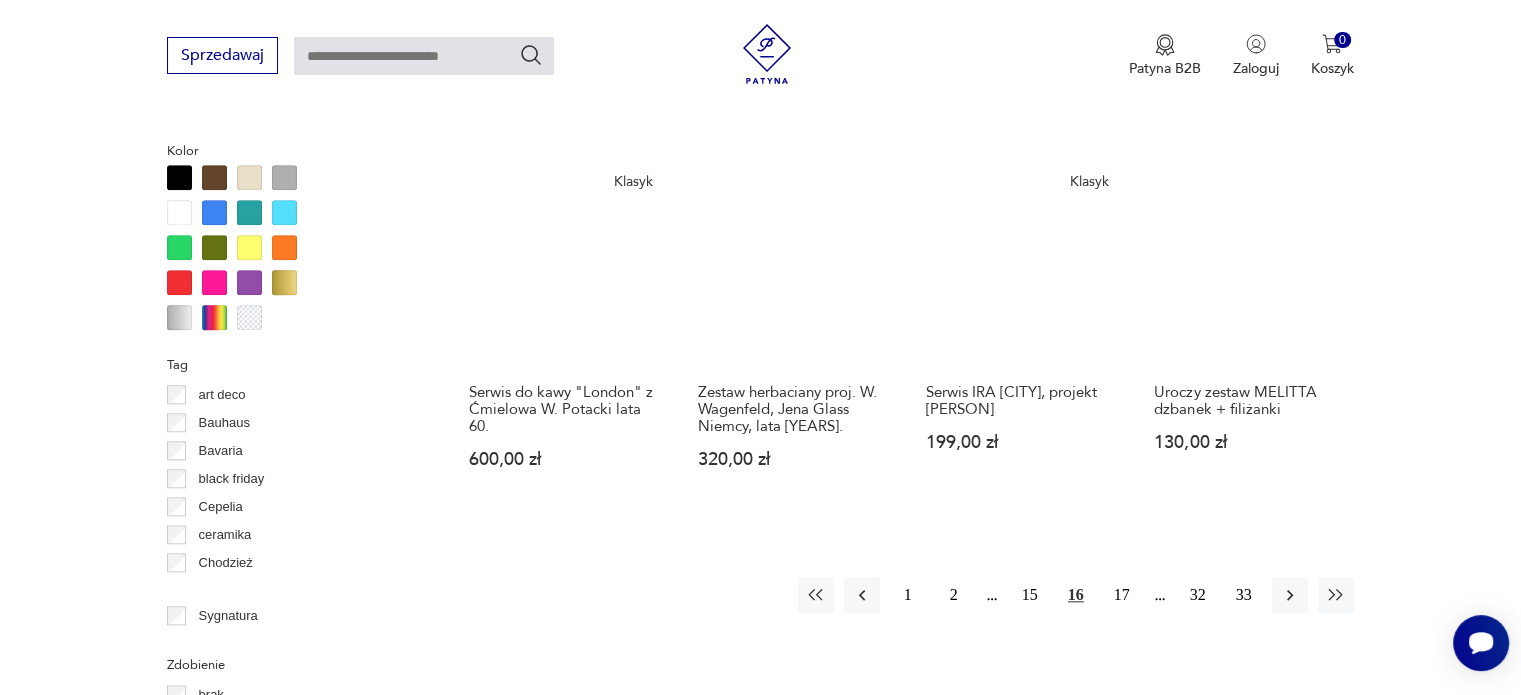 scroll, scrollTop: 1930, scrollLeft: 0, axis: vertical 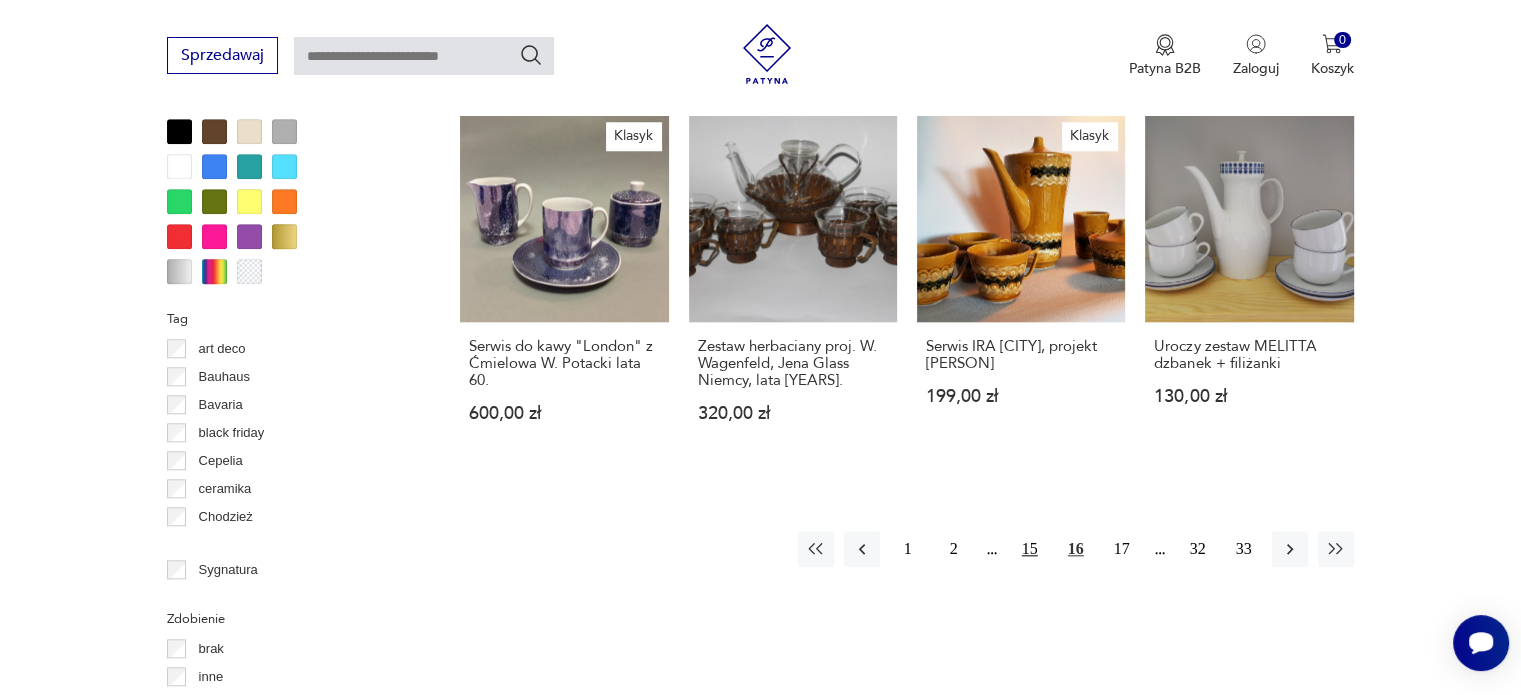click on "15" at bounding box center (1030, 549) 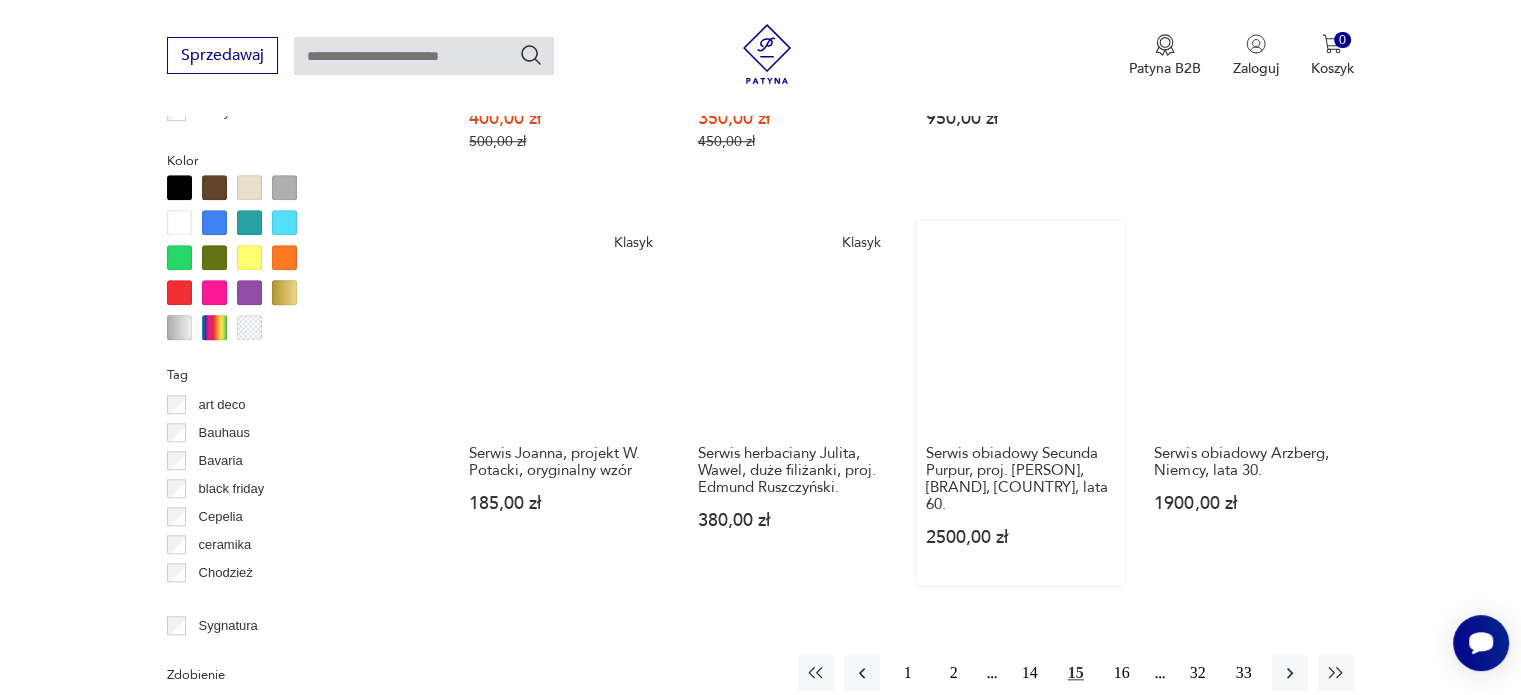 scroll, scrollTop: 2030, scrollLeft: 0, axis: vertical 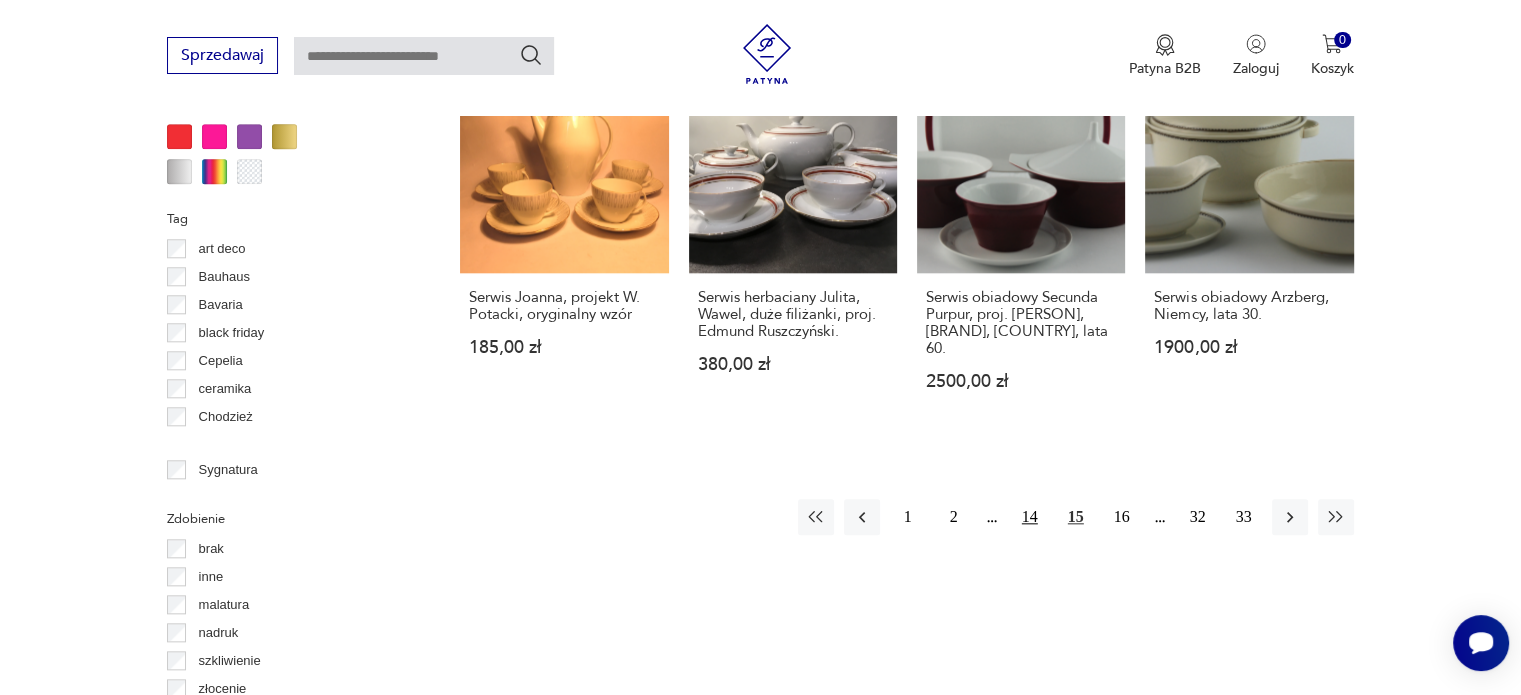 click on "14" at bounding box center [1030, 517] 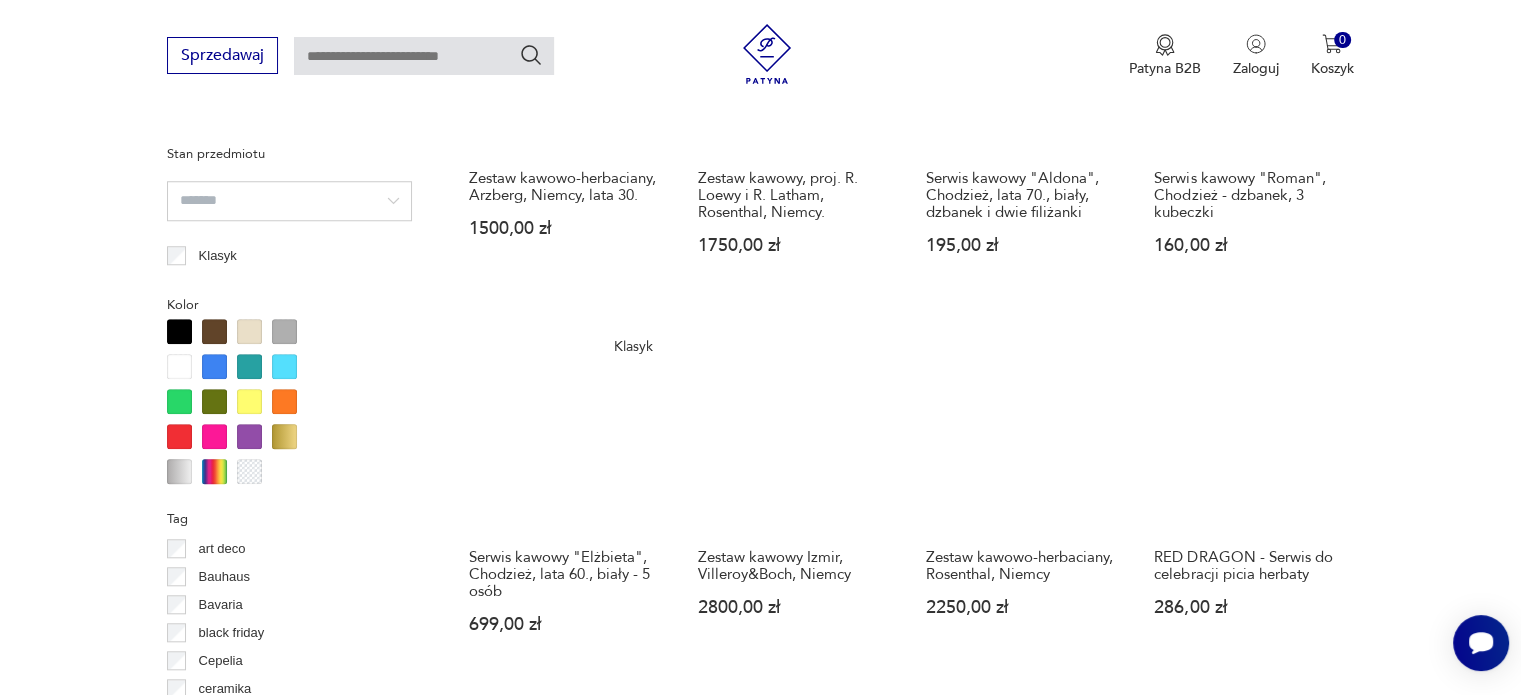 scroll, scrollTop: 1830, scrollLeft: 0, axis: vertical 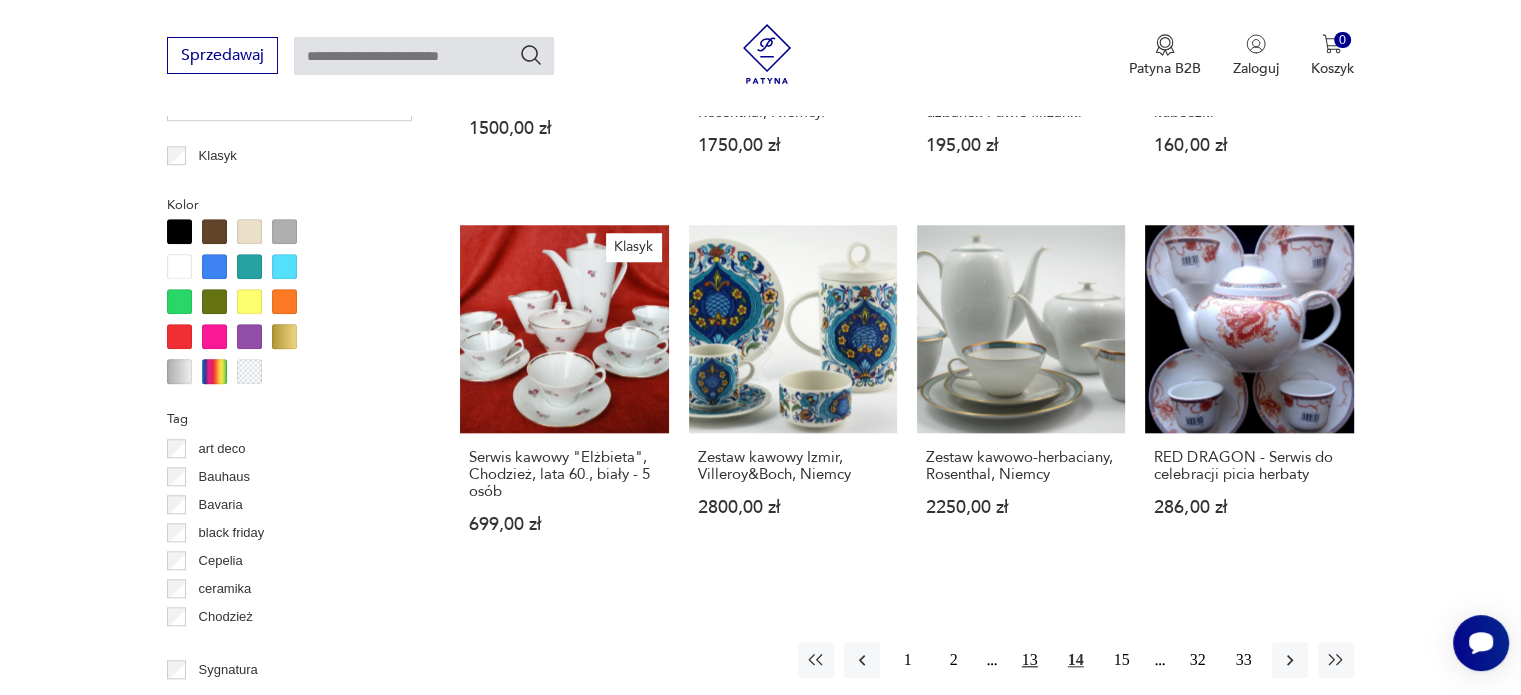 click on "13" at bounding box center [1030, 660] 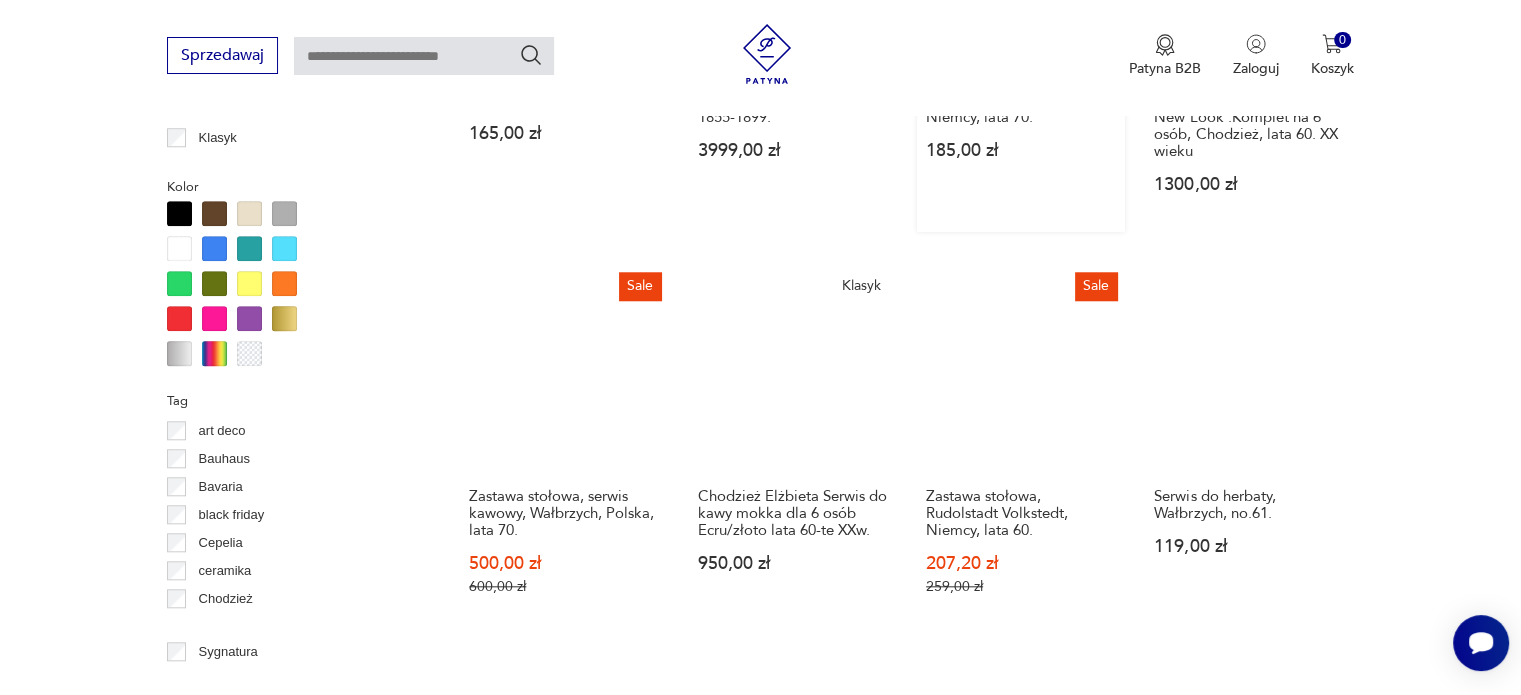 scroll, scrollTop: 2030, scrollLeft: 0, axis: vertical 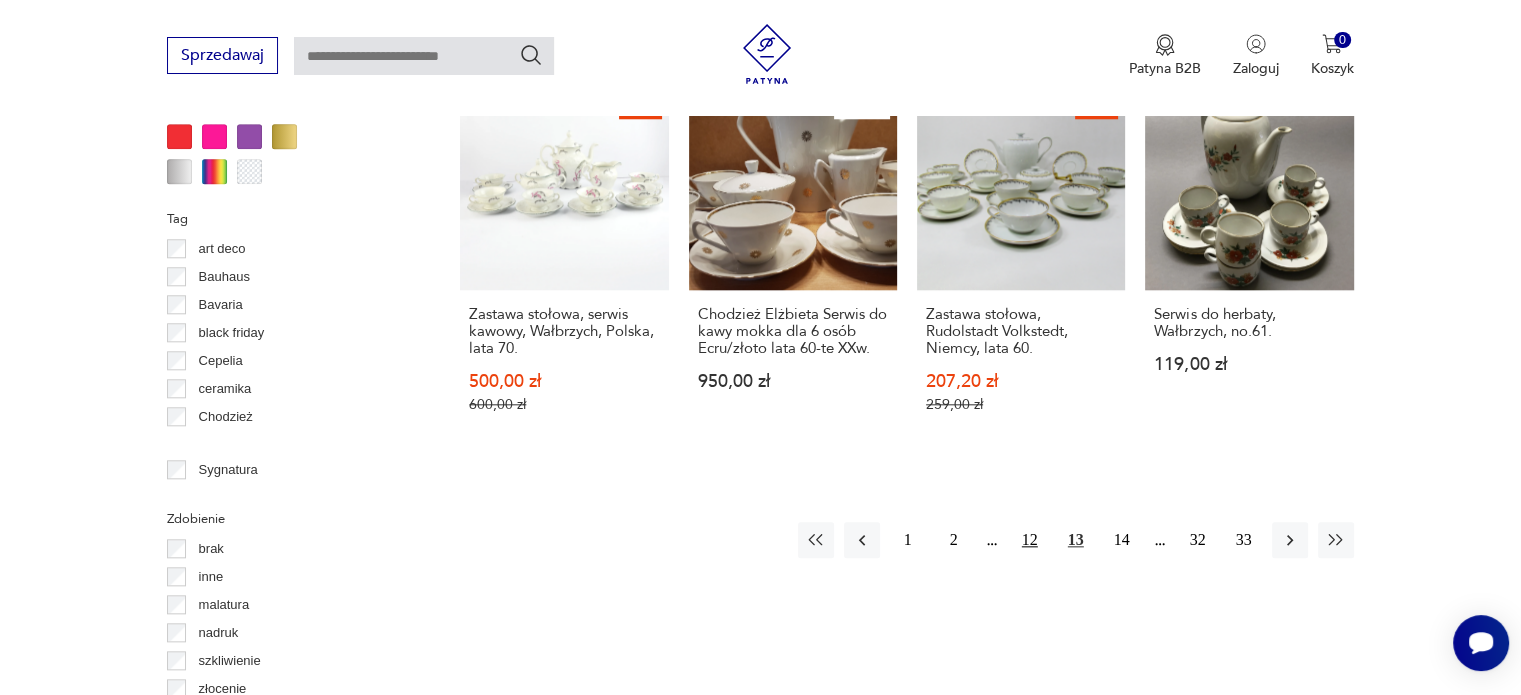 click on "12" at bounding box center (1030, 540) 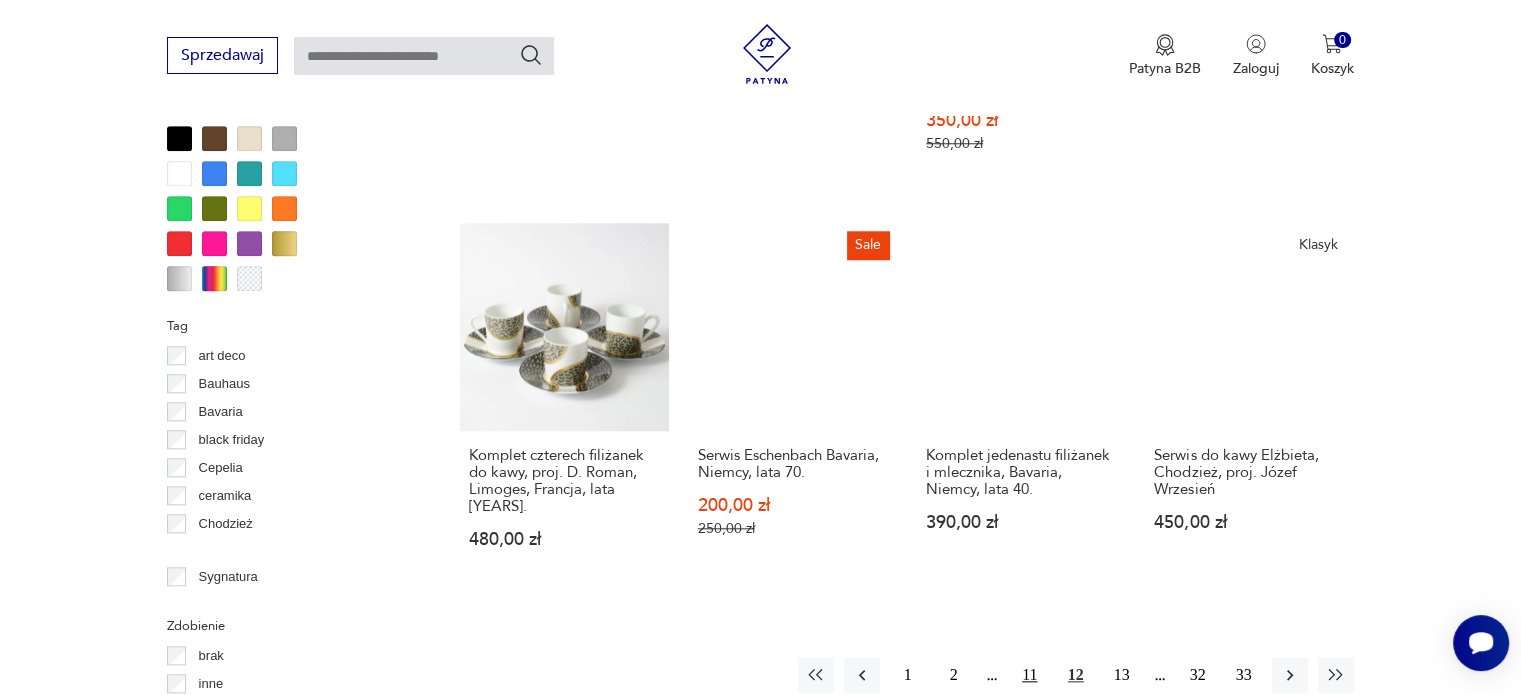 scroll, scrollTop: 2030, scrollLeft: 0, axis: vertical 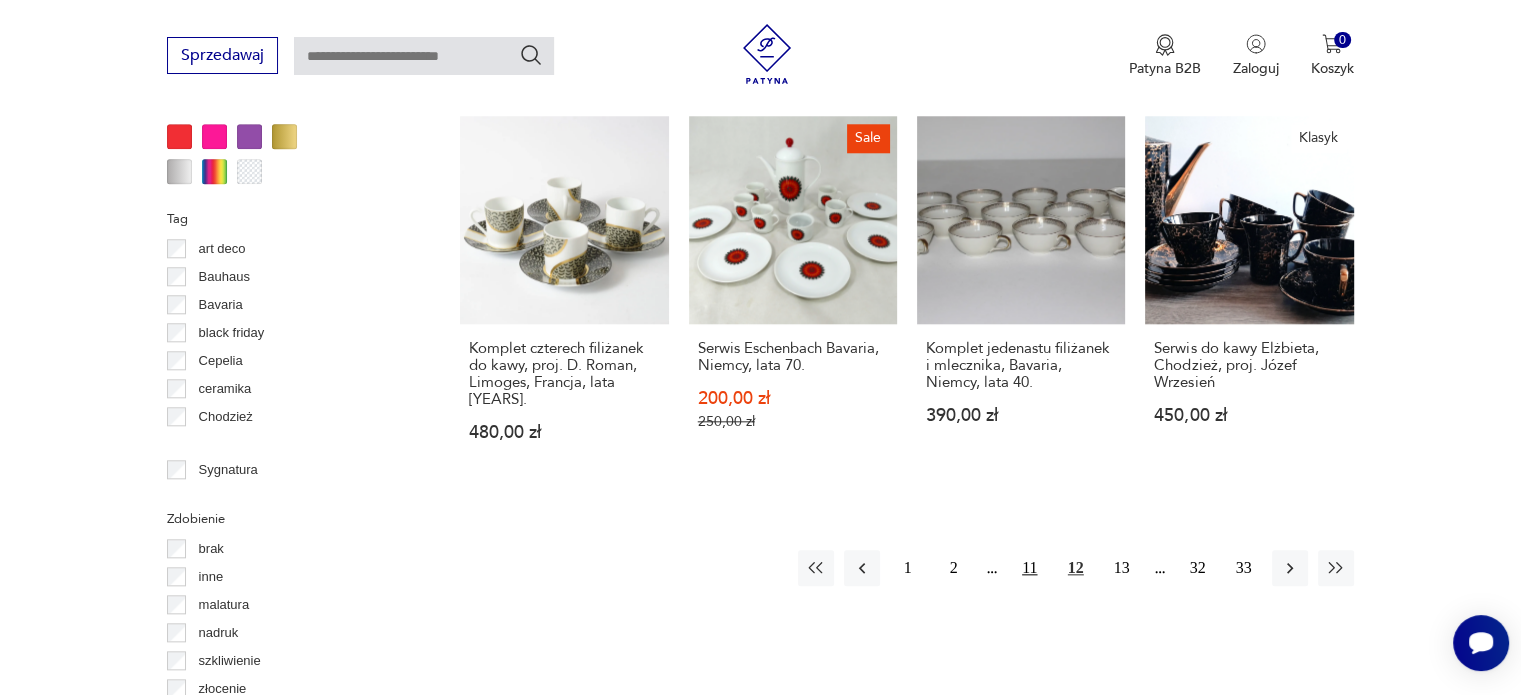 click on "11" at bounding box center (1030, 568) 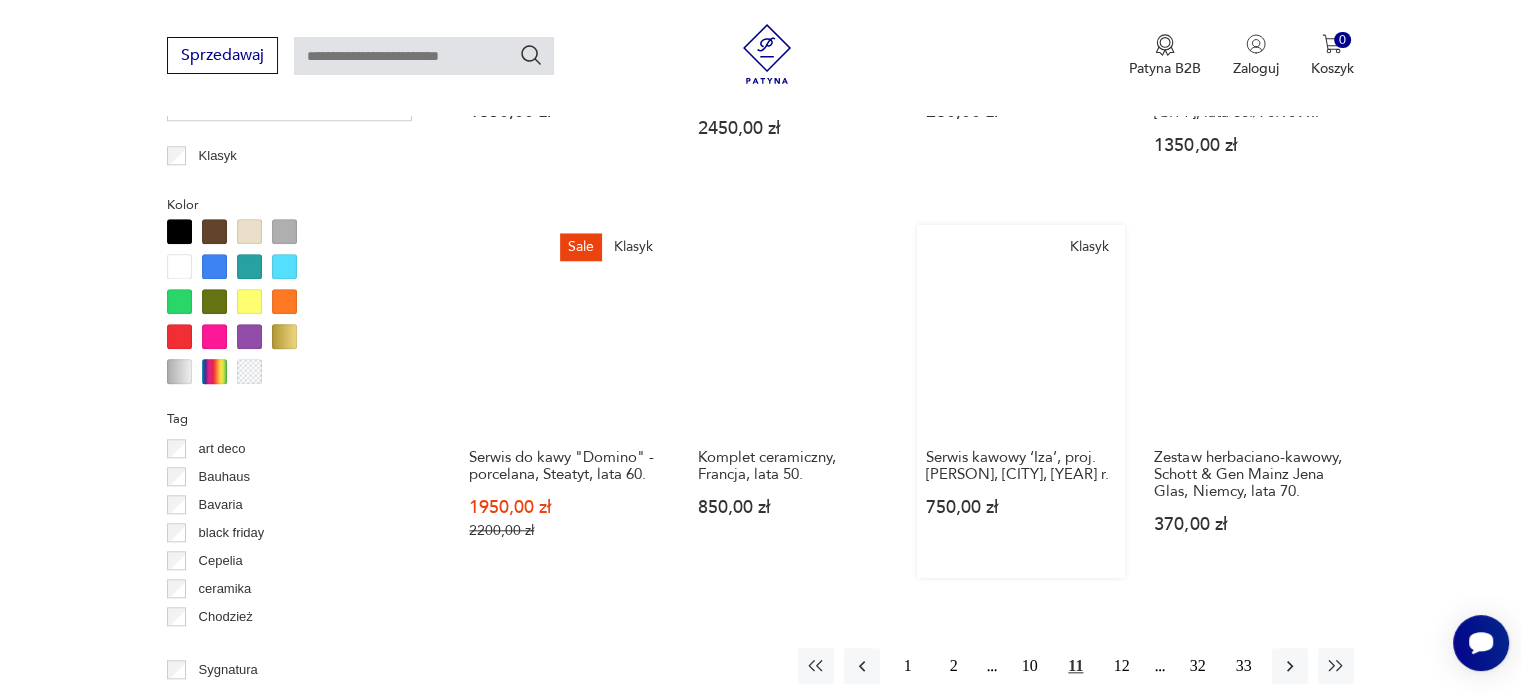 scroll, scrollTop: 2130, scrollLeft: 0, axis: vertical 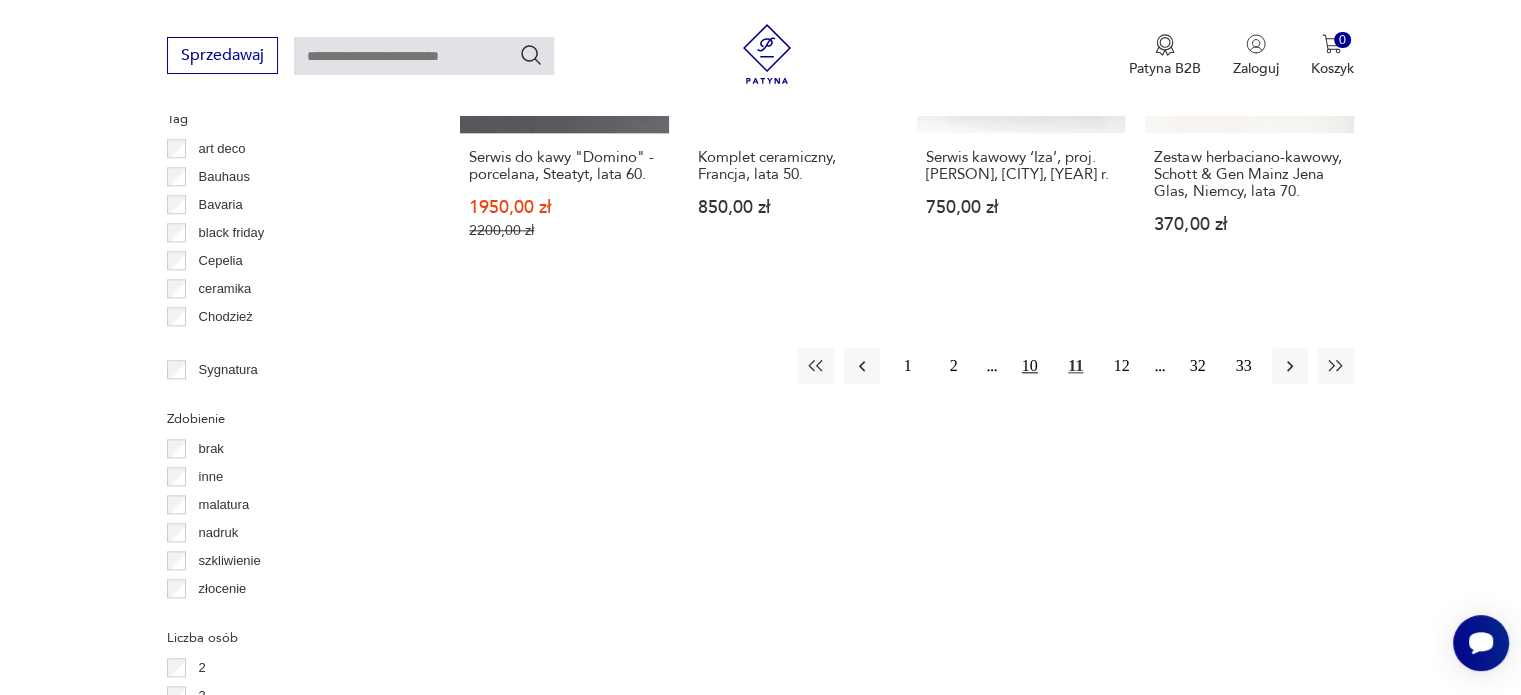 click on "10" at bounding box center [1030, 366] 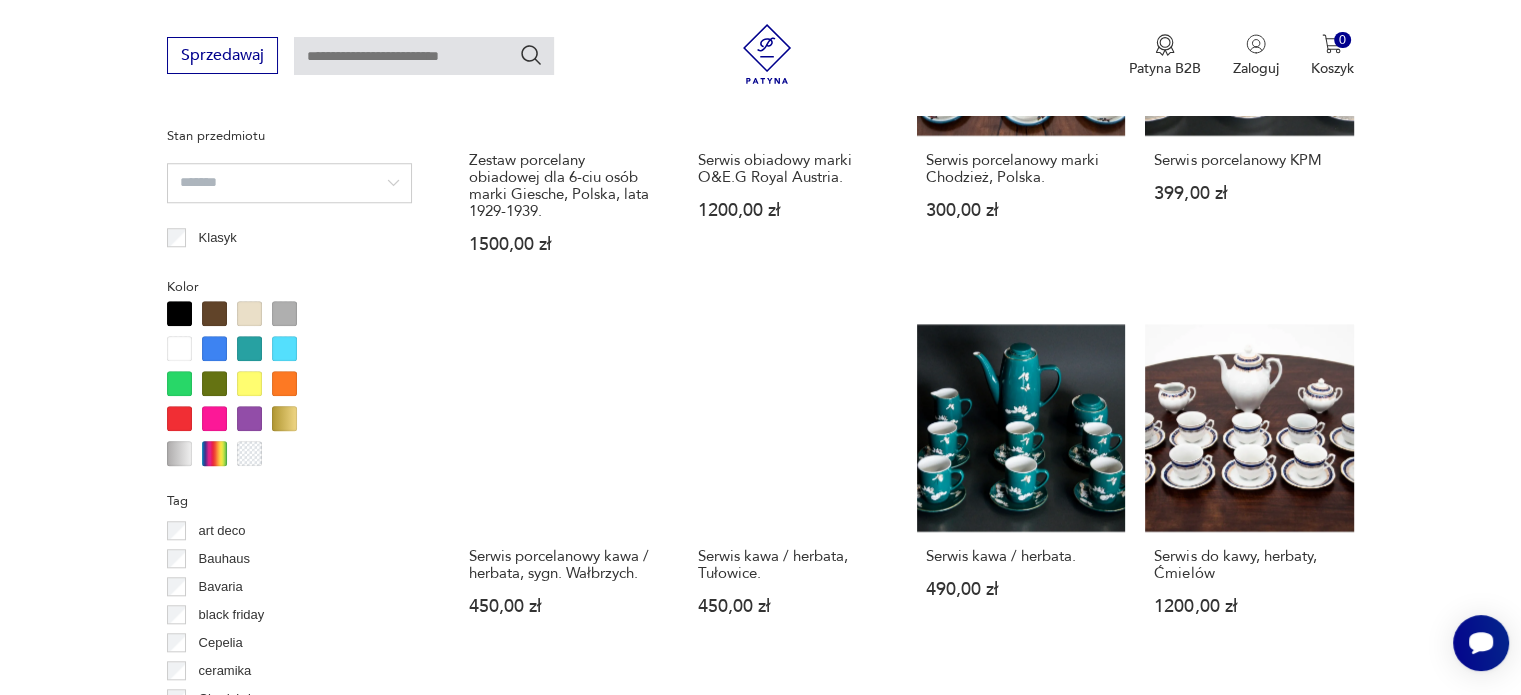 scroll, scrollTop: 1930, scrollLeft: 0, axis: vertical 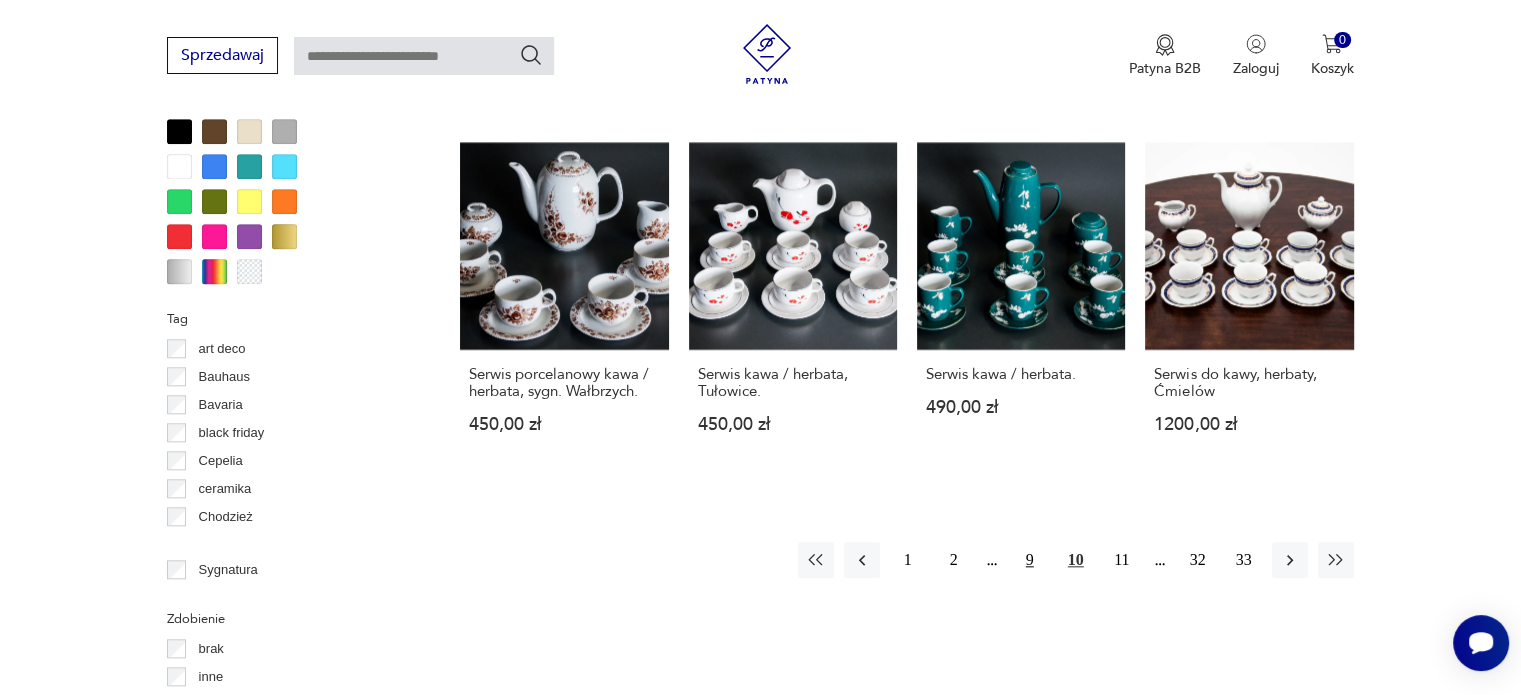 click on "9" at bounding box center (1030, 560) 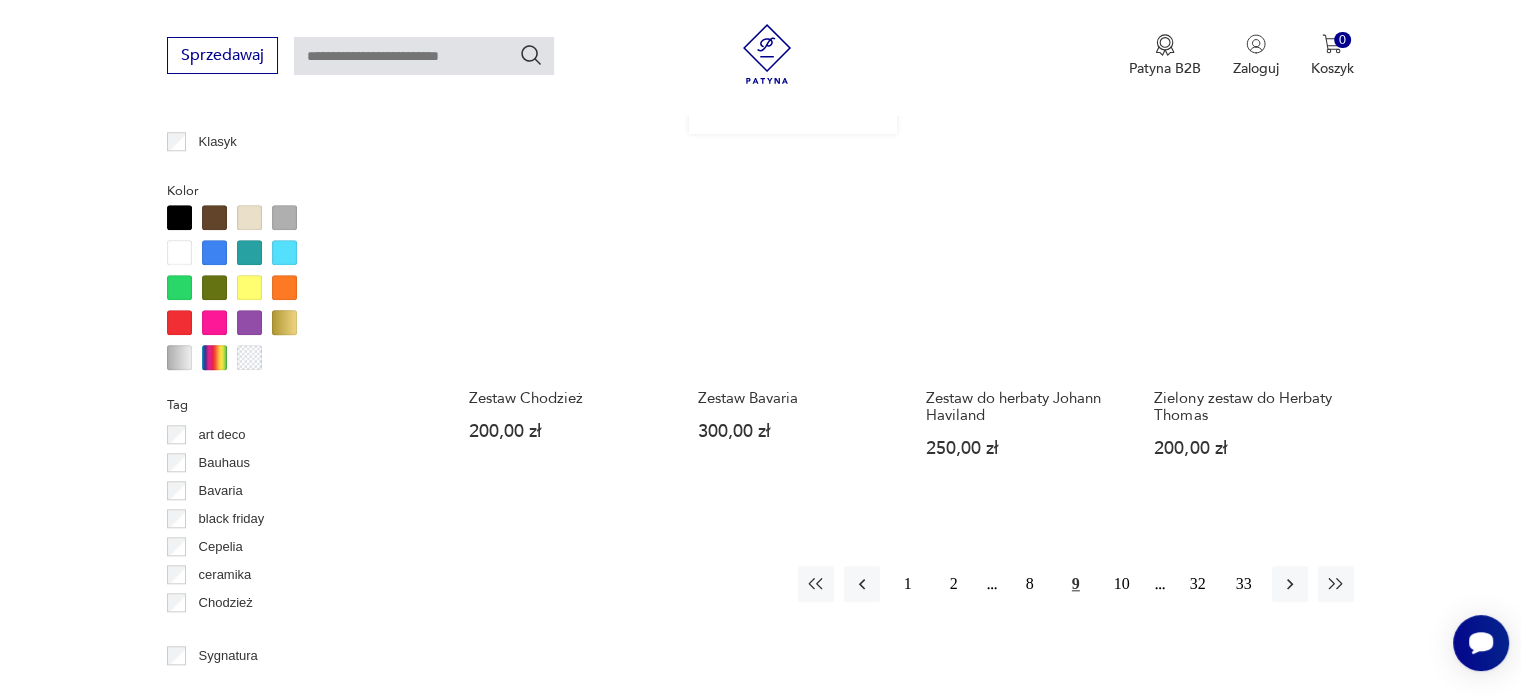 scroll, scrollTop: 1930, scrollLeft: 0, axis: vertical 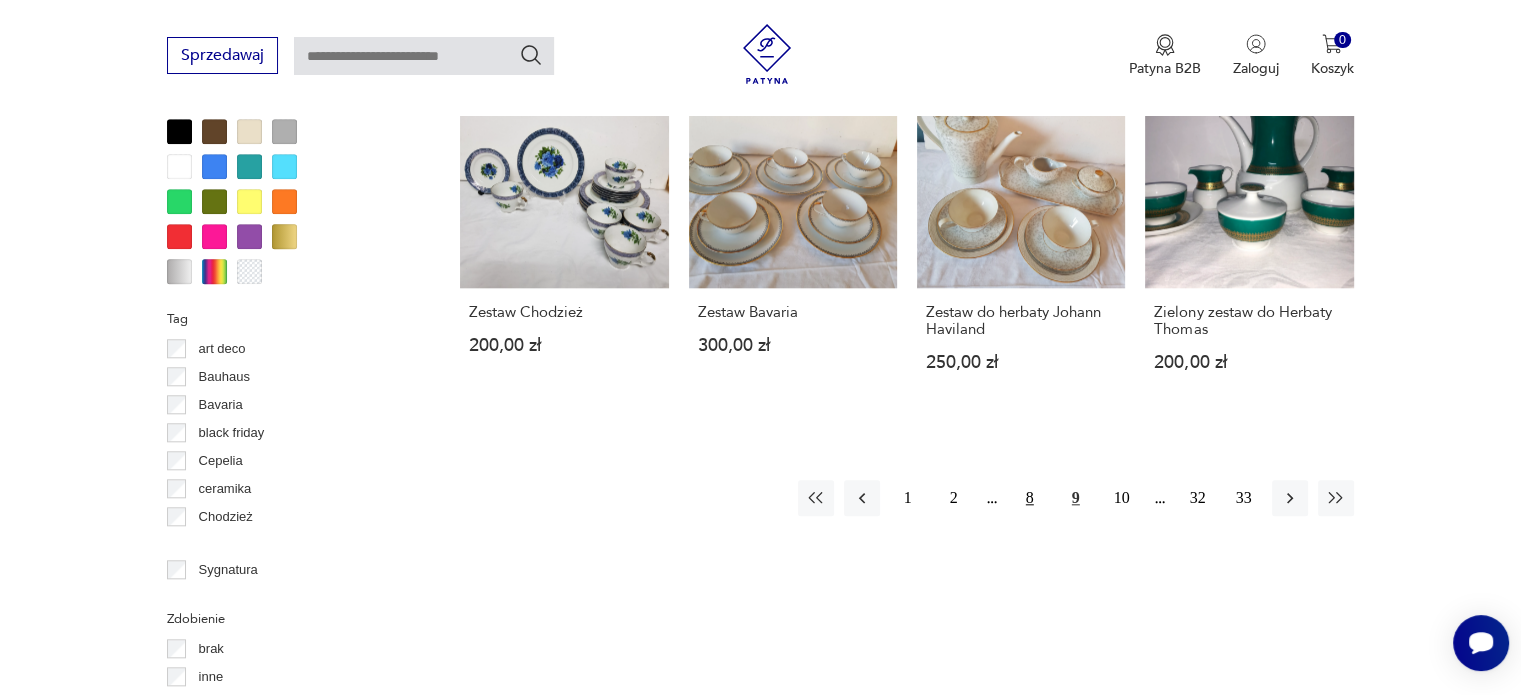 click on "8" at bounding box center [1030, 498] 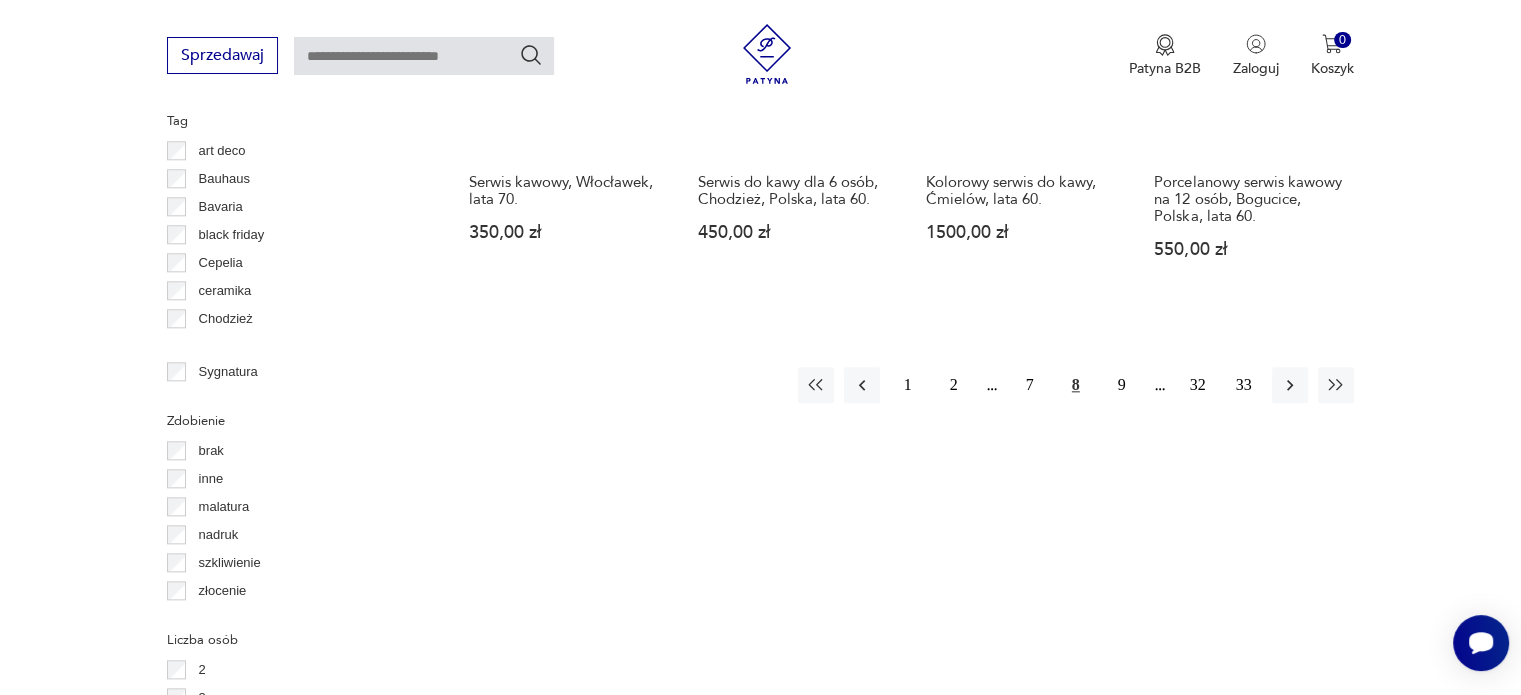 scroll, scrollTop: 2130, scrollLeft: 0, axis: vertical 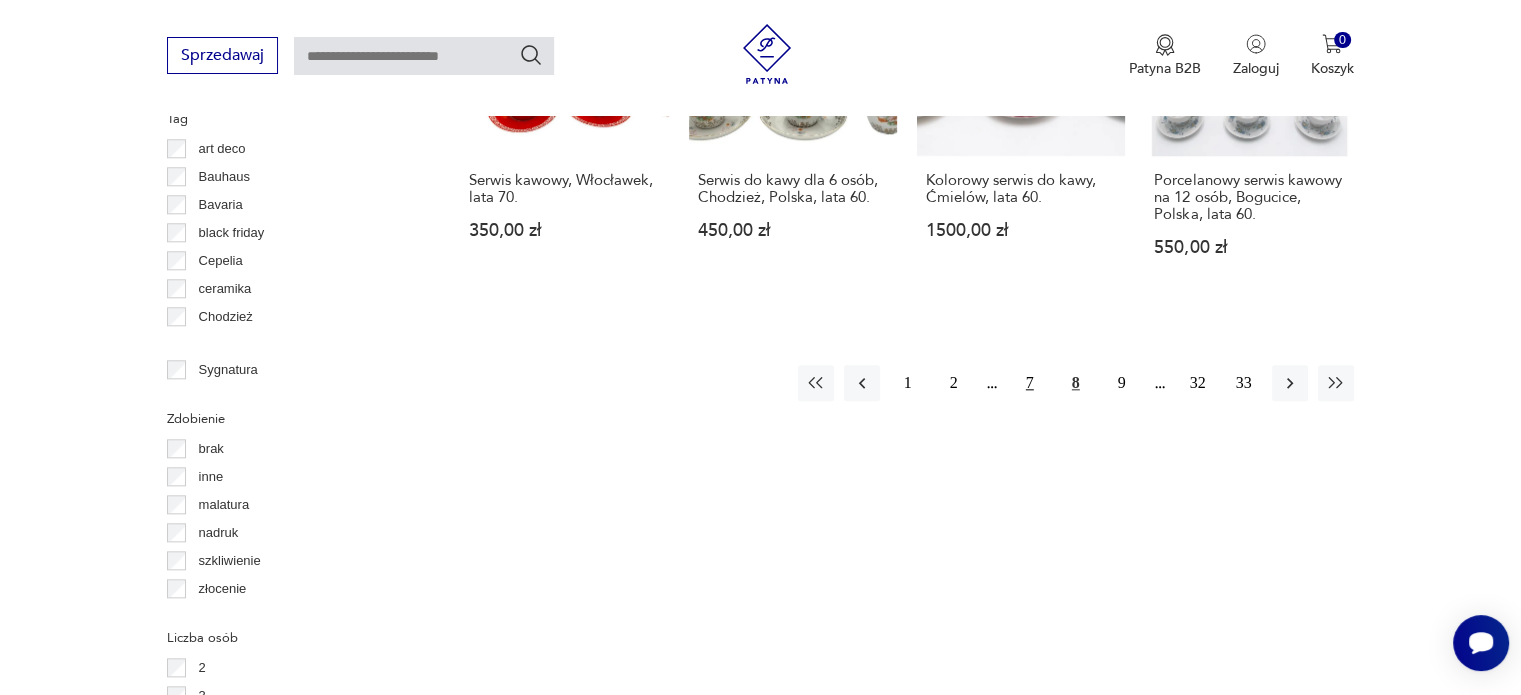 click on "7" at bounding box center (1030, 383) 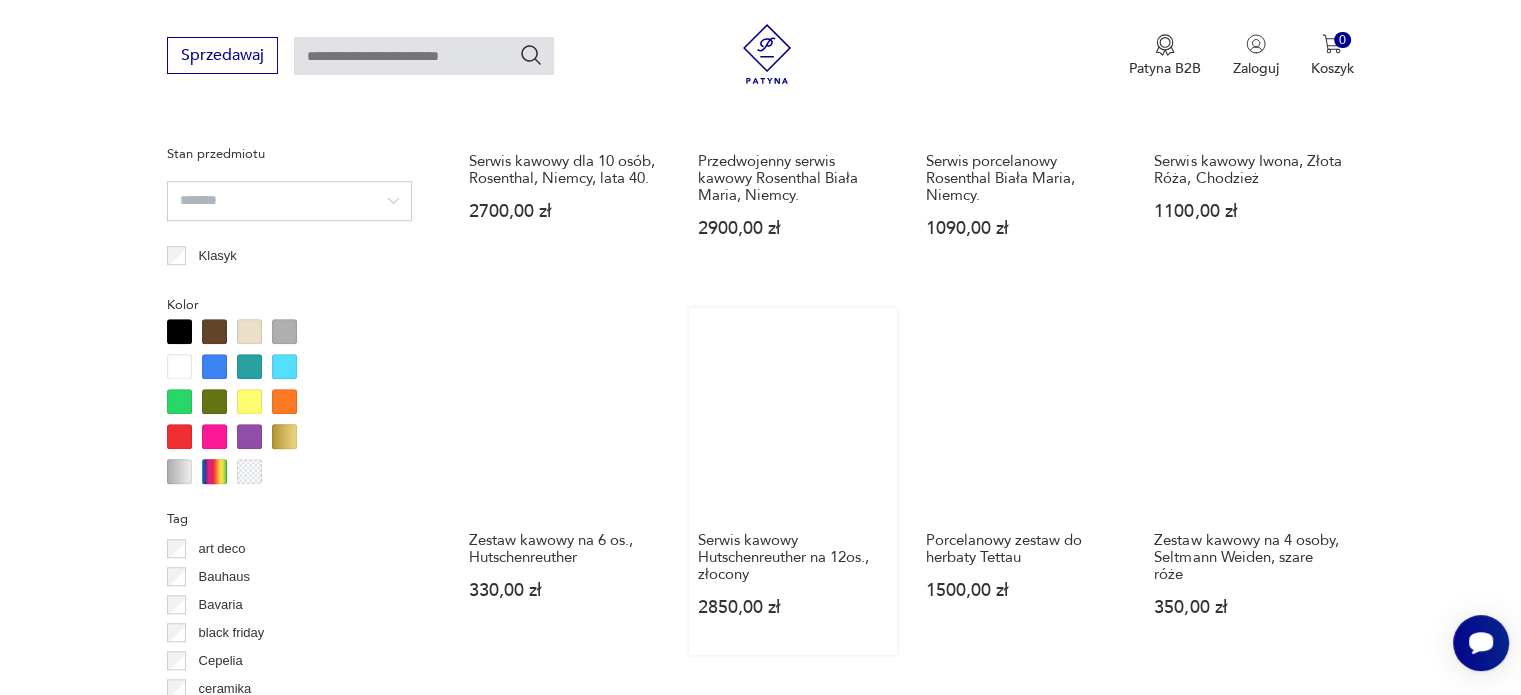 scroll, scrollTop: 1930, scrollLeft: 0, axis: vertical 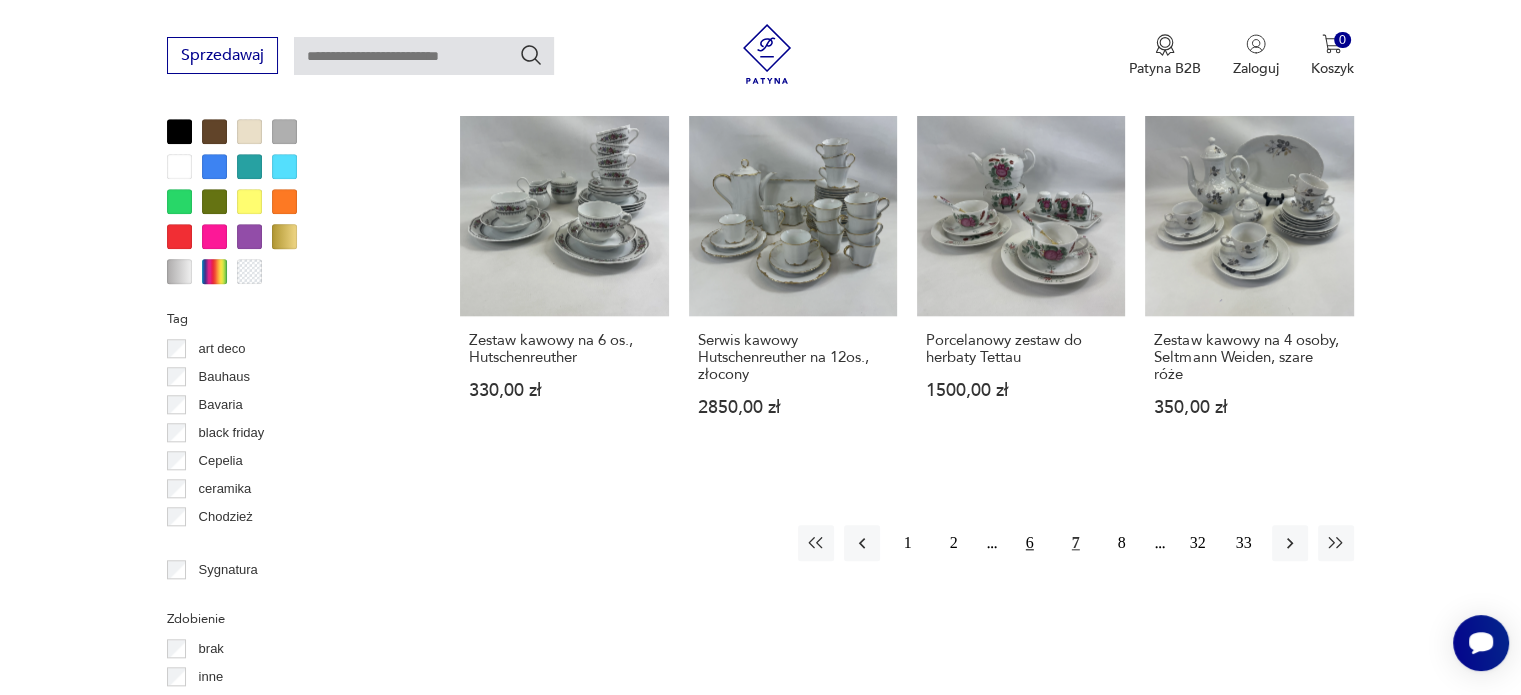 click on "6" at bounding box center [1030, 543] 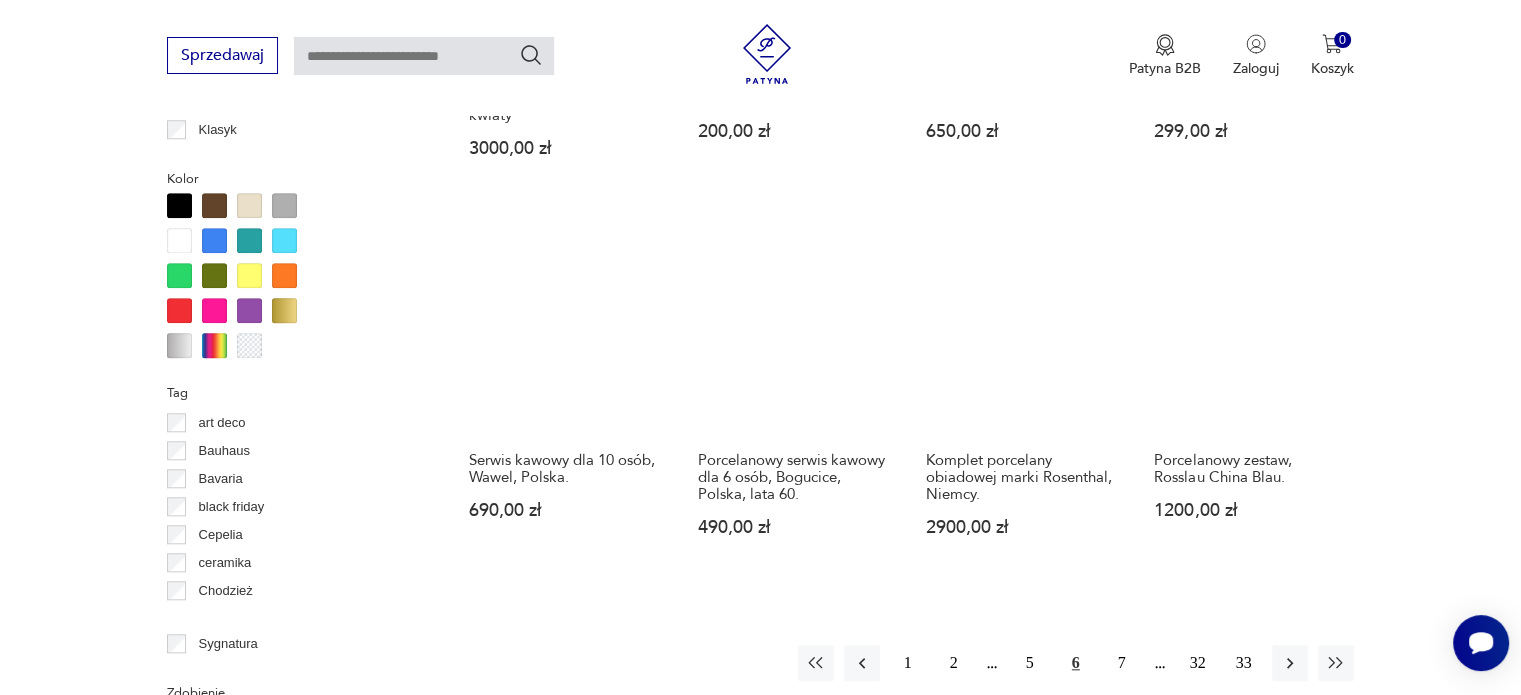 scroll, scrollTop: 2156, scrollLeft: 0, axis: vertical 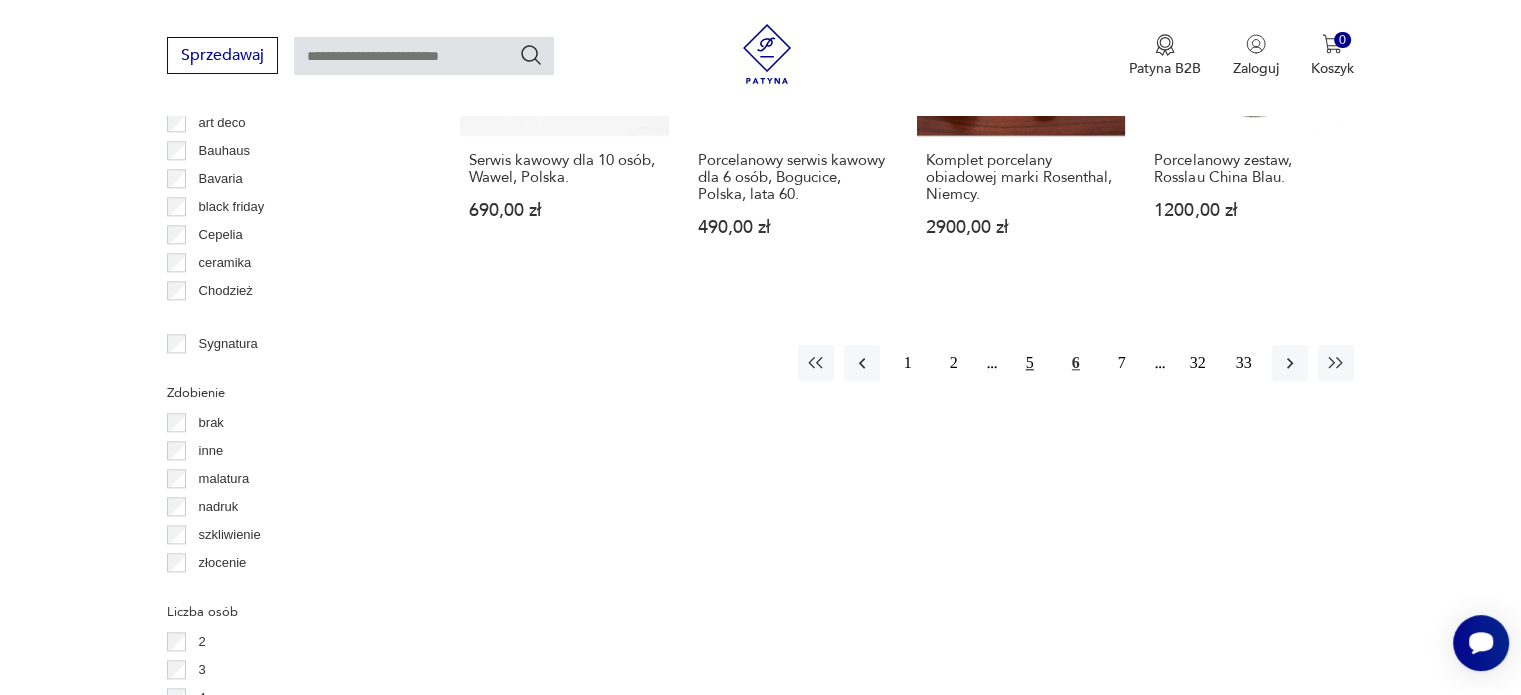 click on "5" at bounding box center [1030, 363] 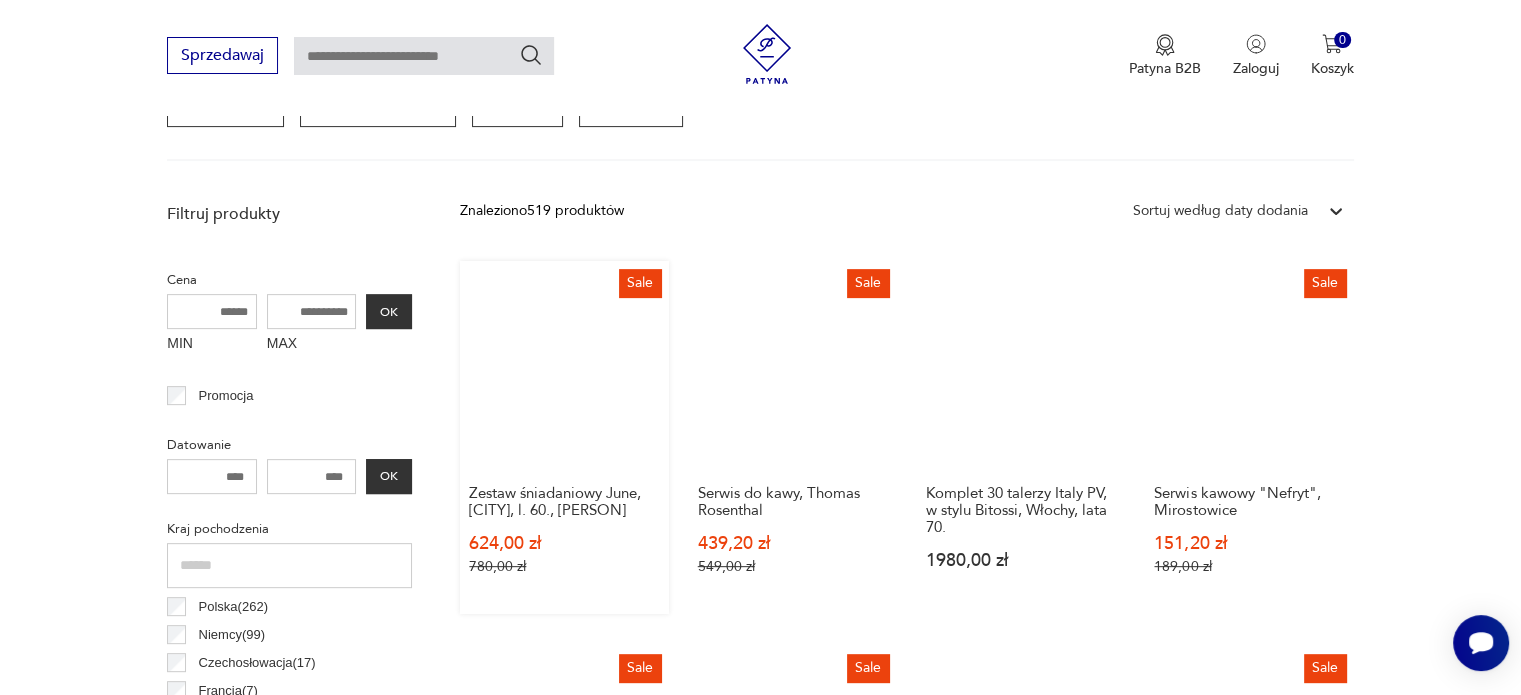 scroll, scrollTop: 730, scrollLeft: 0, axis: vertical 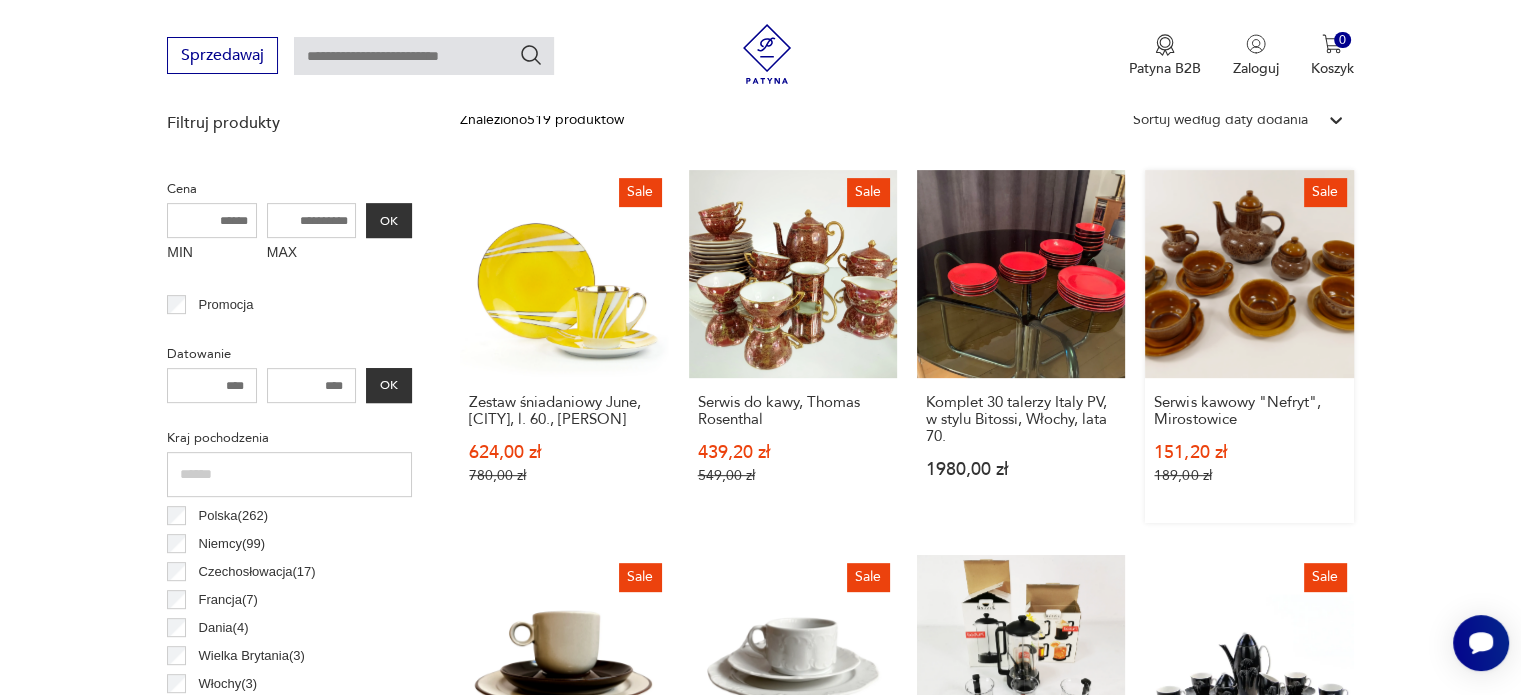 click on "Sale Serwis kawowy "Nefryt", [CITY]" at bounding box center [1249, 346] 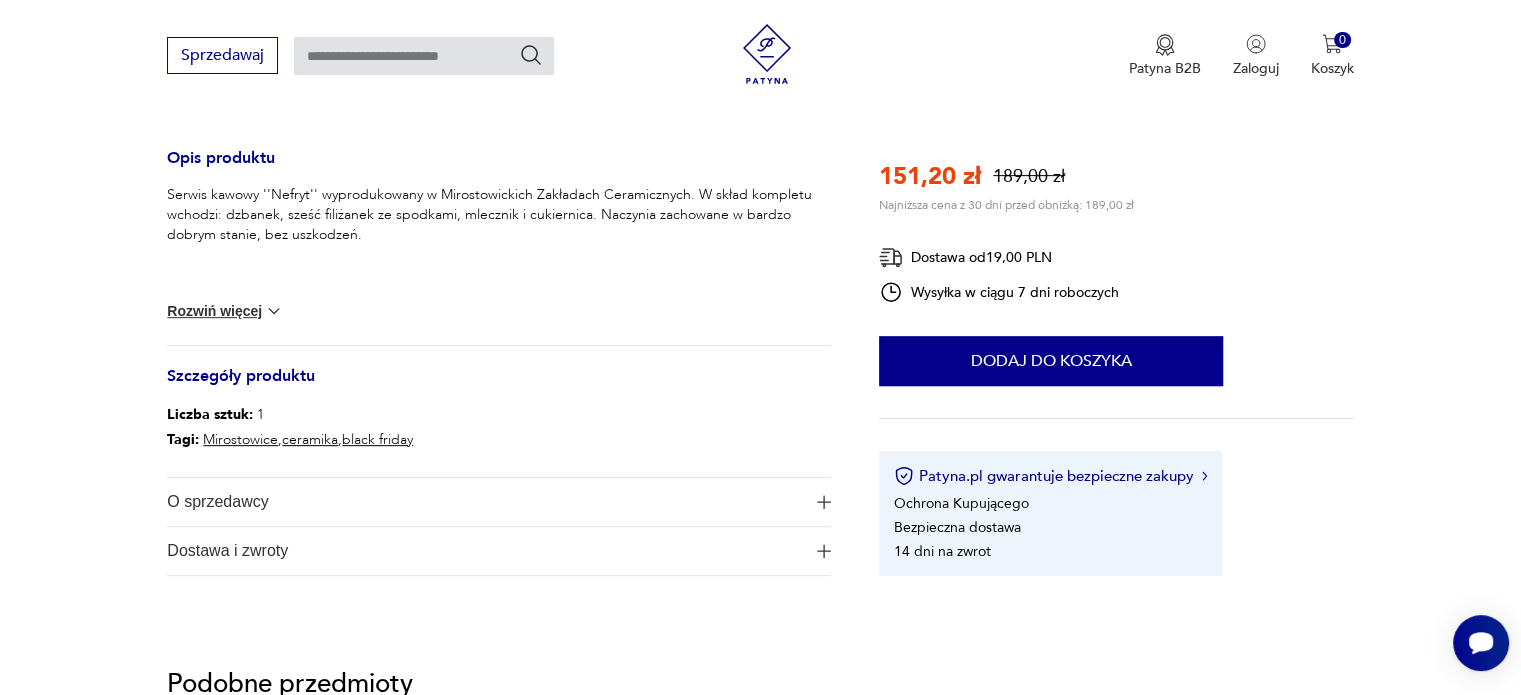 scroll, scrollTop: 800, scrollLeft: 0, axis: vertical 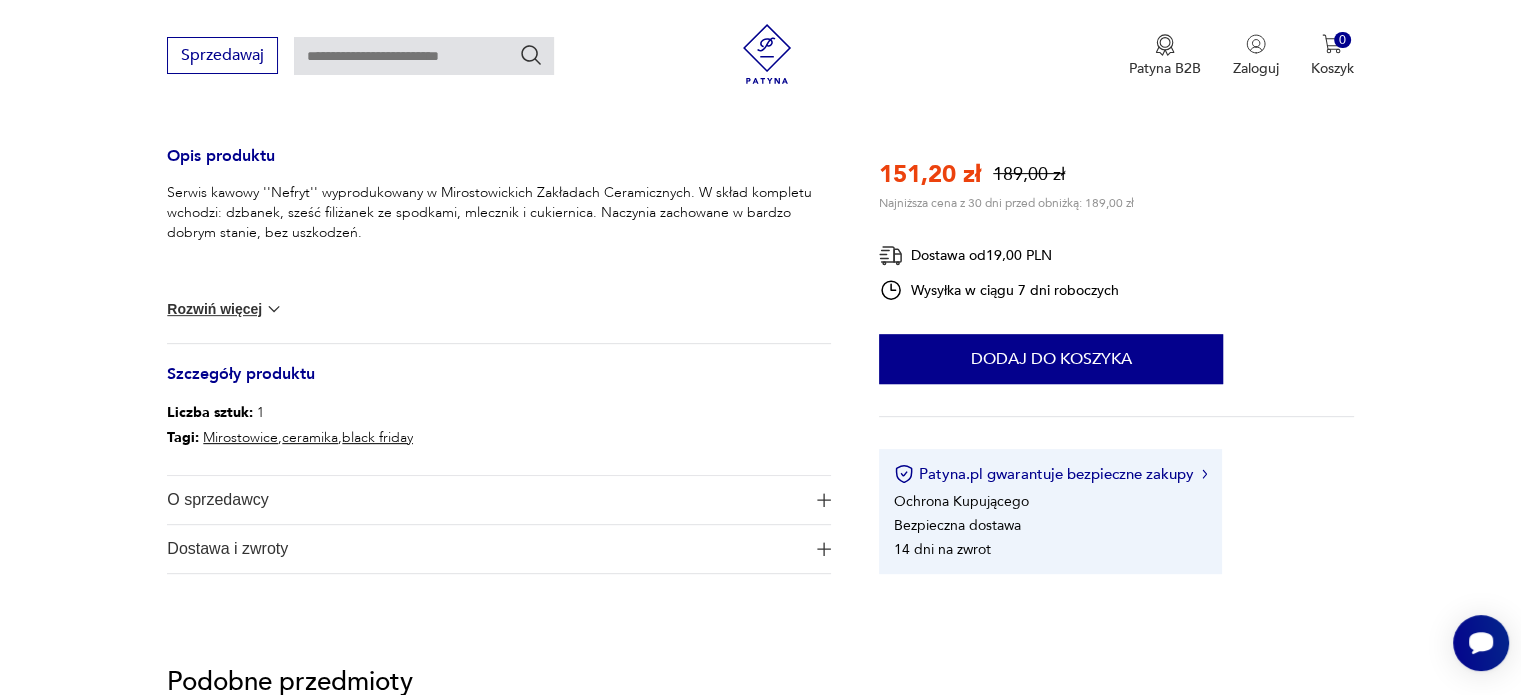 click on "O sprzedawcy" at bounding box center [485, 500] 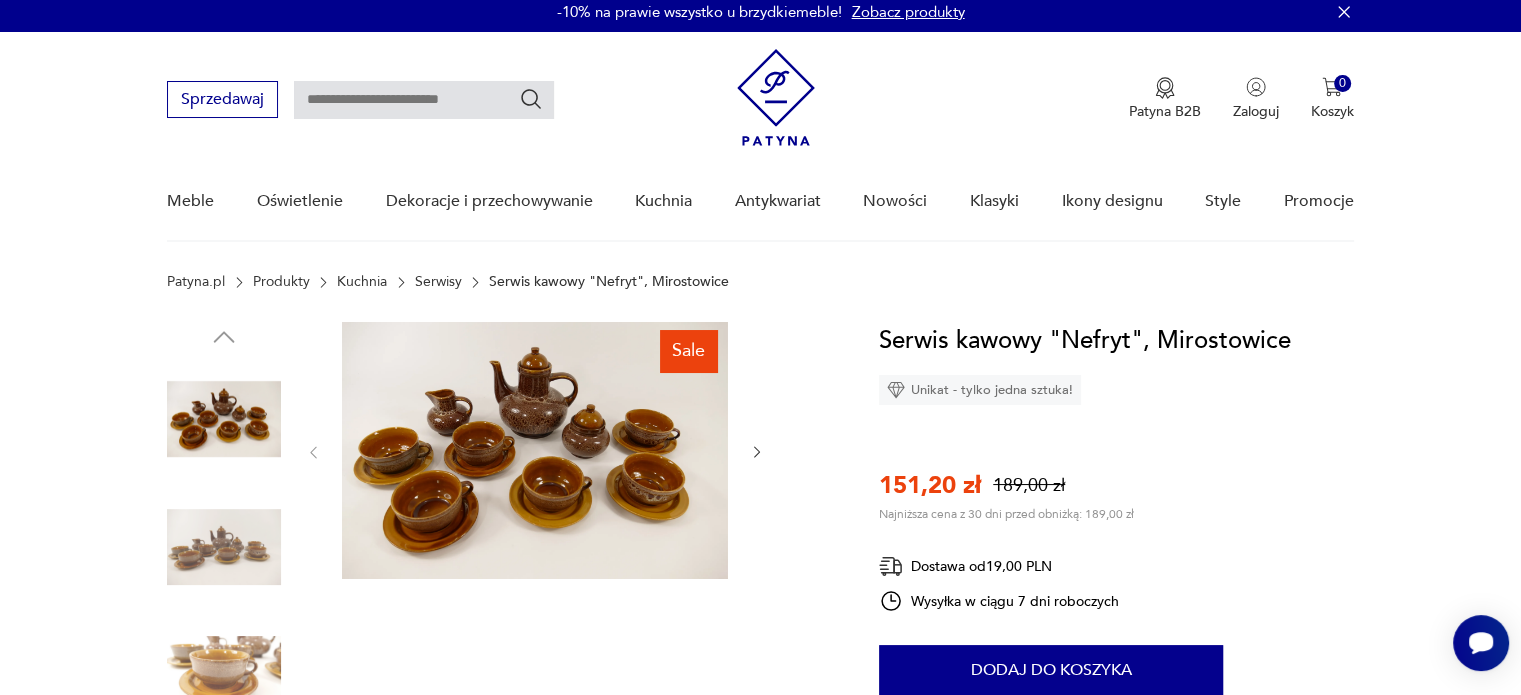 scroll, scrollTop: 0, scrollLeft: 0, axis: both 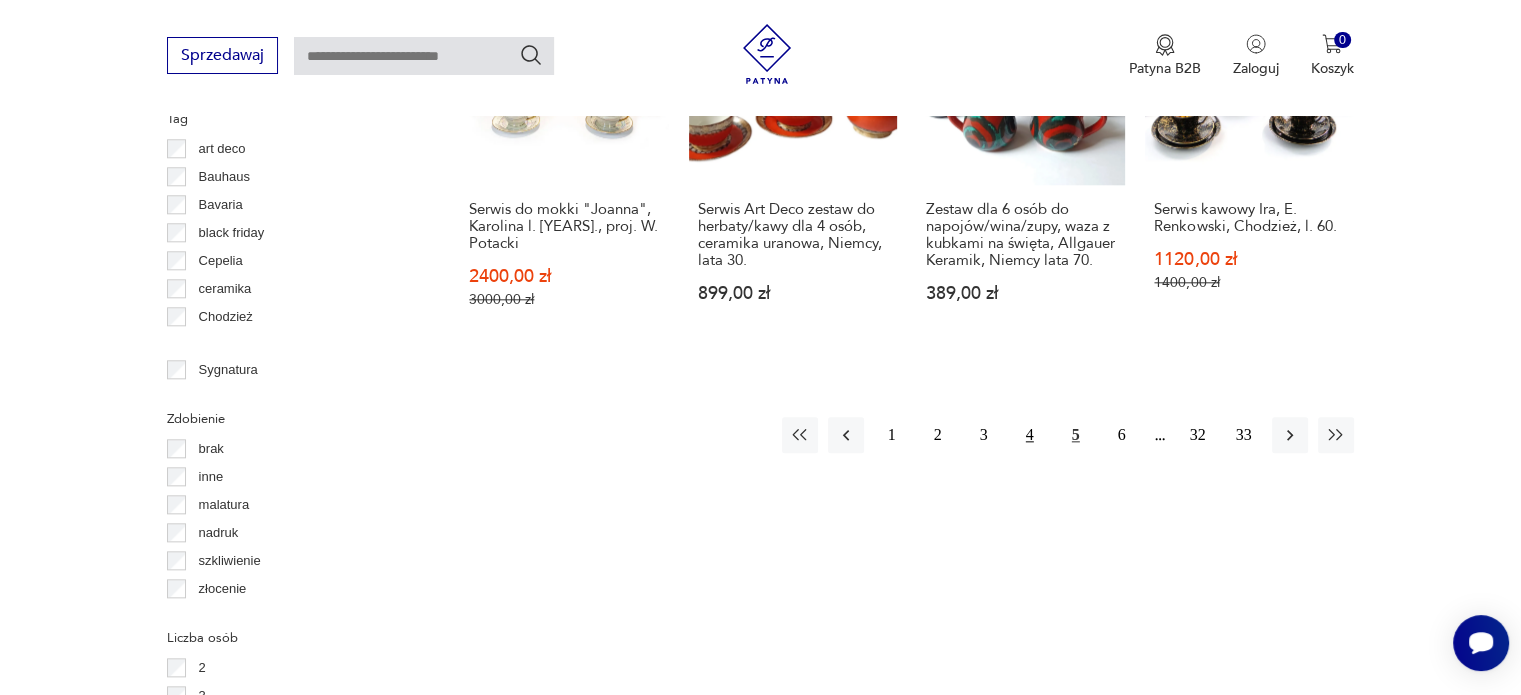 click on "4" at bounding box center (1030, 435) 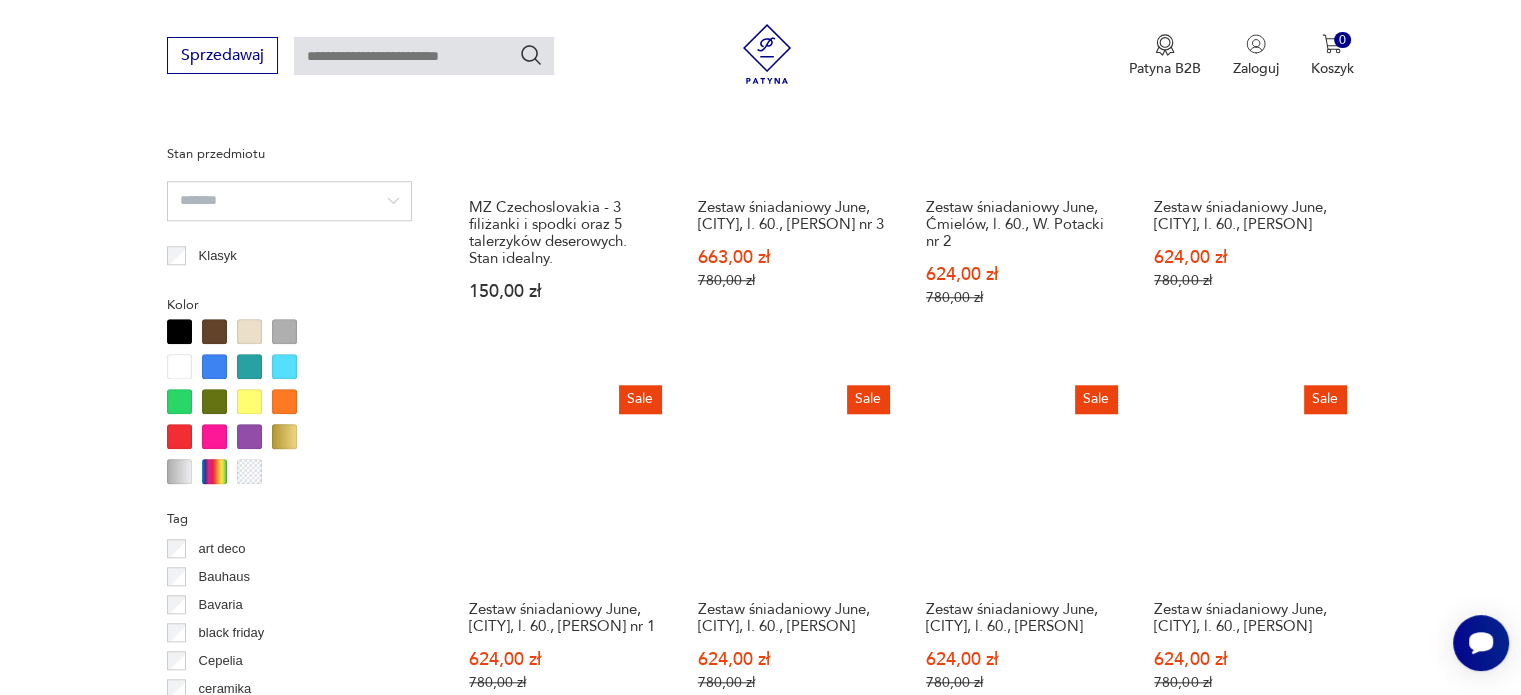 scroll, scrollTop: 2130, scrollLeft: 0, axis: vertical 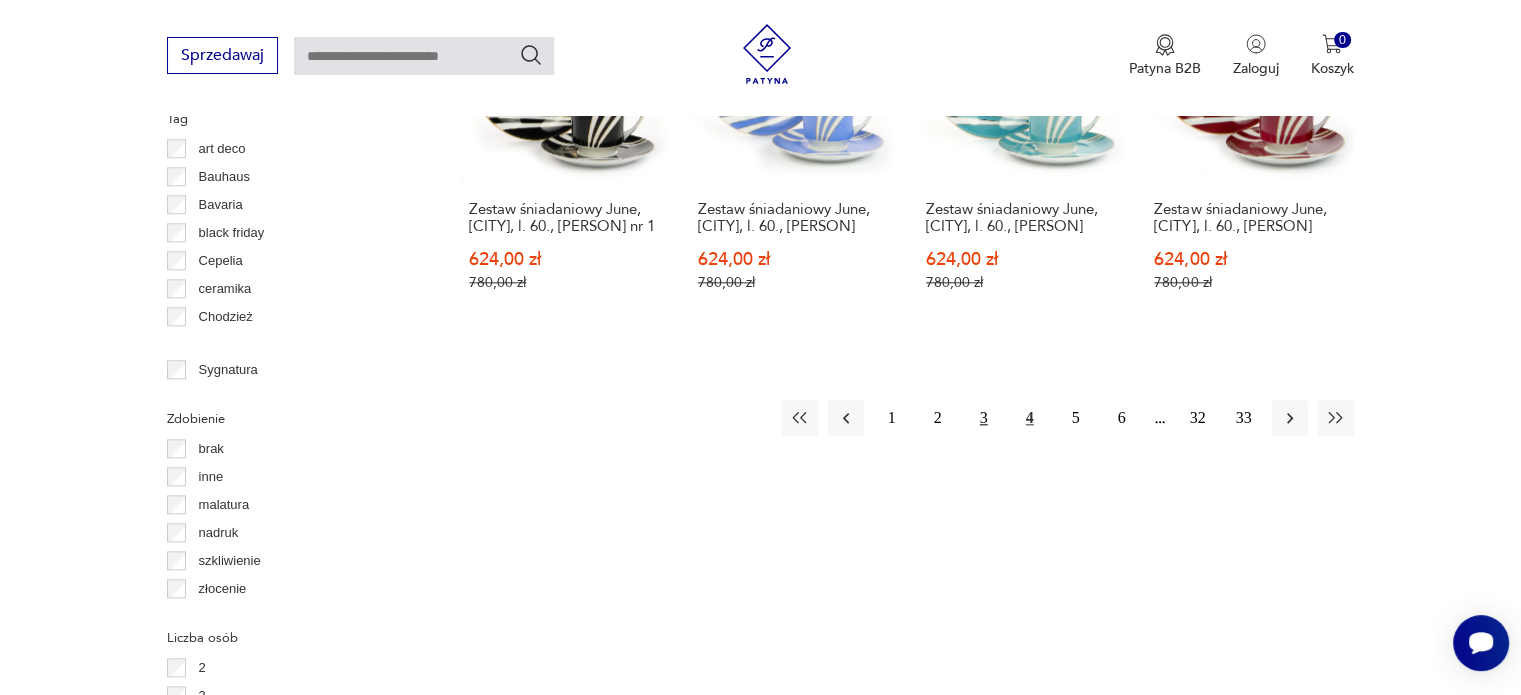 click on "3" at bounding box center [984, 418] 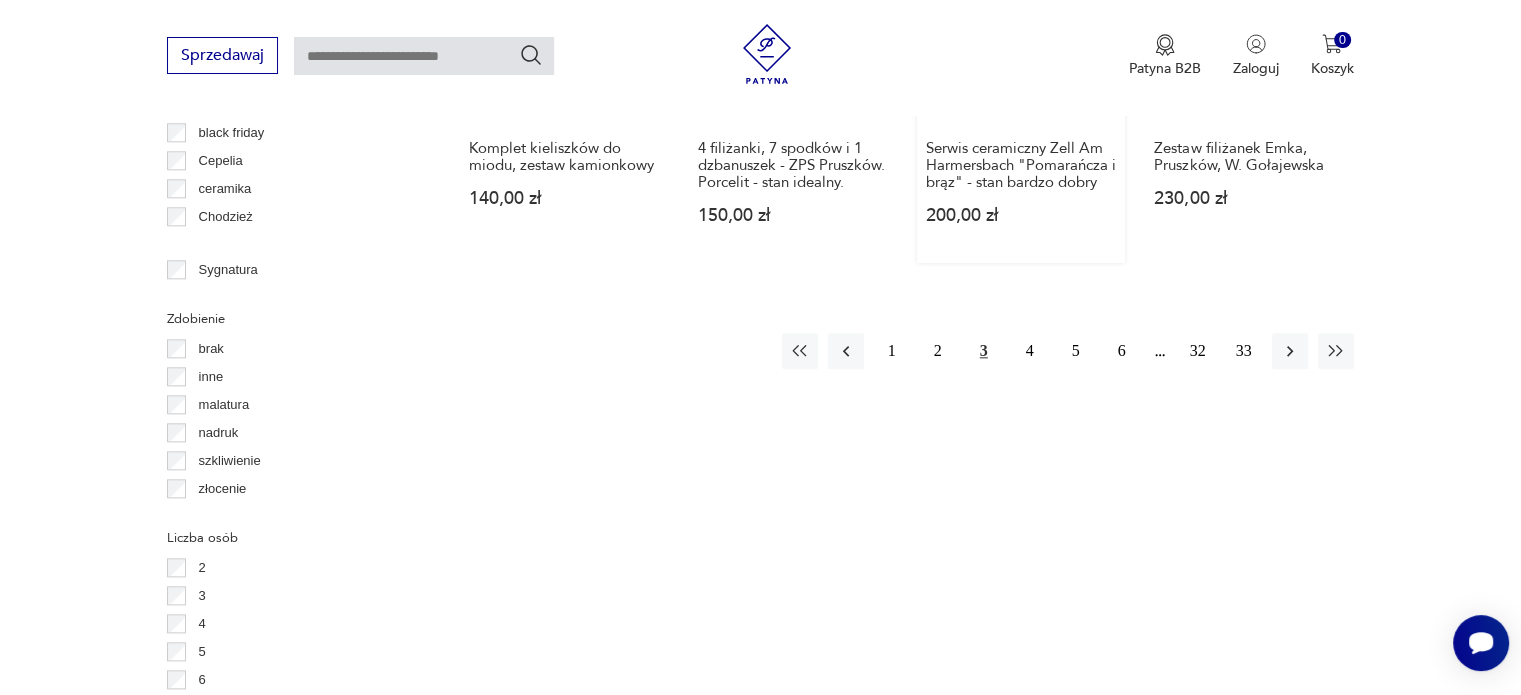 scroll, scrollTop: 2330, scrollLeft: 0, axis: vertical 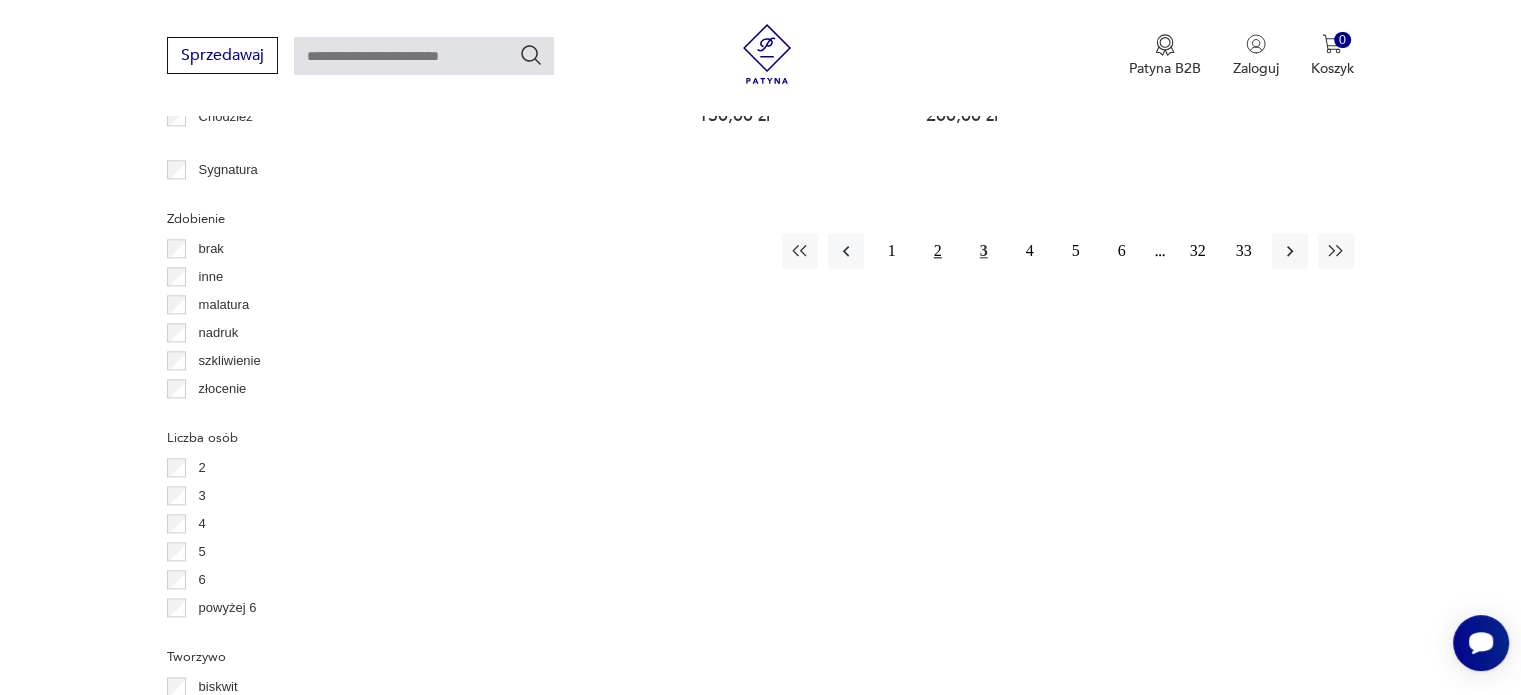 click on "2" at bounding box center [938, 251] 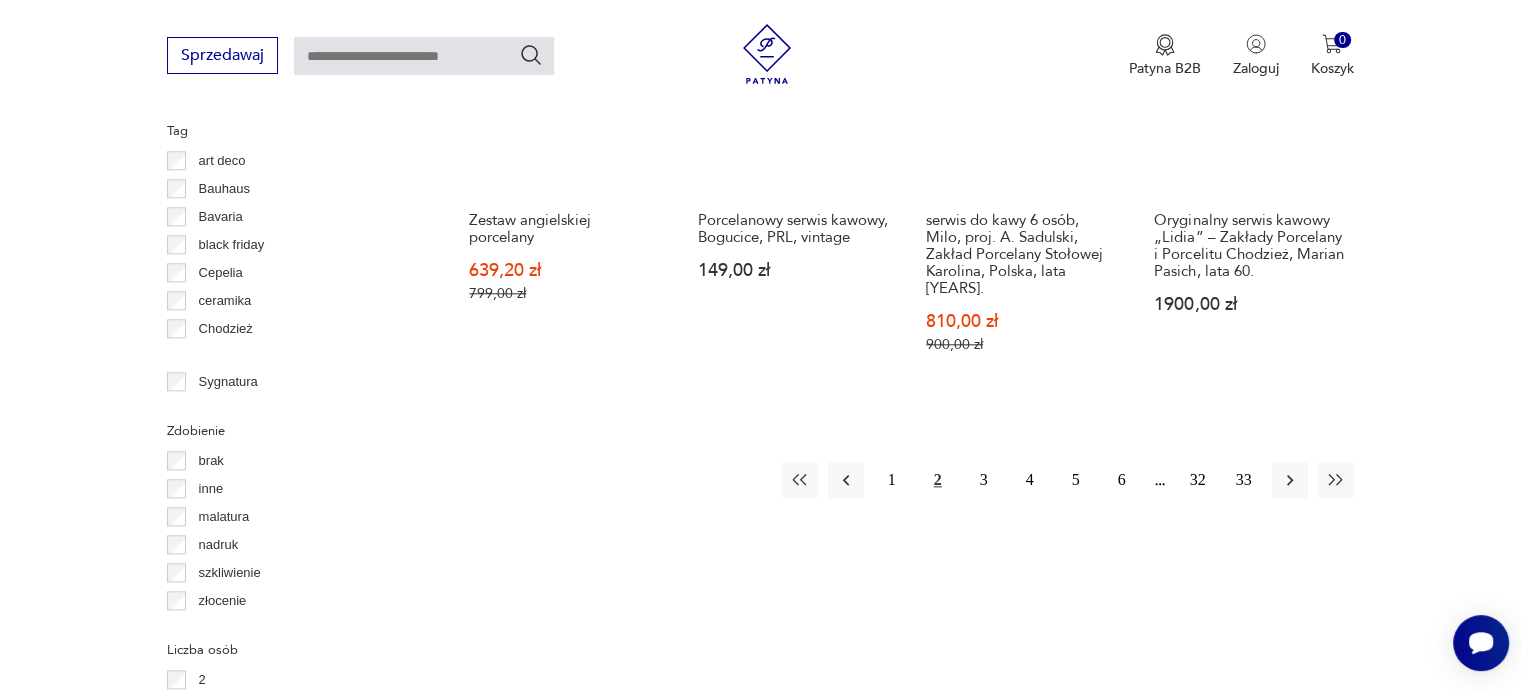 scroll, scrollTop: 2230, scrollLeft: 0, axis: vertical 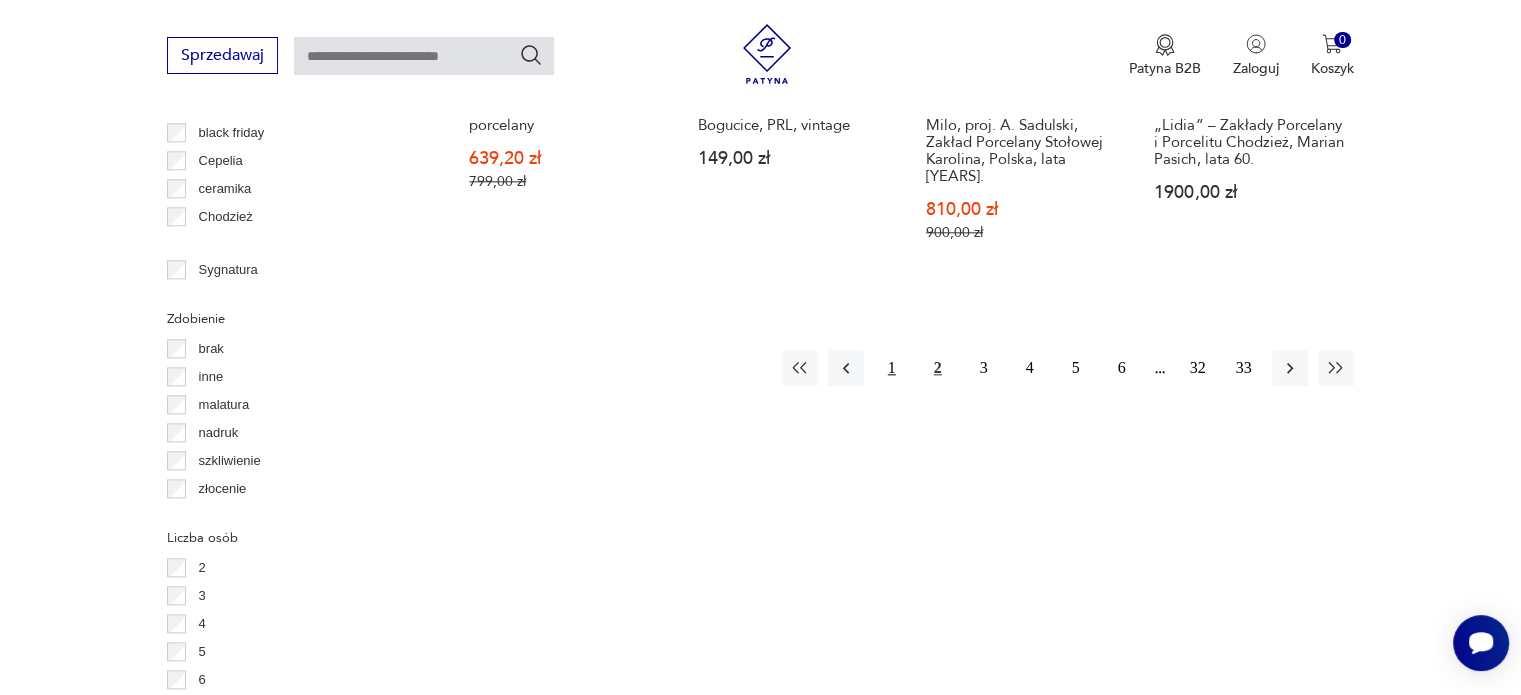 click on "1" at bounding box center (892, 368) 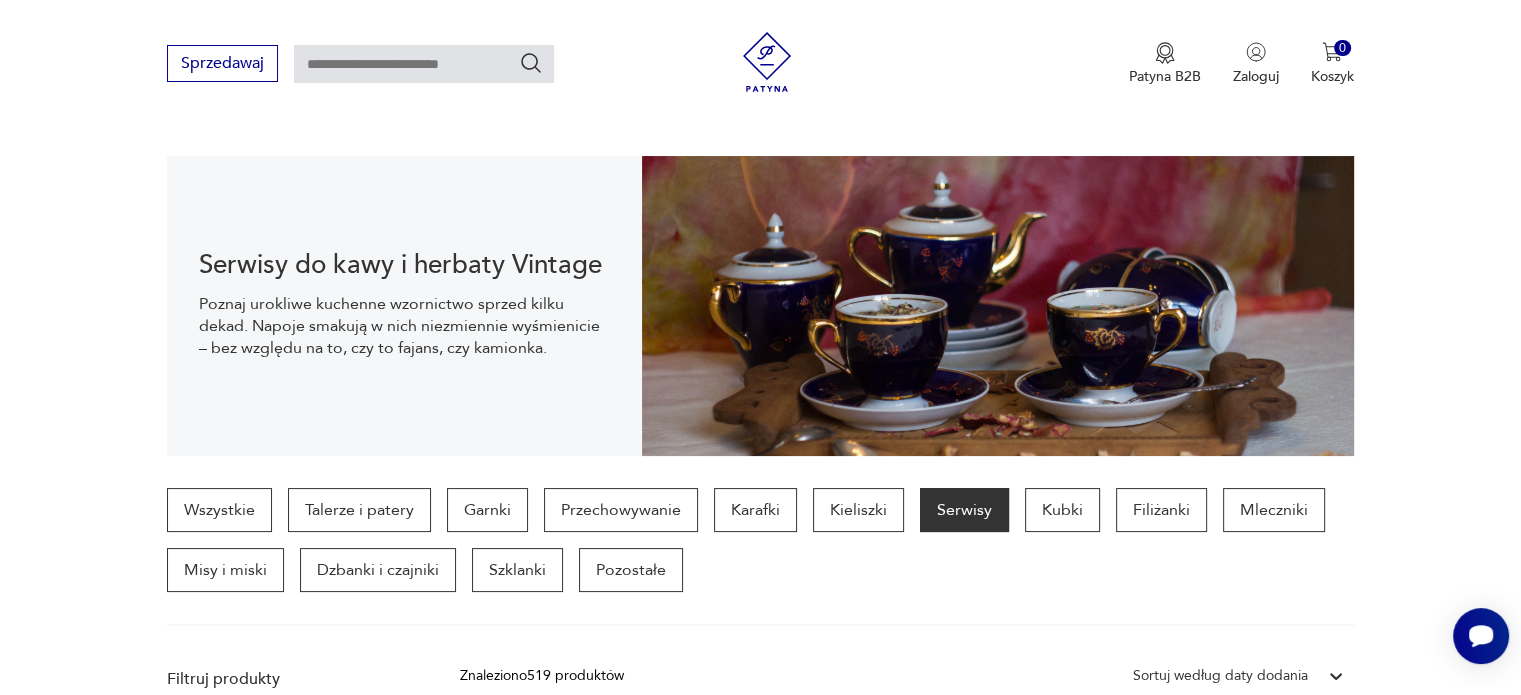 scroll, scrollTop: 330, scrollLeft: 0, axis: vertical 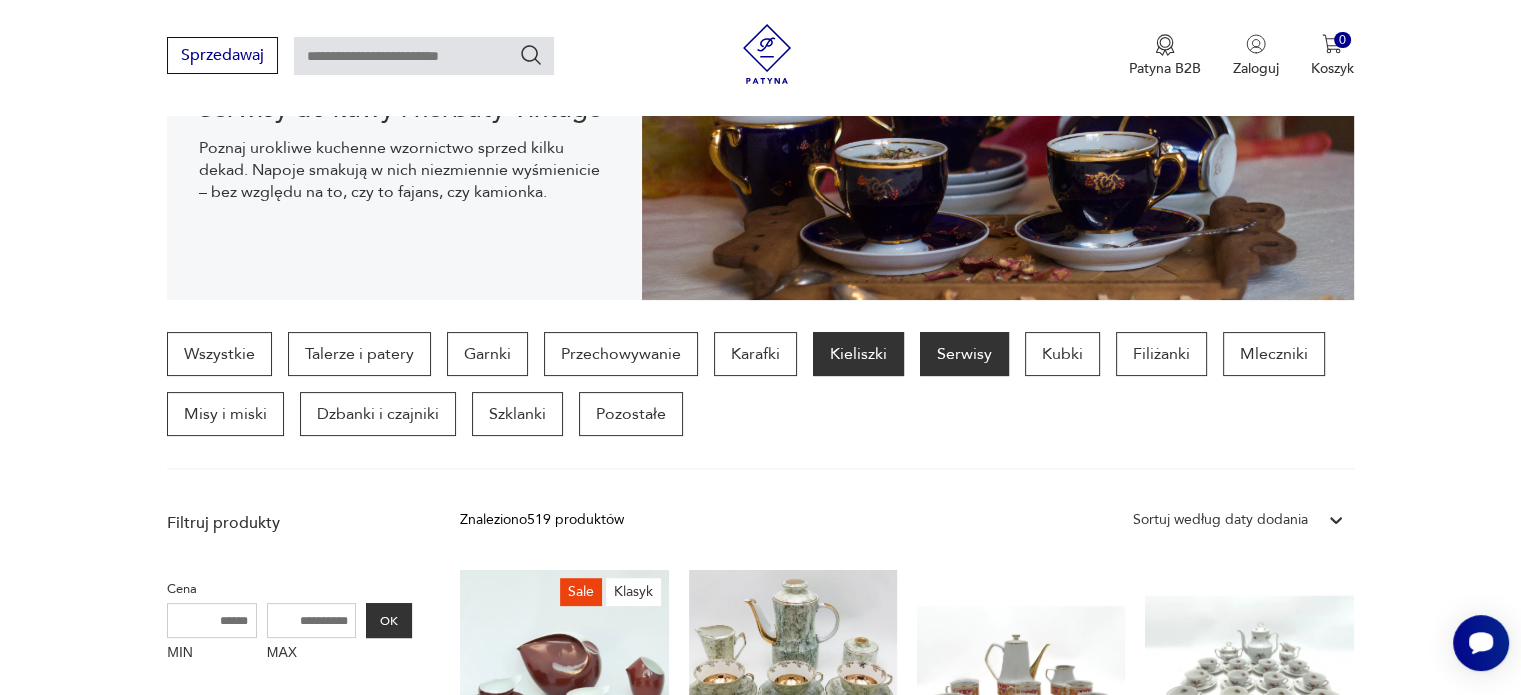 click on "Kieliszki" at bounding box center [858, 354] 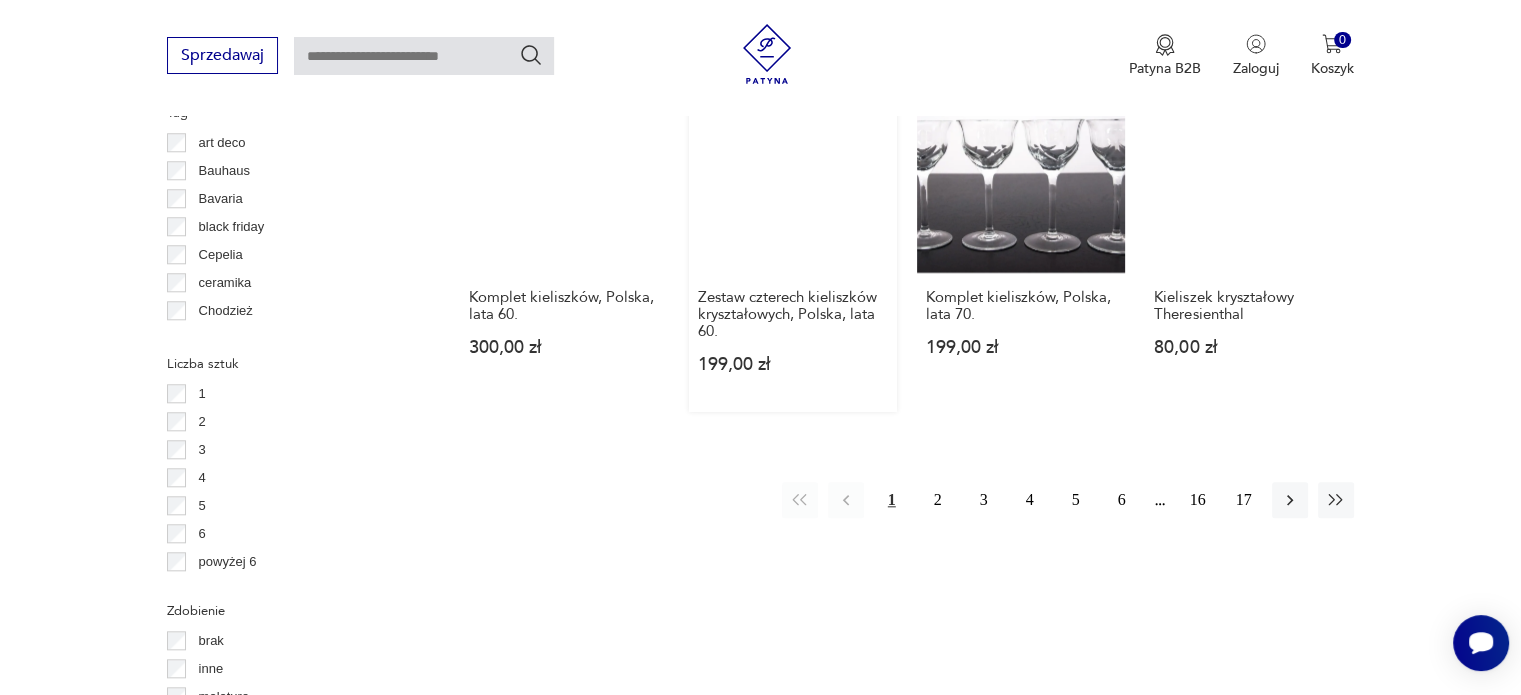 scroll, scrollTop: 2030, scrollLeft: 0, axis: vertical 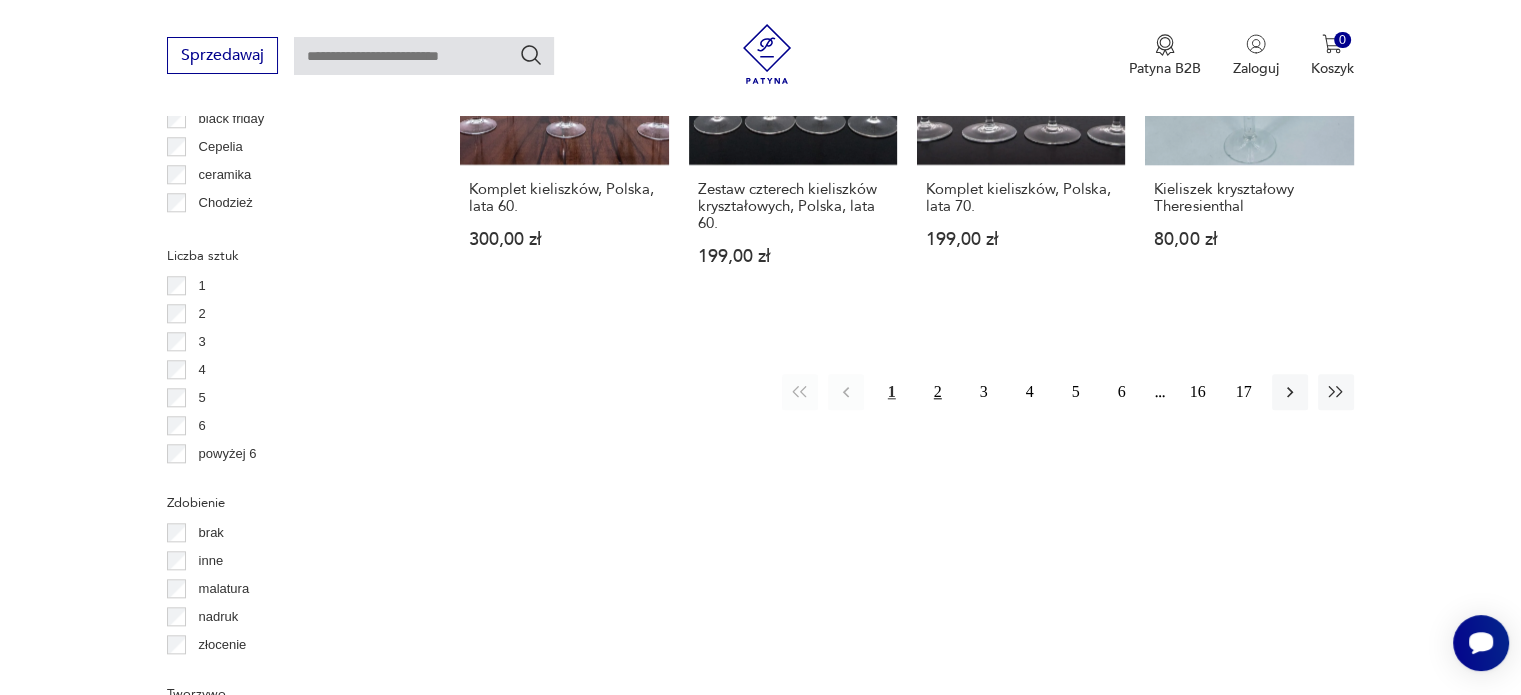 click on "2" at bounding box center (938, 392) 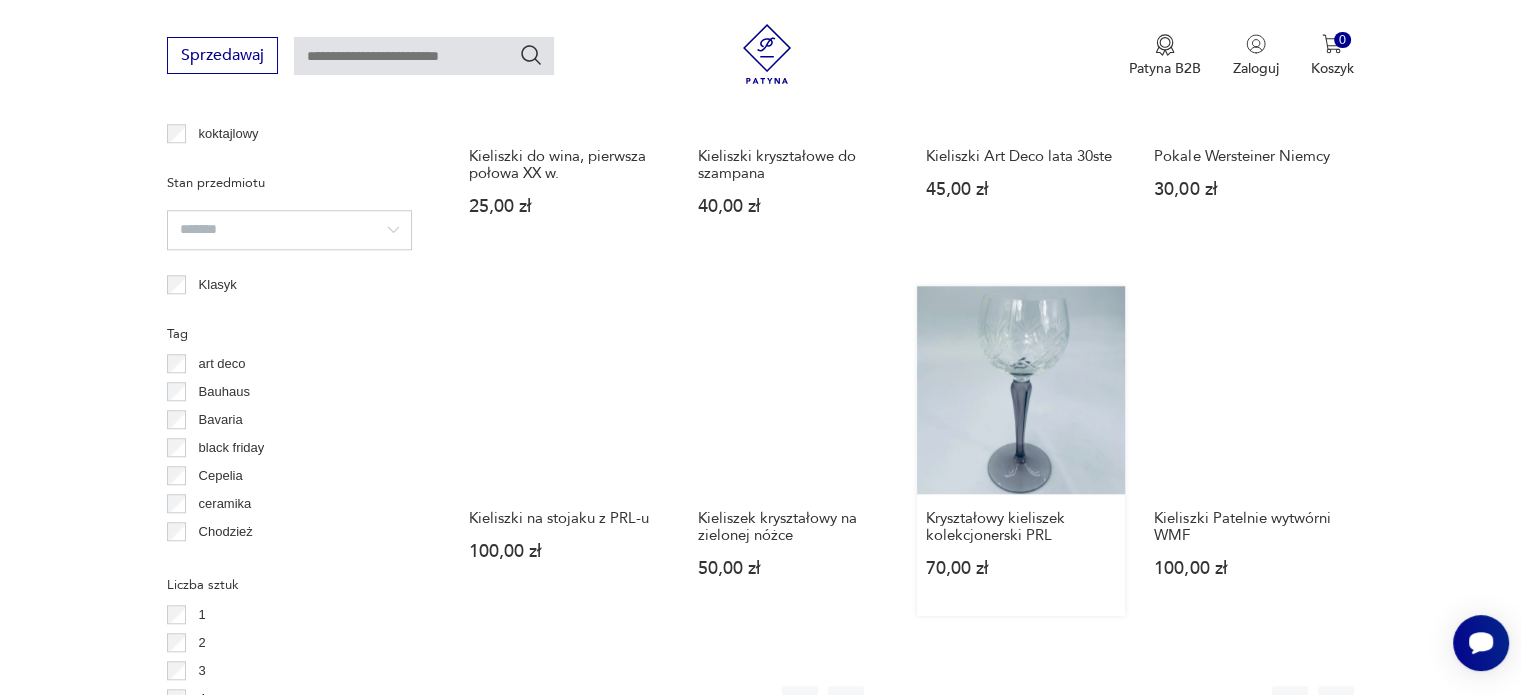 scroll, scrollTop: 1830, scrollLeft: 0, axis: vertical 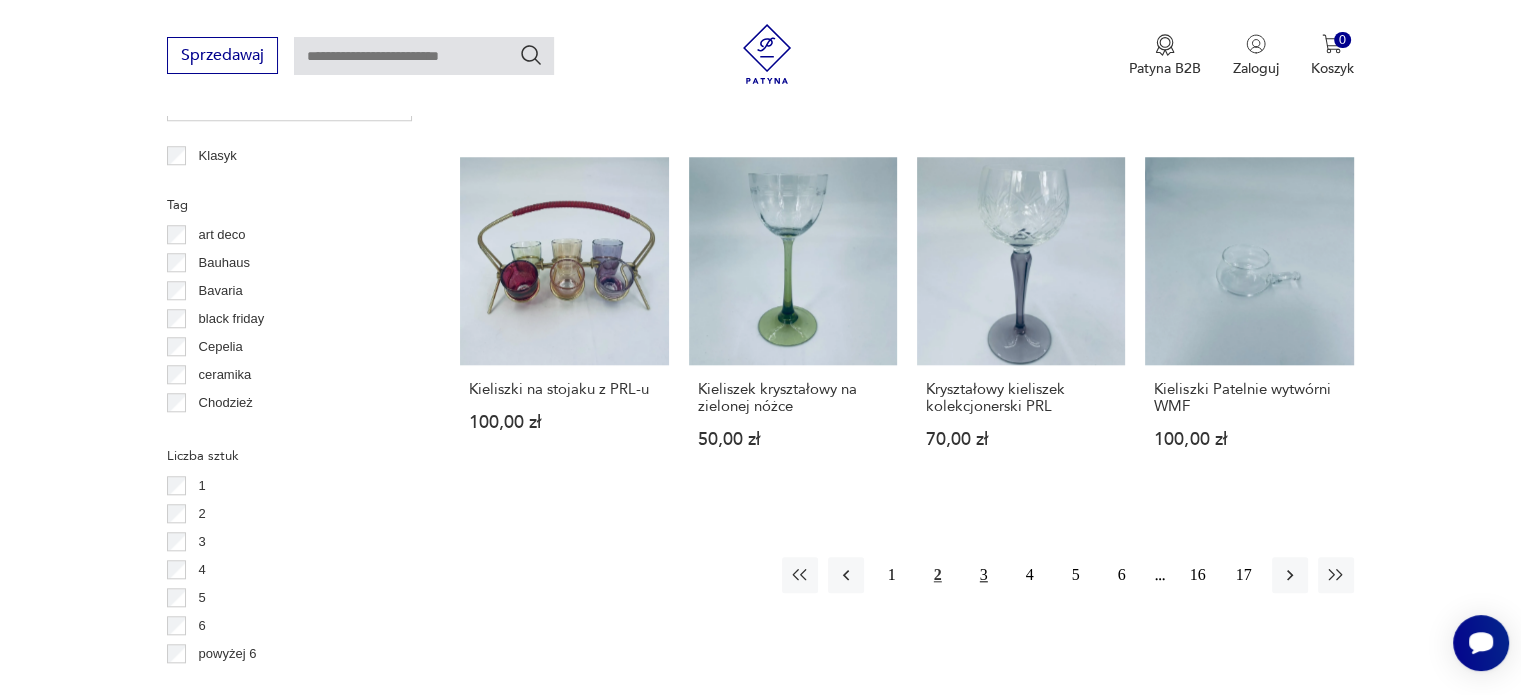 click on "3" at bounding box center (984, 575) 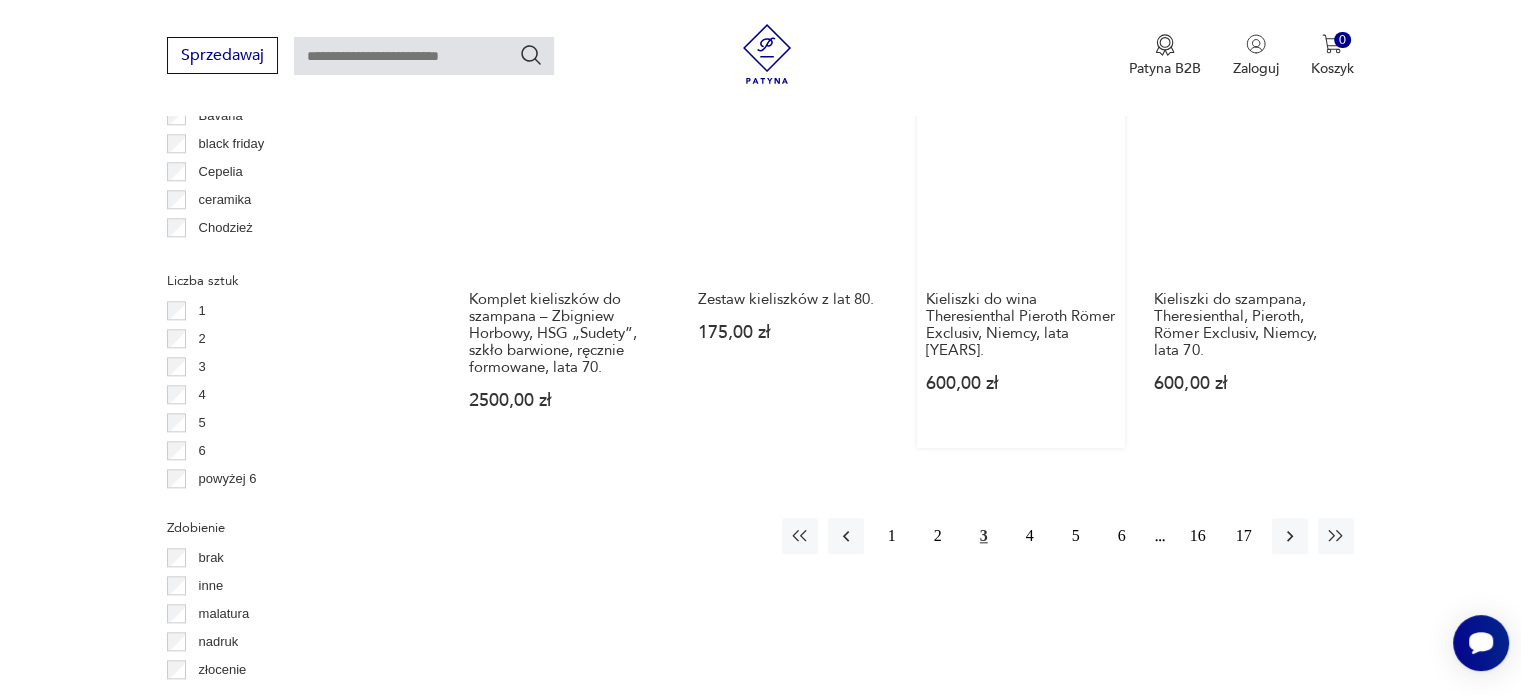 scroll, scrollTop: 2130, scrollLeft: 0, axis: vertical 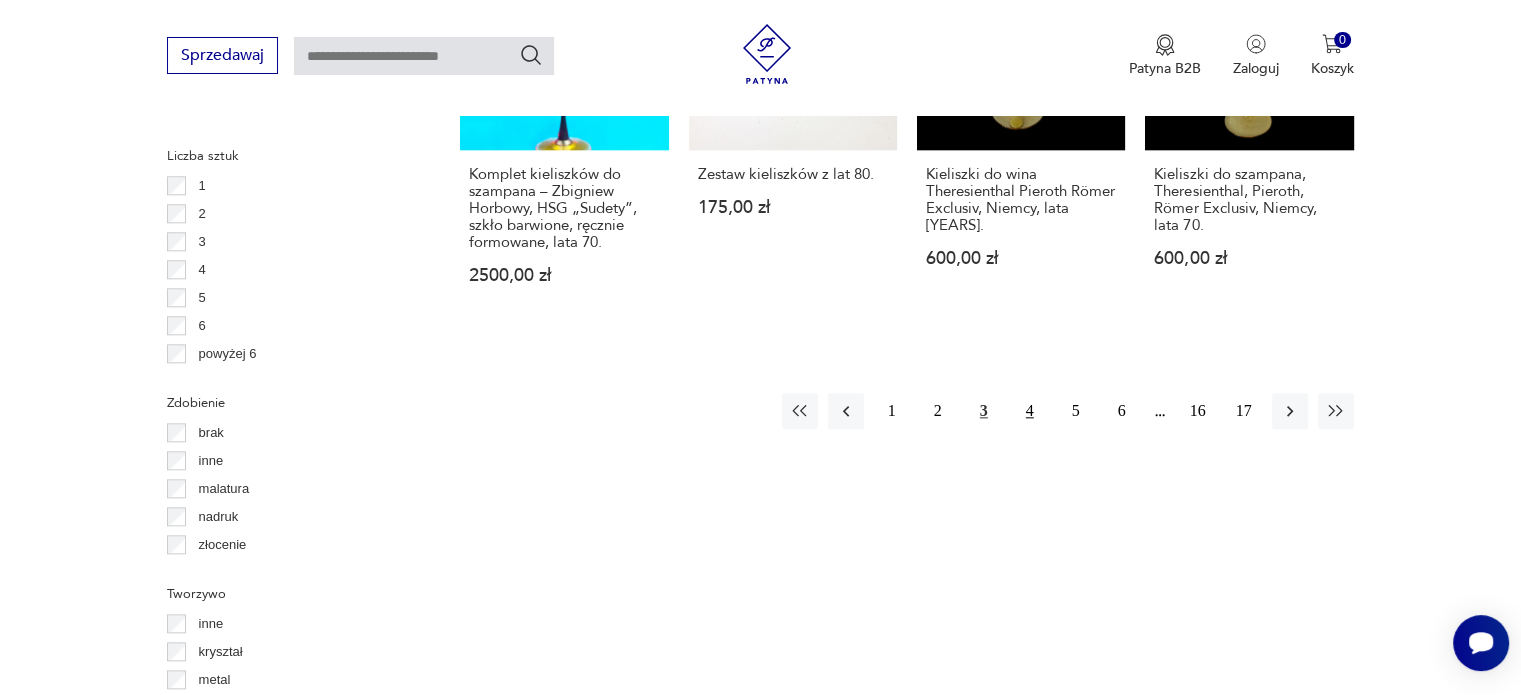 click on "4" at bounding box center [1030, 411] 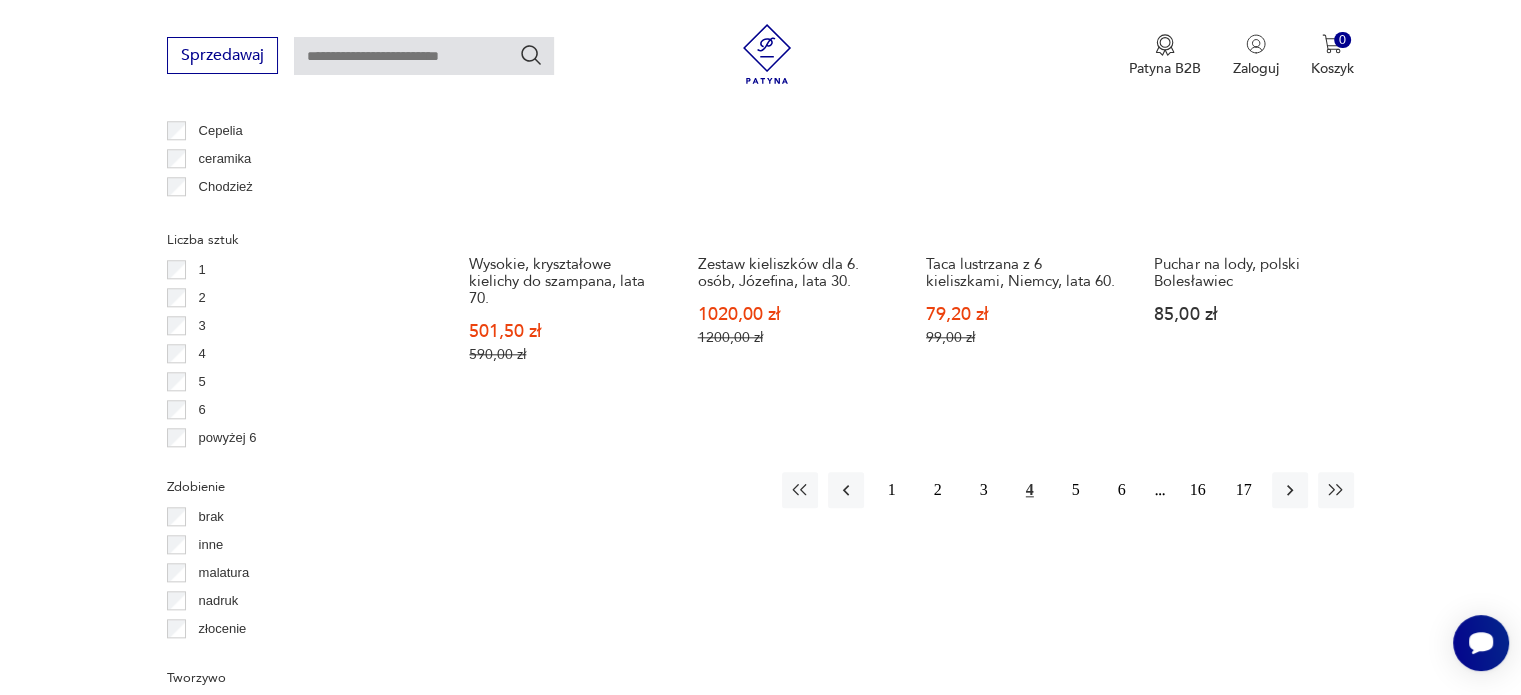 scroll, scrollTop: 1930, scrollLeft: 0, axis: vertical 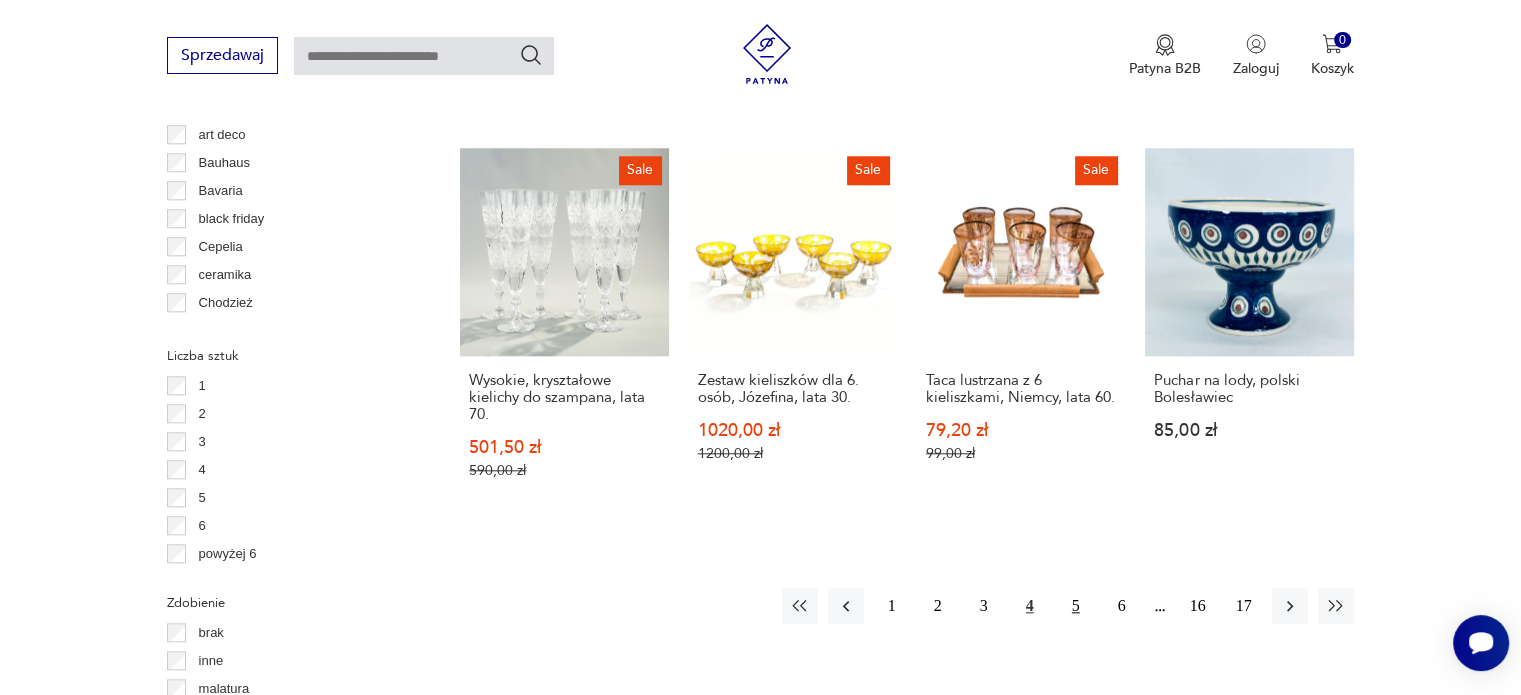 click on "5" at bounding box center [1076, 606] 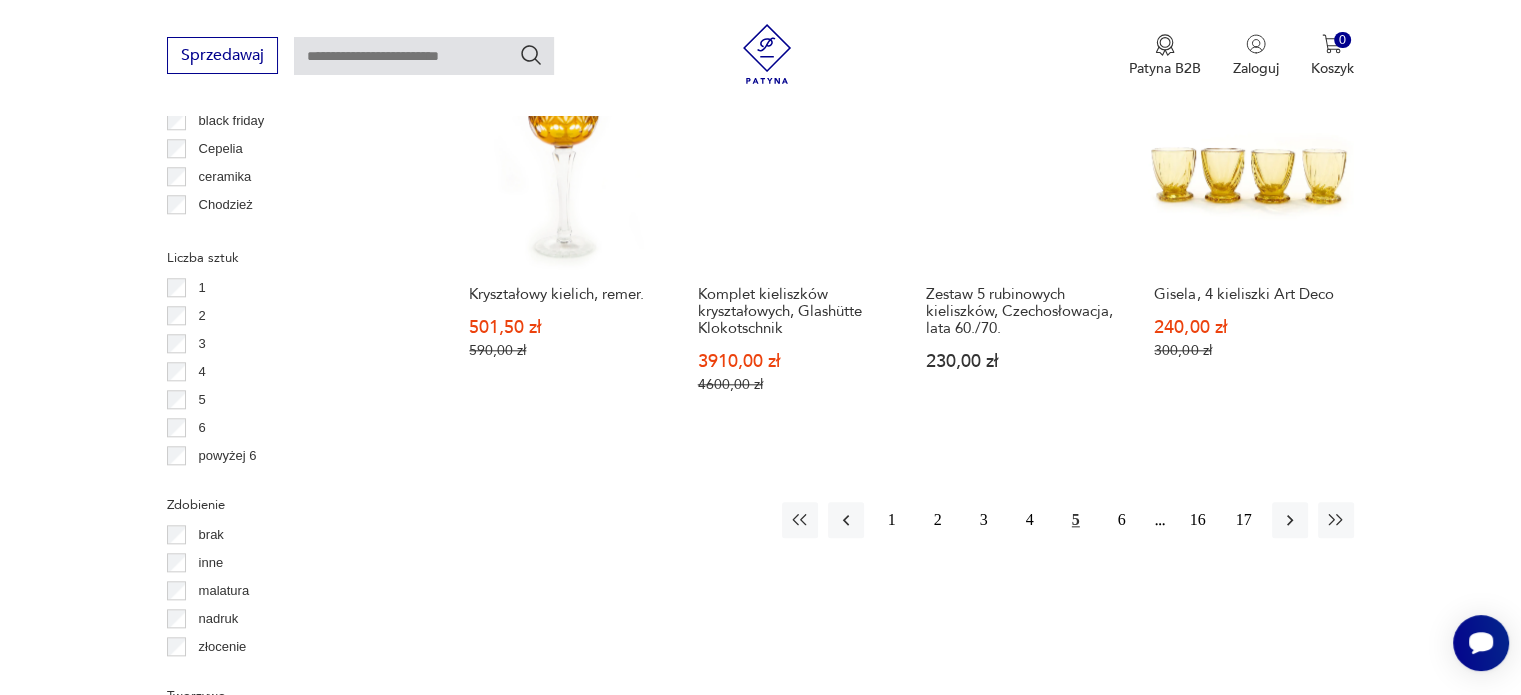 scroll, scrollTop: 2030, scrollLeft: 0, axis: vertical 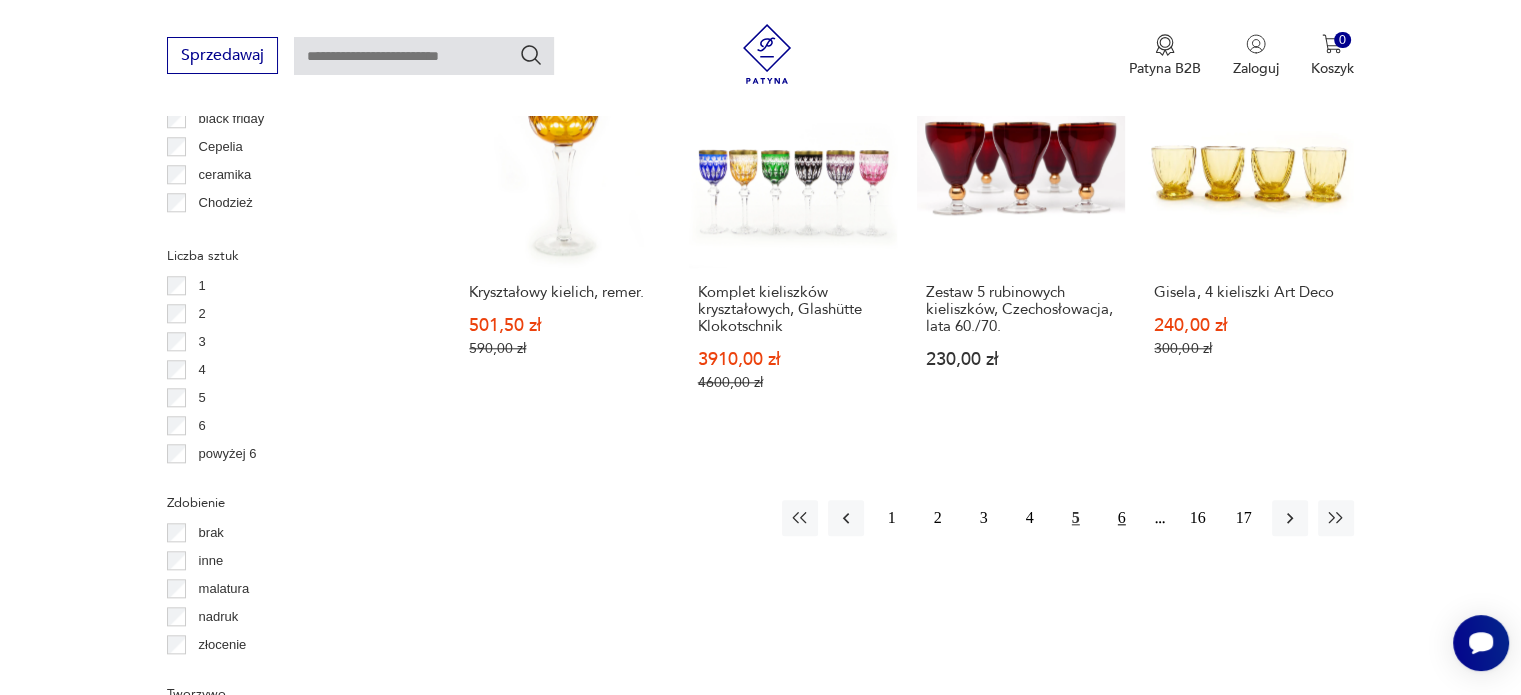 click on "6" at bounding box center (1122, 518) 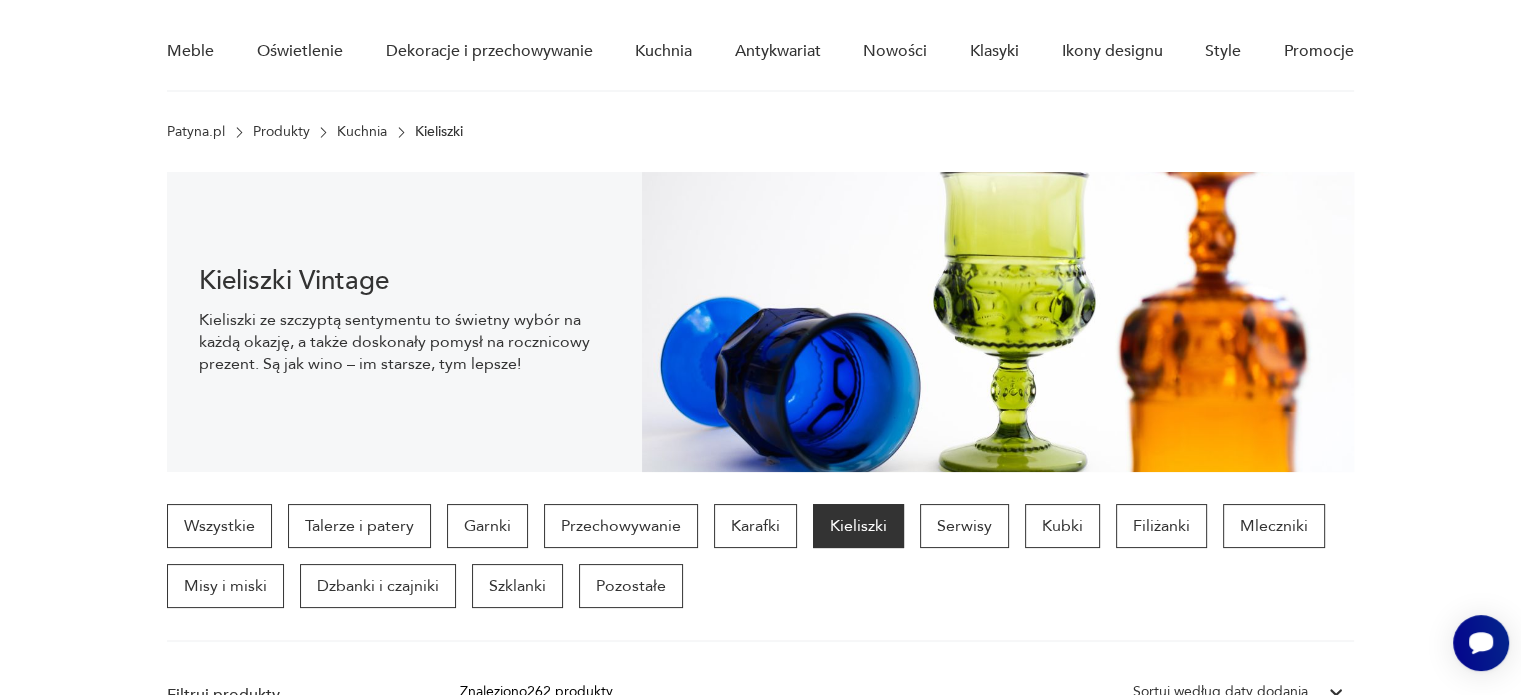 scroll, scrollTop: 0, scrollLeft: 0, axis: both 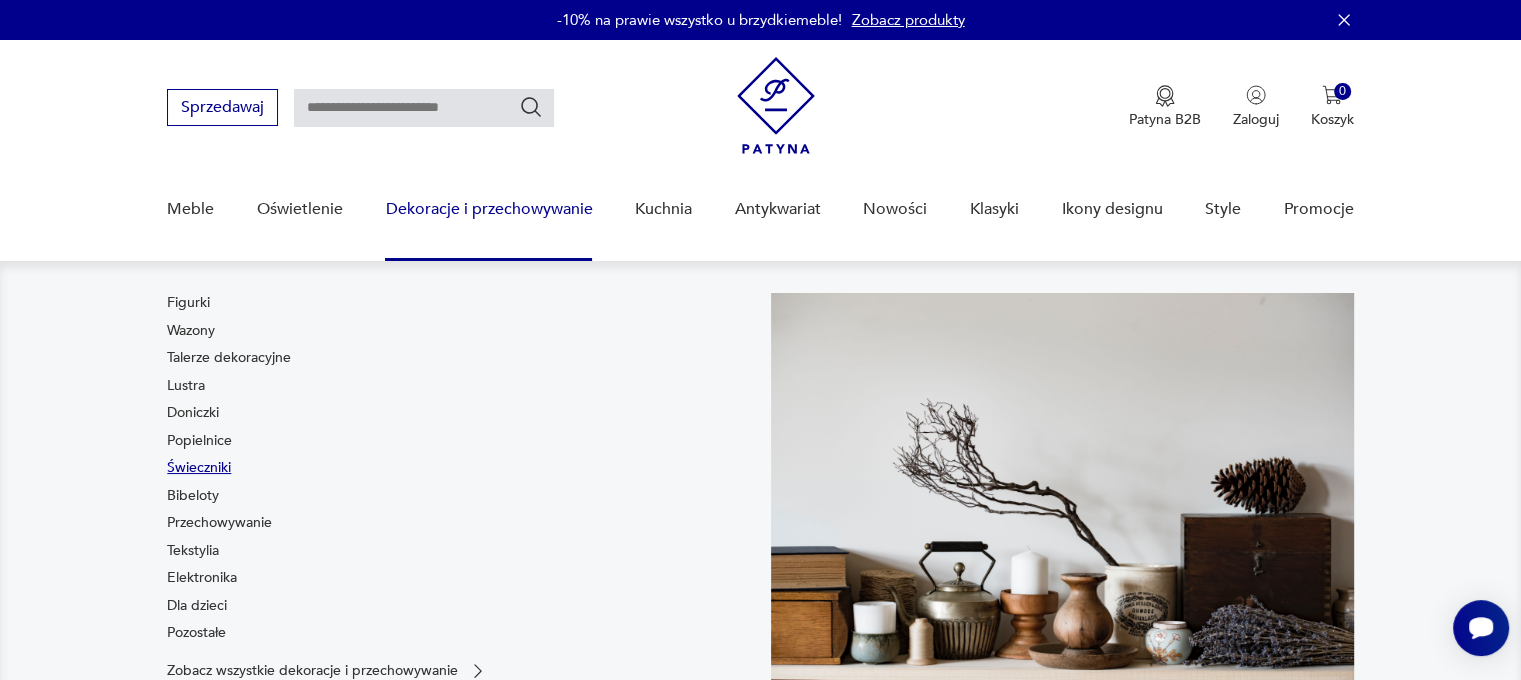 click on "Świeczniki" at bounding box center [199, 468] 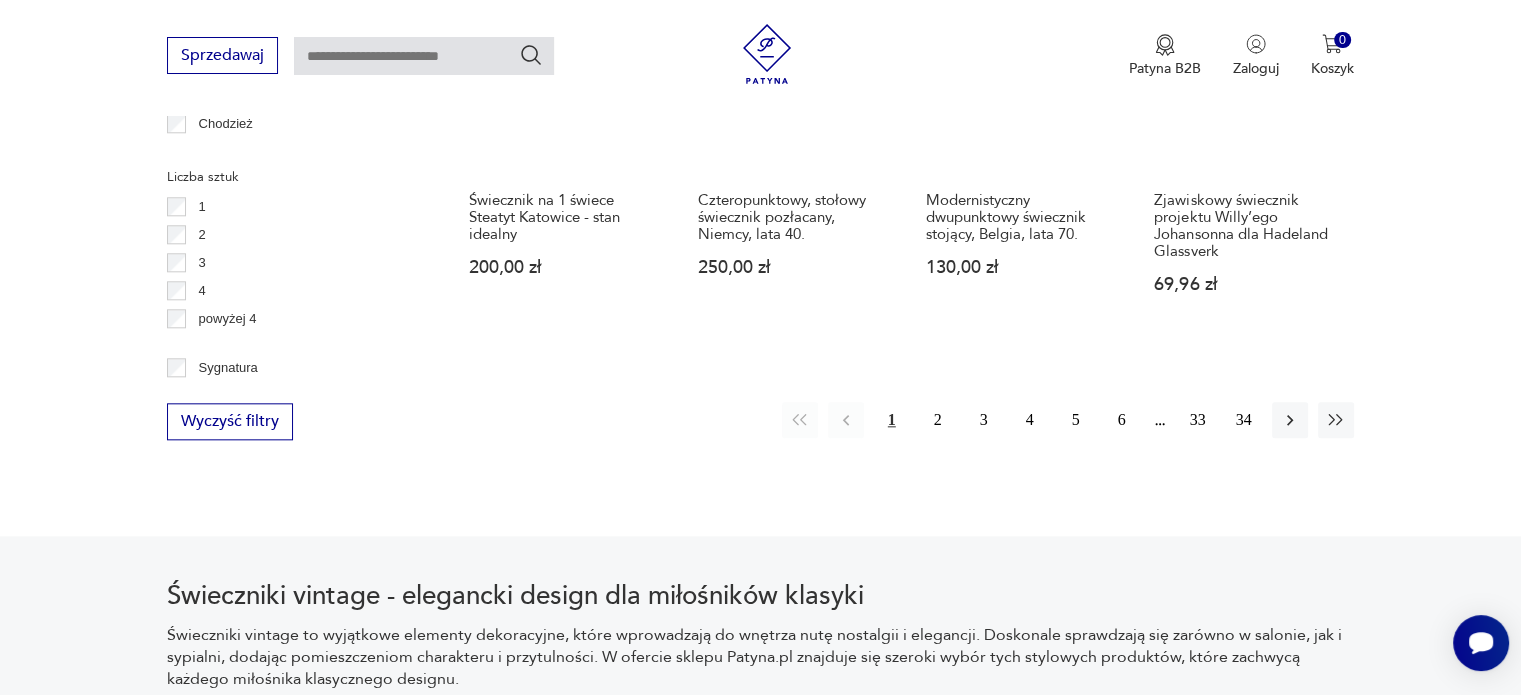 scroll, scrollTop: 2130, scrollLeft: 0, axis: vertical 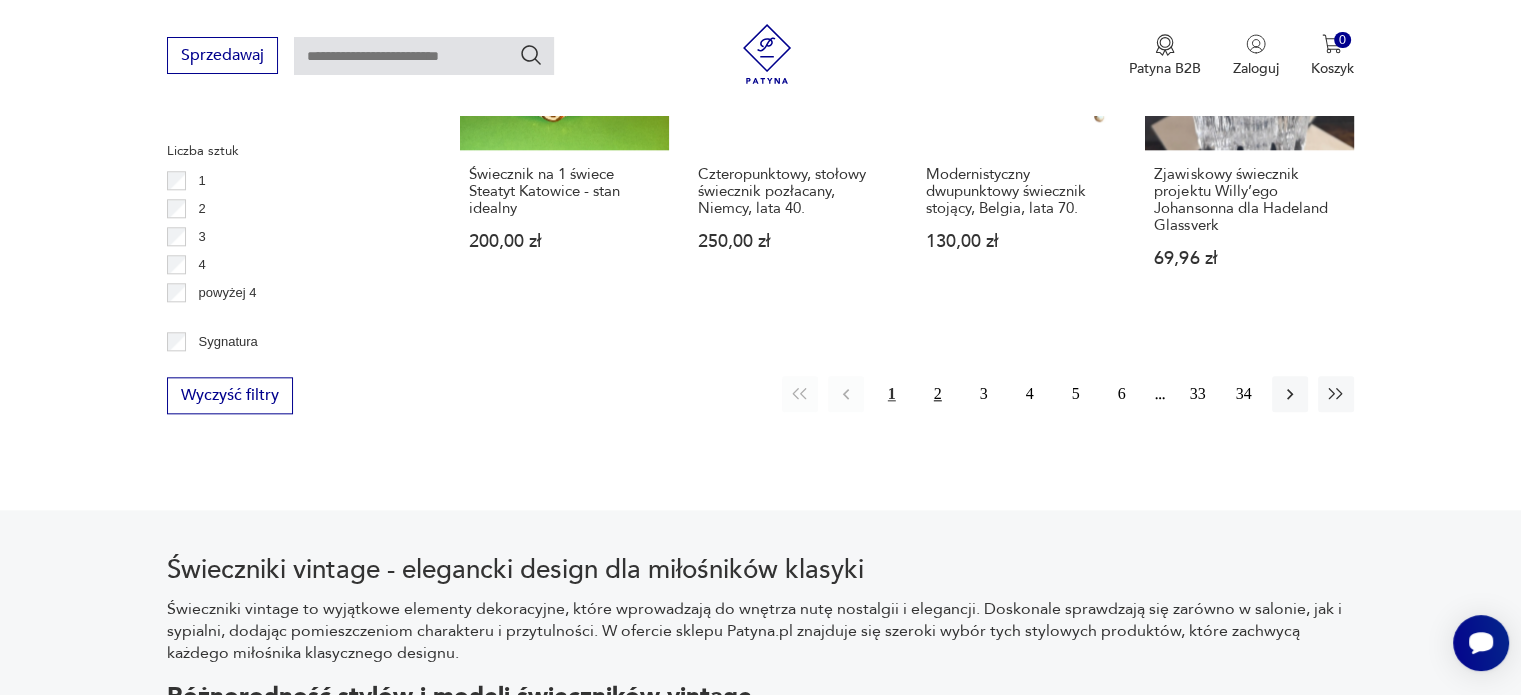 click on "2" at bounding box center (938, 394) 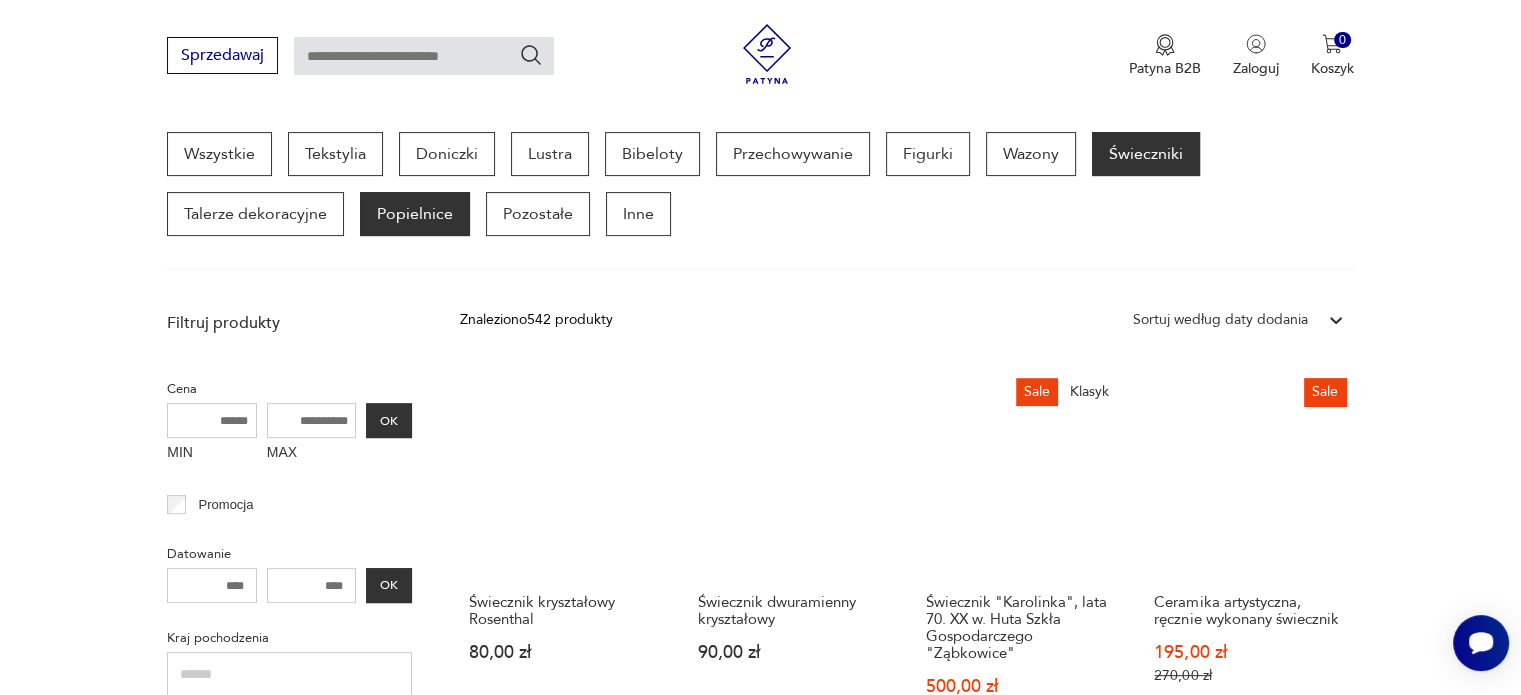 scroll, scrollTop: 430, scrollLeft: 0, axis: vertical 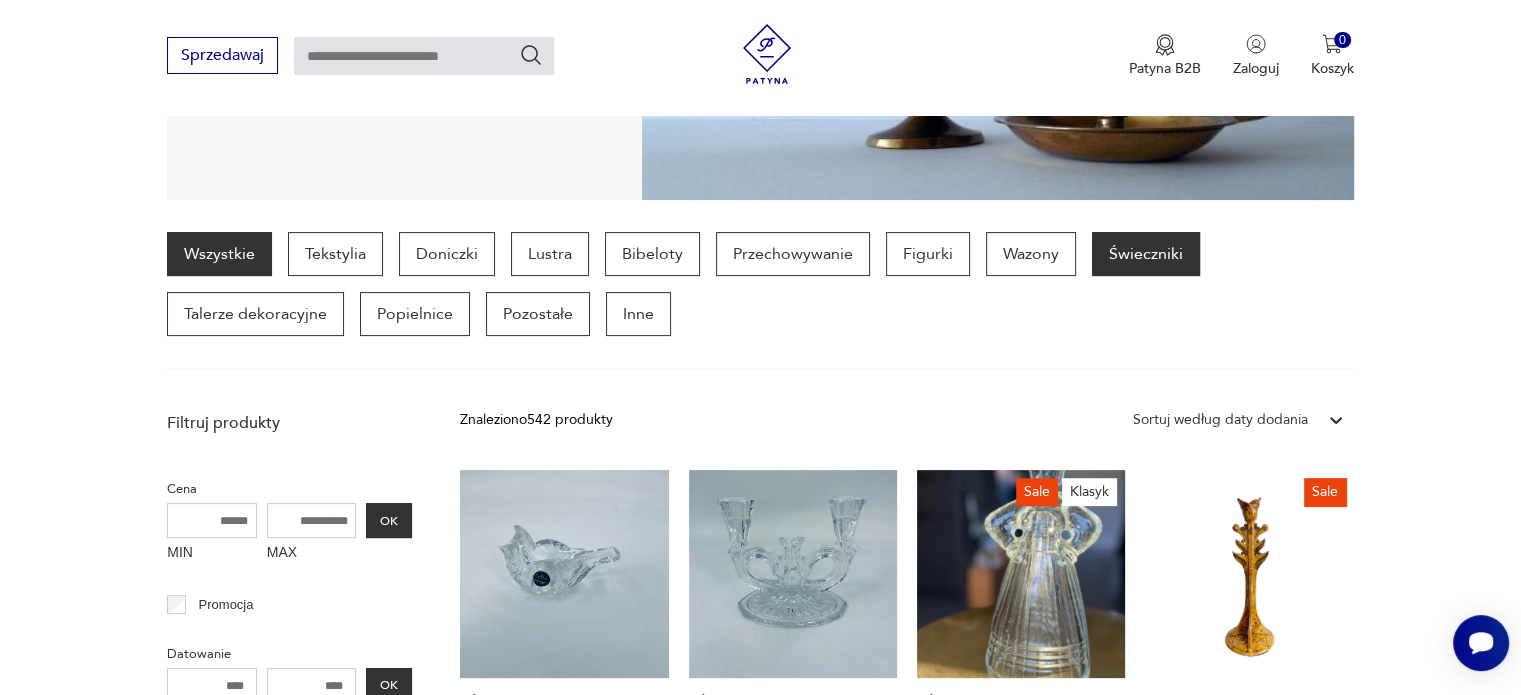 click on "Wszystkie" at bounding box center [219, 254] 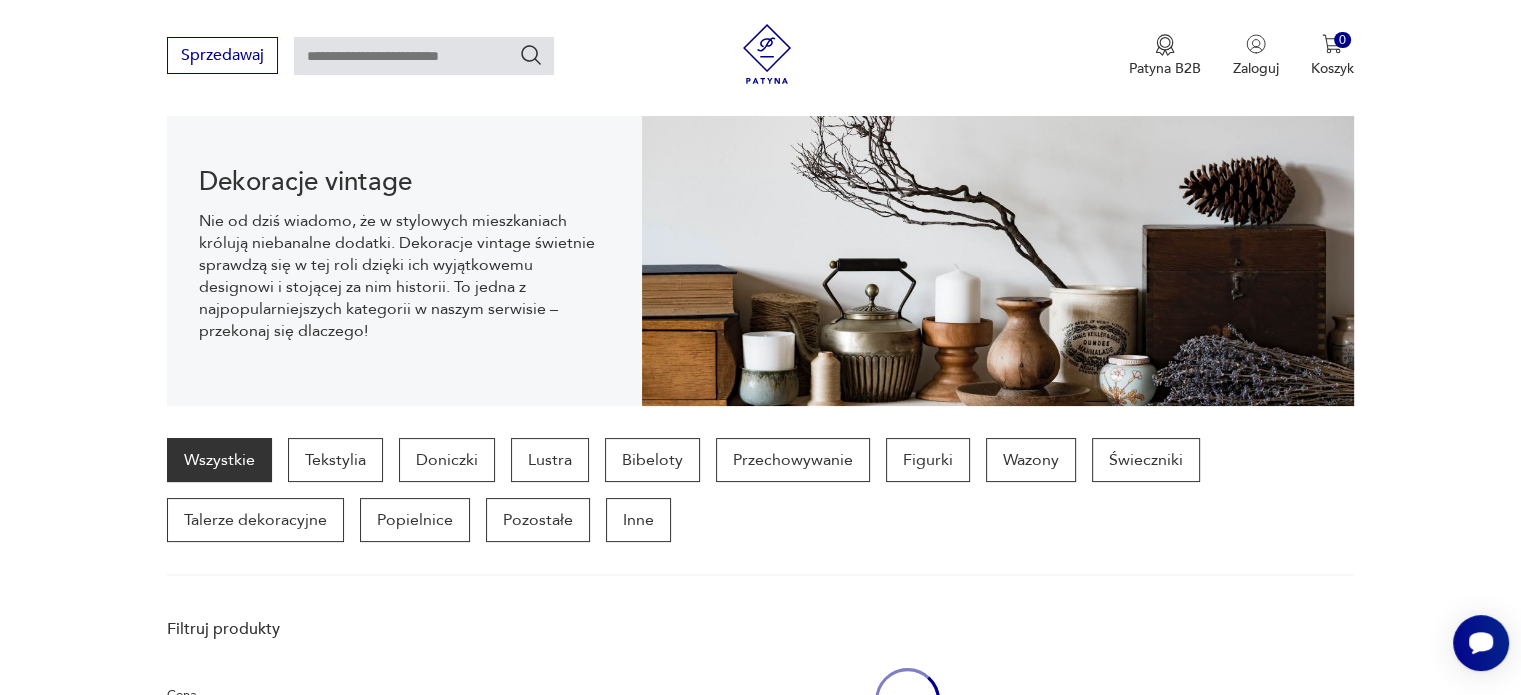scroll, scrollTop: 198, scrollLeft: 0, axis: vertical 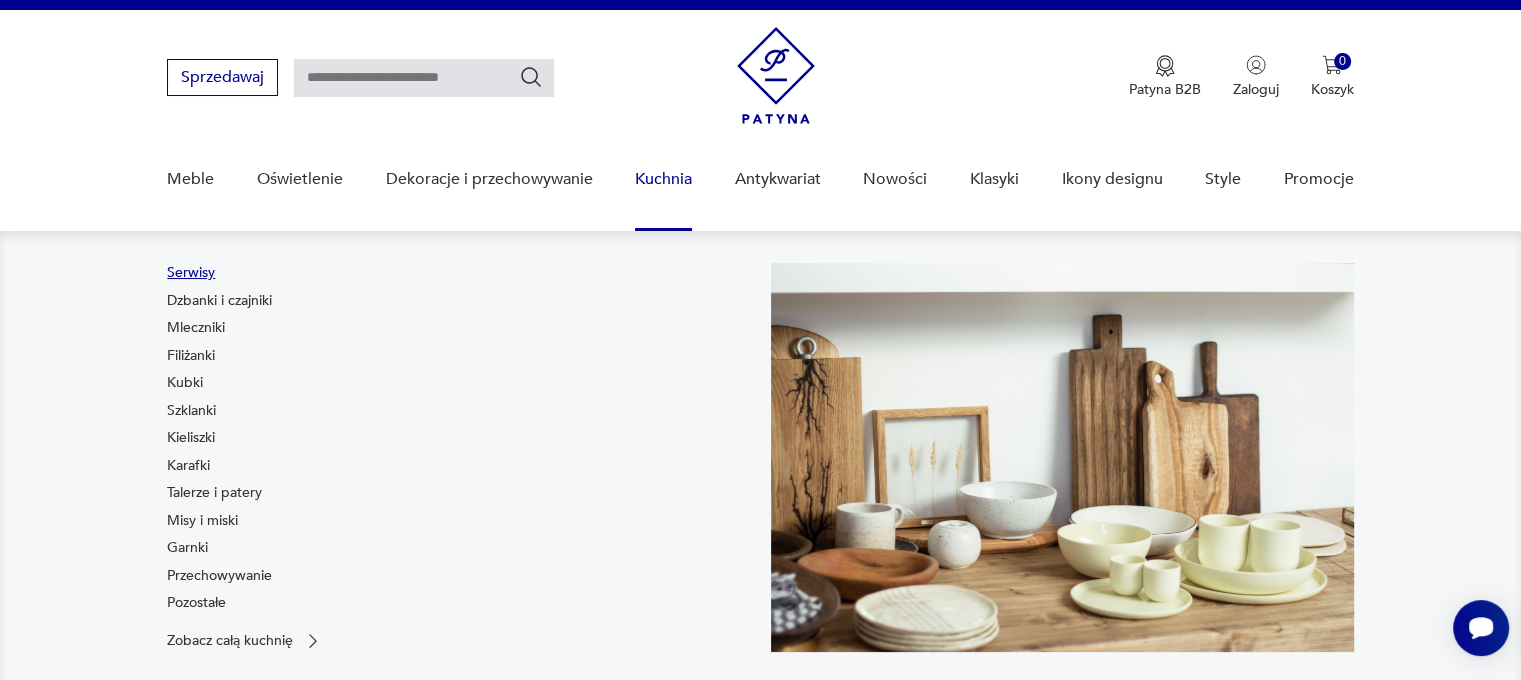 click on "Serwisy" at bounding box center (191, 273) 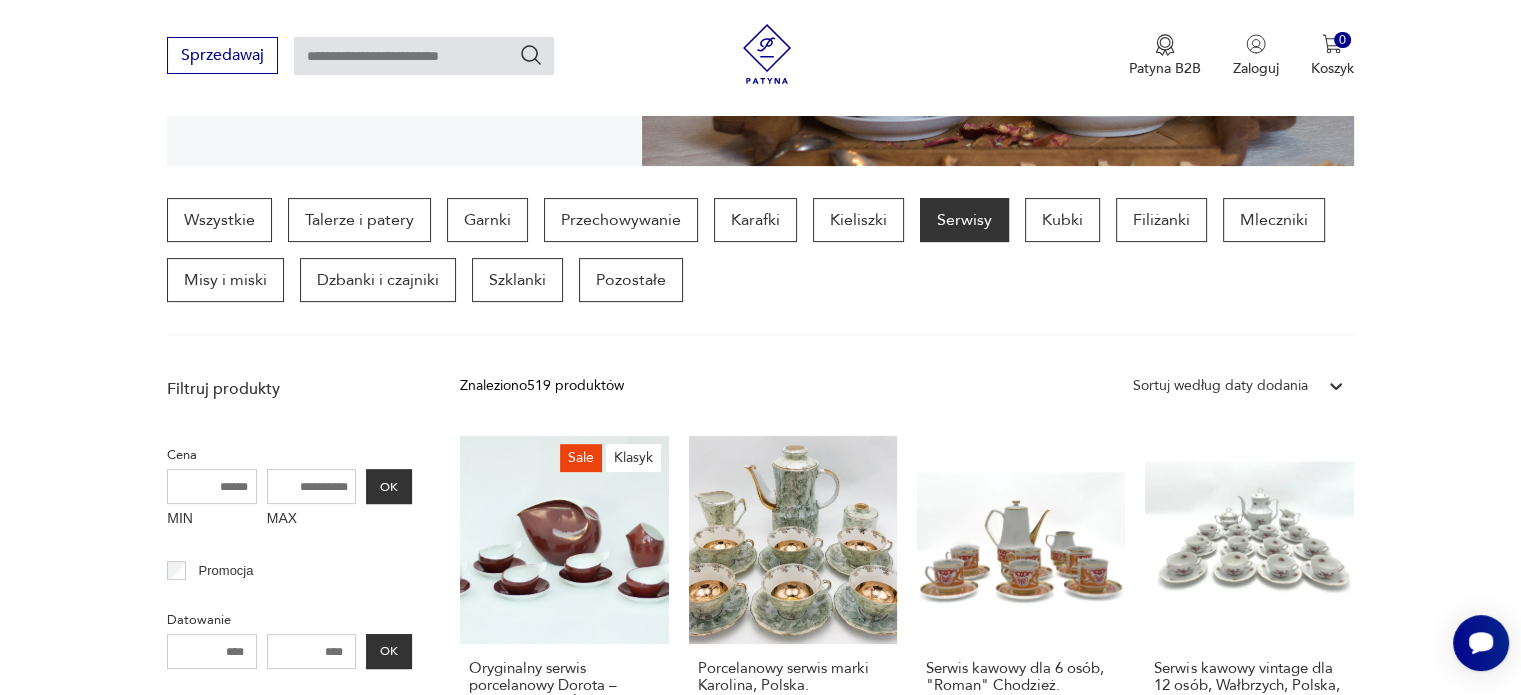 scroll, scrollTop: 430, scrollLeft: 0, axis: vertical 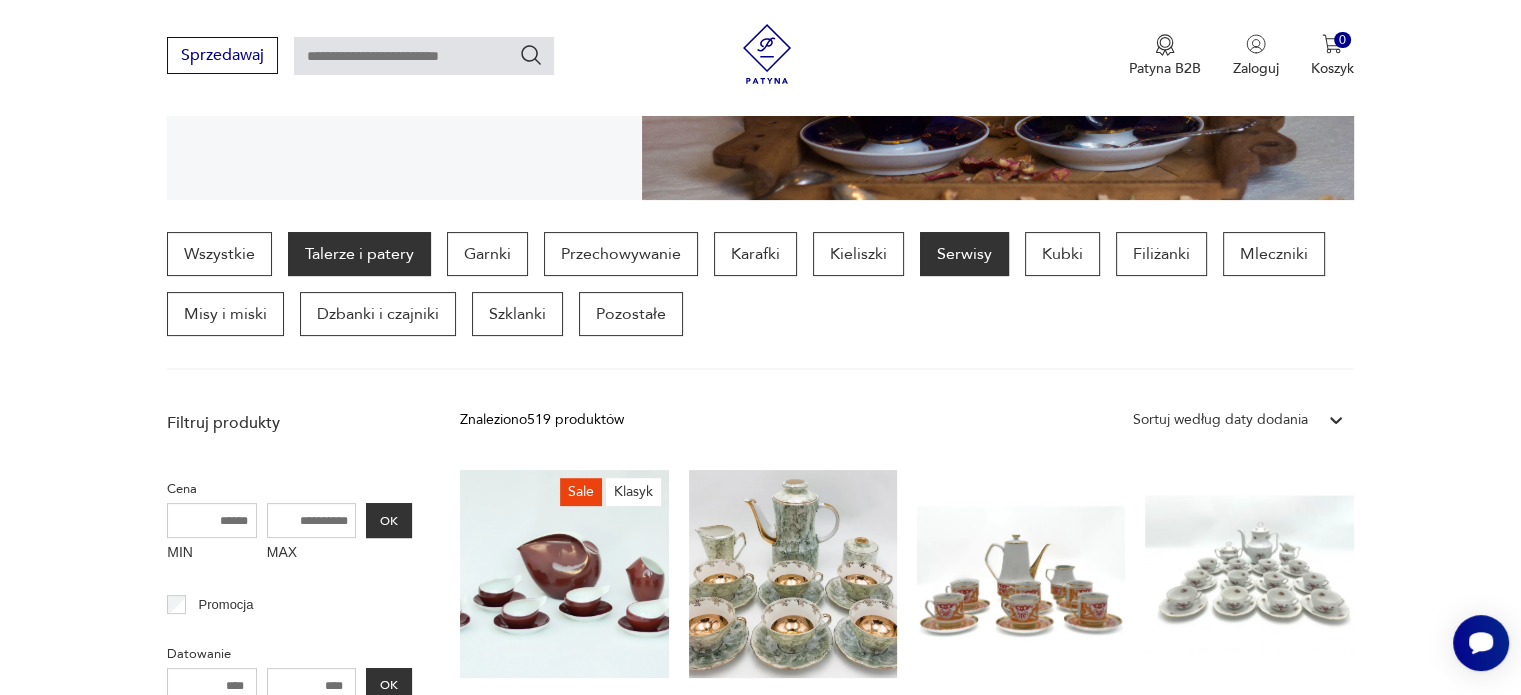 click on "Talerze i patery" at bounding box center (359, 254) 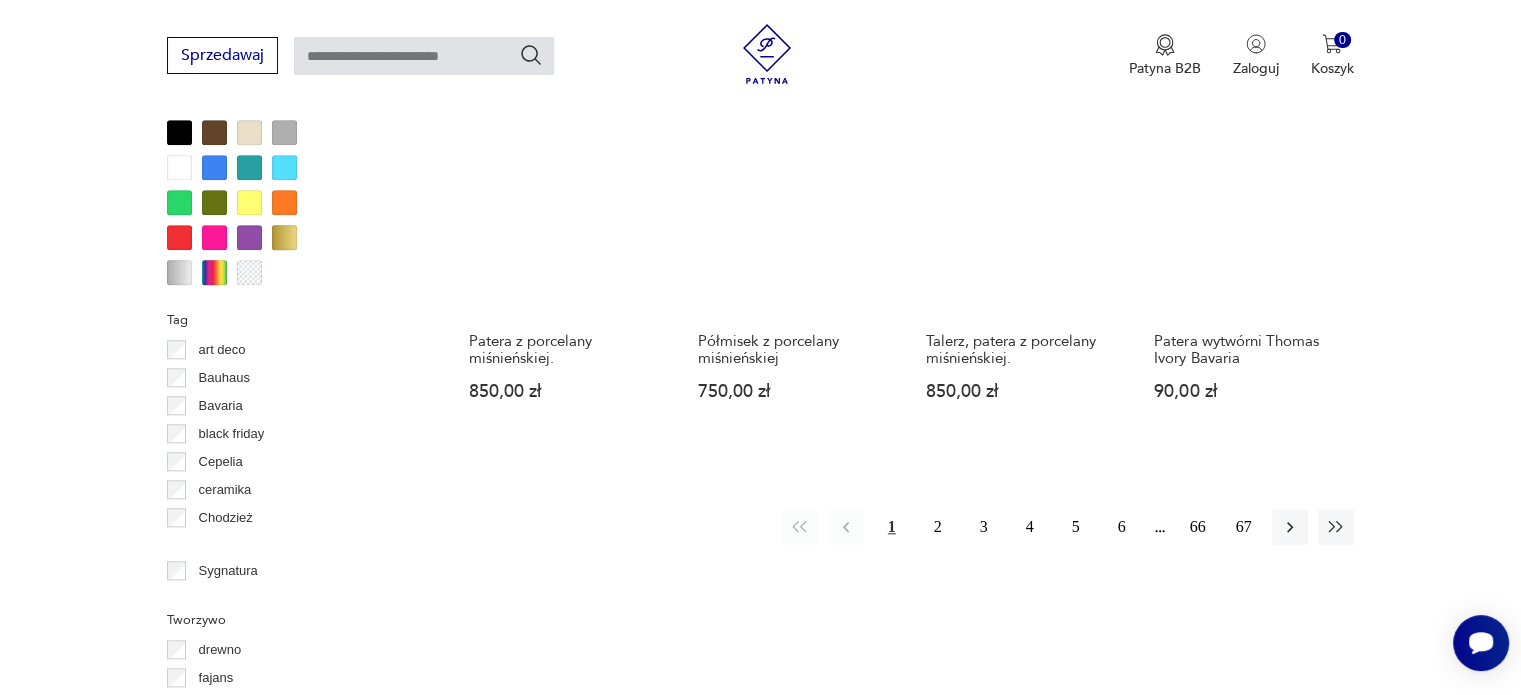 scroll, scrollTop: 1930, scrollLeft: 0, axis: vertical 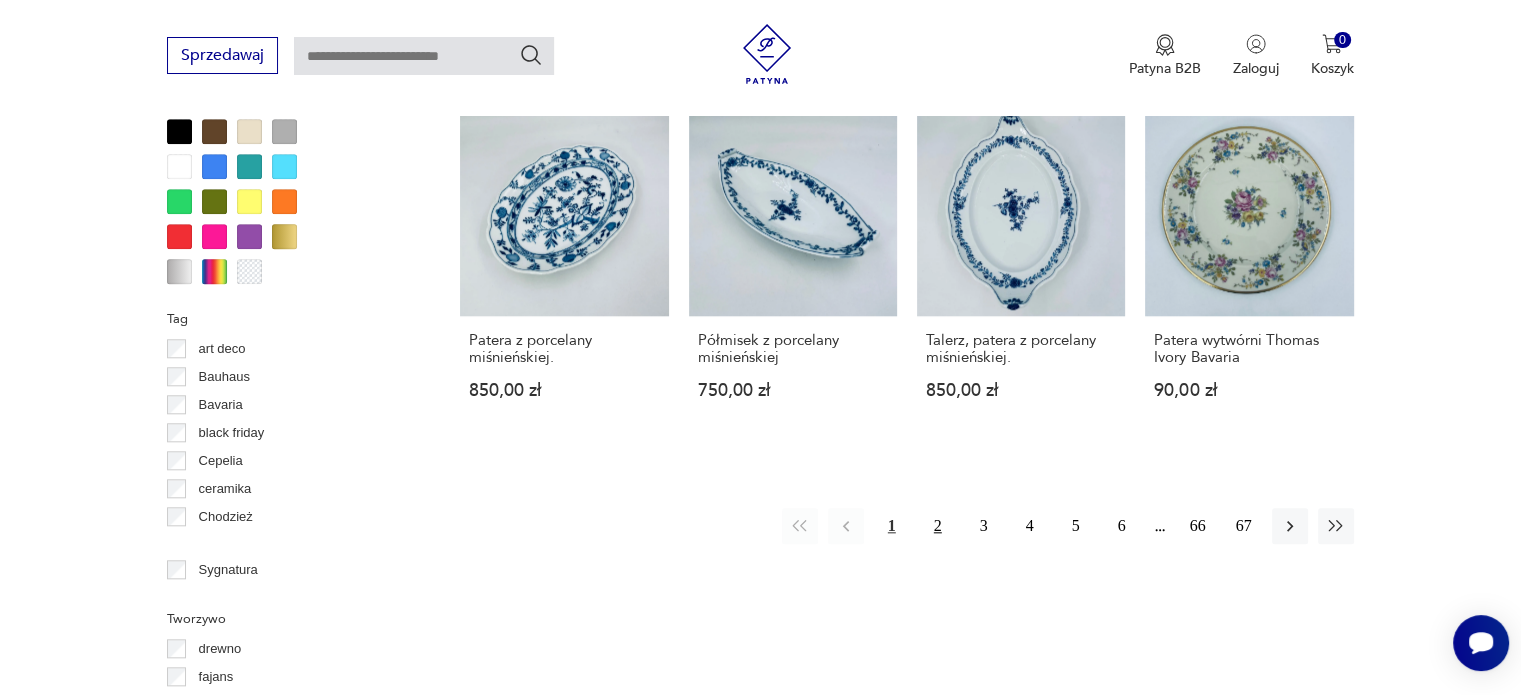 click on "2" at bounding box center (938, 526) 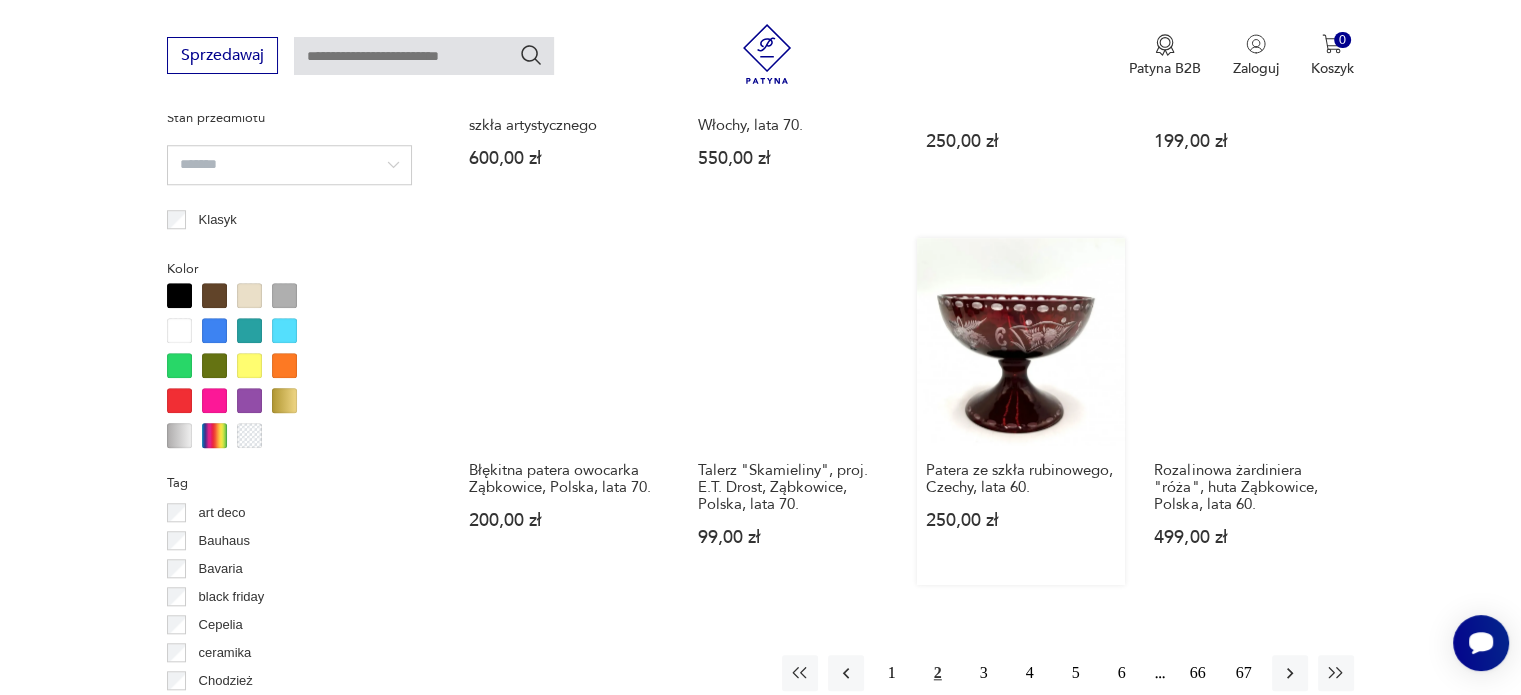 scroll, scrollTop: 1930, scrollLeft: 0, axis: vertical 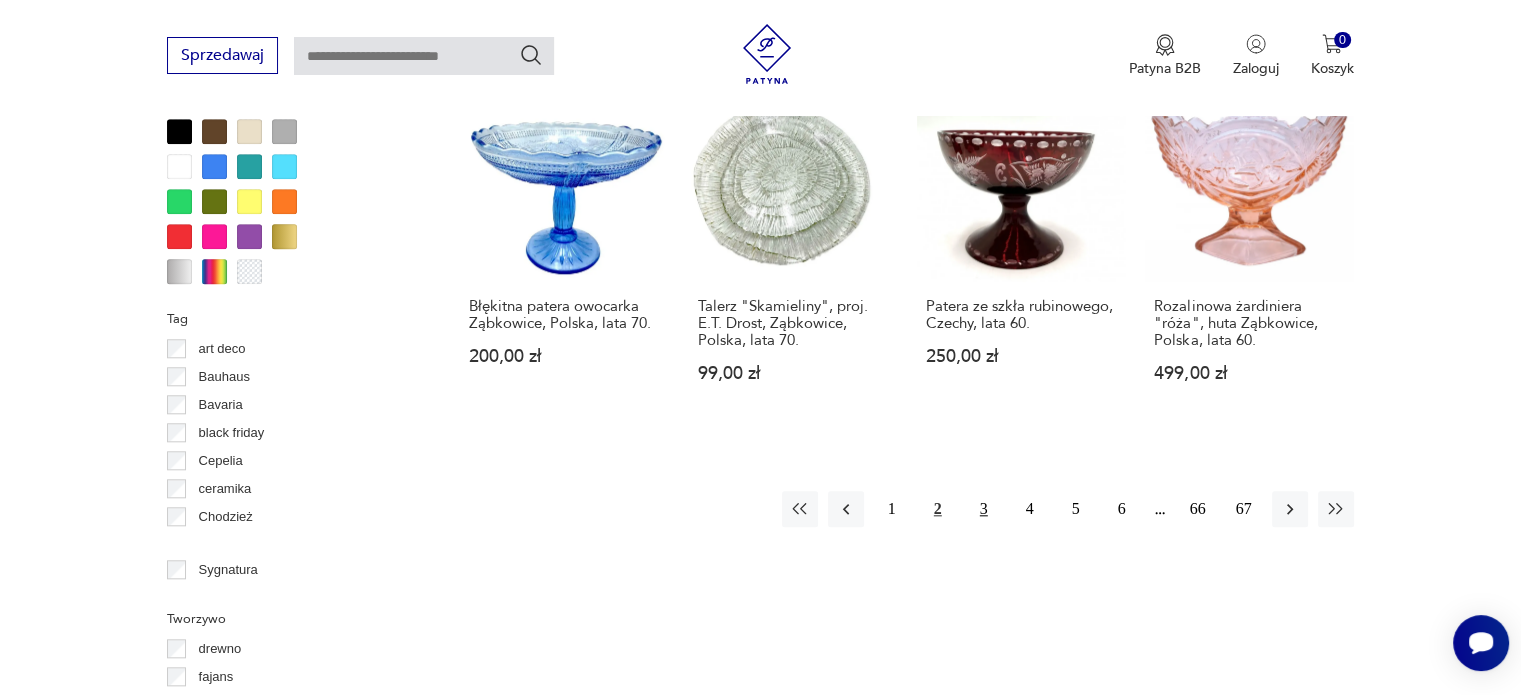 click on "3" at bounding box center [984, 509] 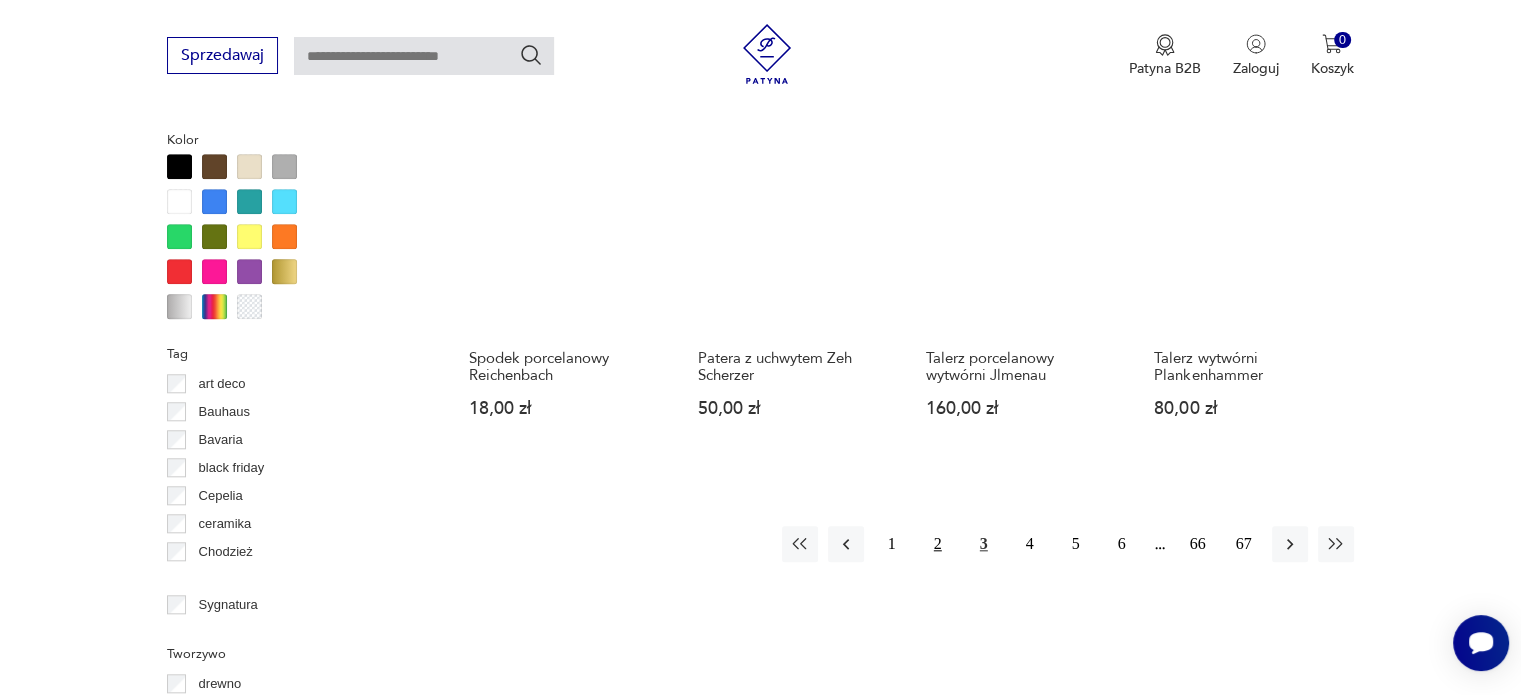 scroll, scrollTop: 1930, scrollLeft: 0, axis: vertical 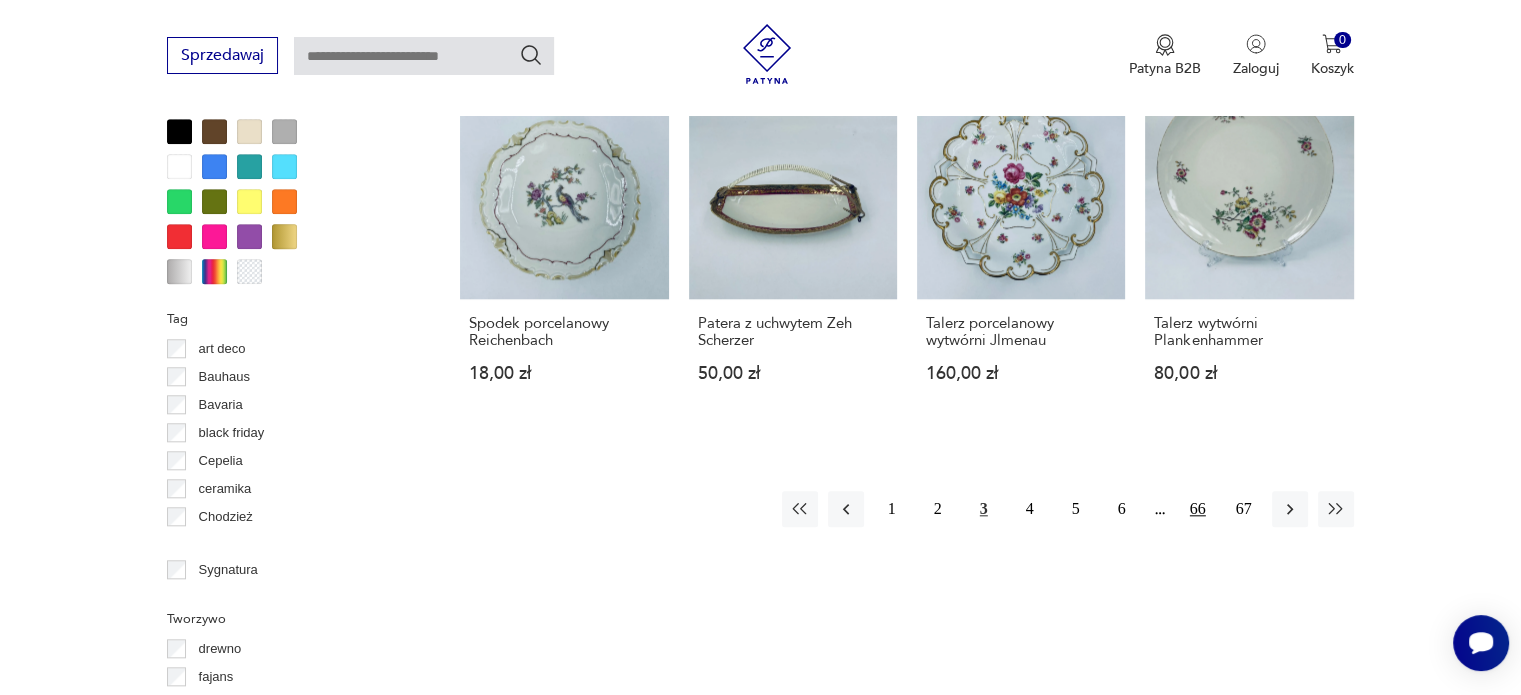 click on "66" at bounding box center (1198, 509) 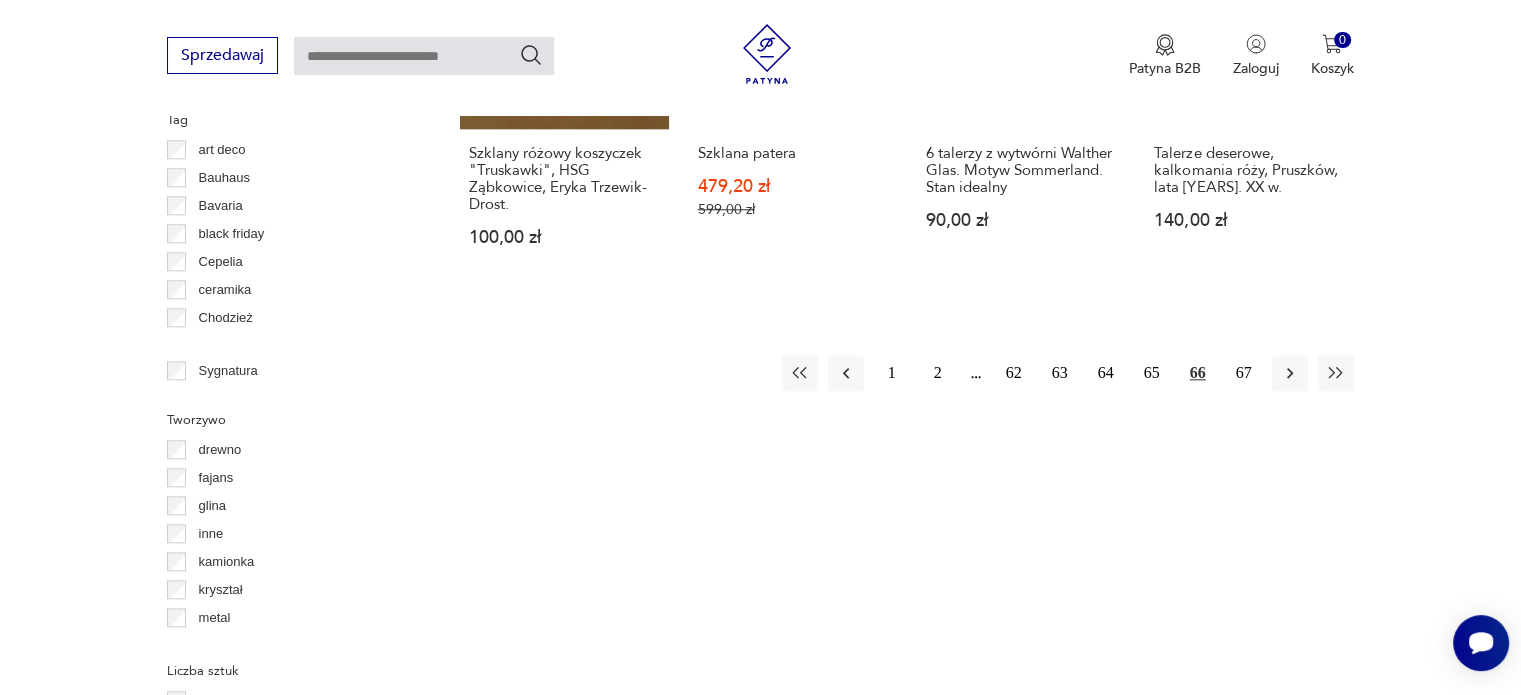 scroll, scrollTop: 2130, scrollLeft: 0, axis: vertical 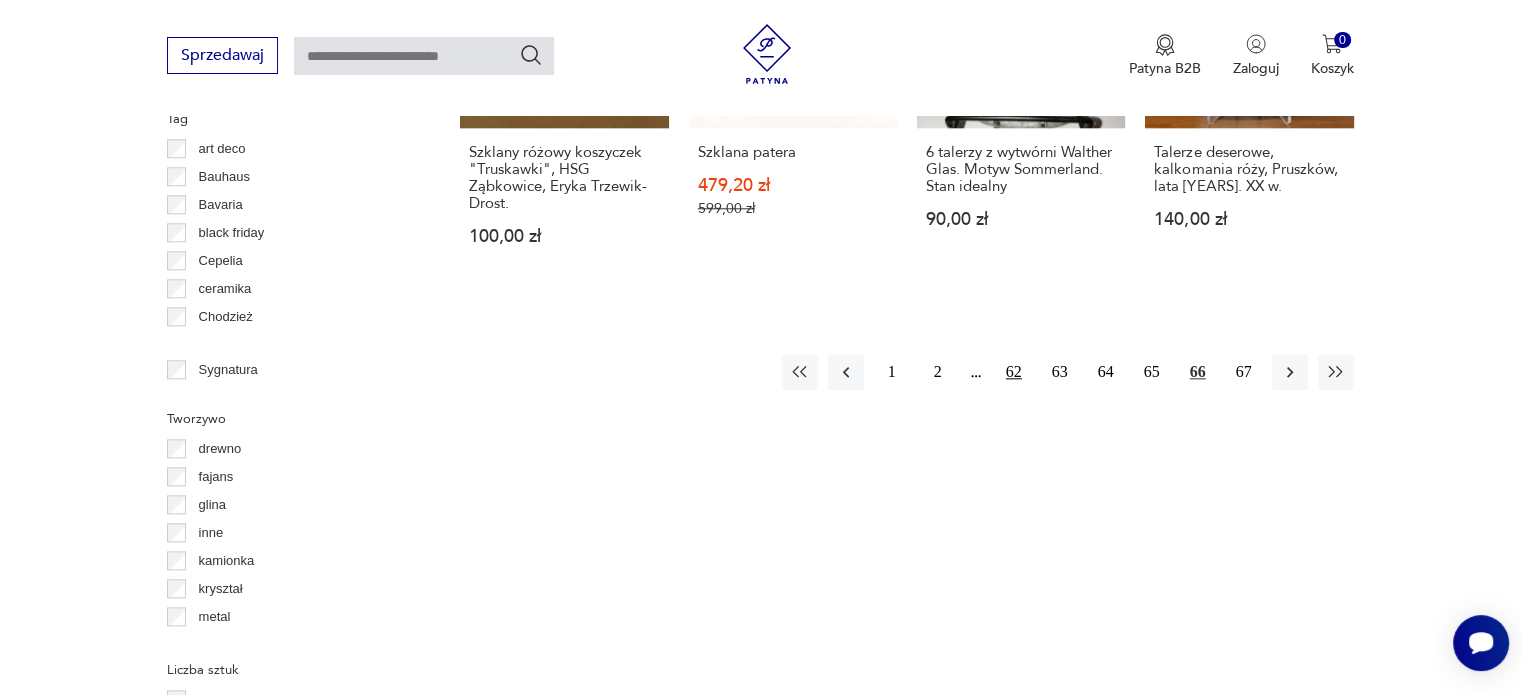 click on "62" at bounding box center (1014, 372) 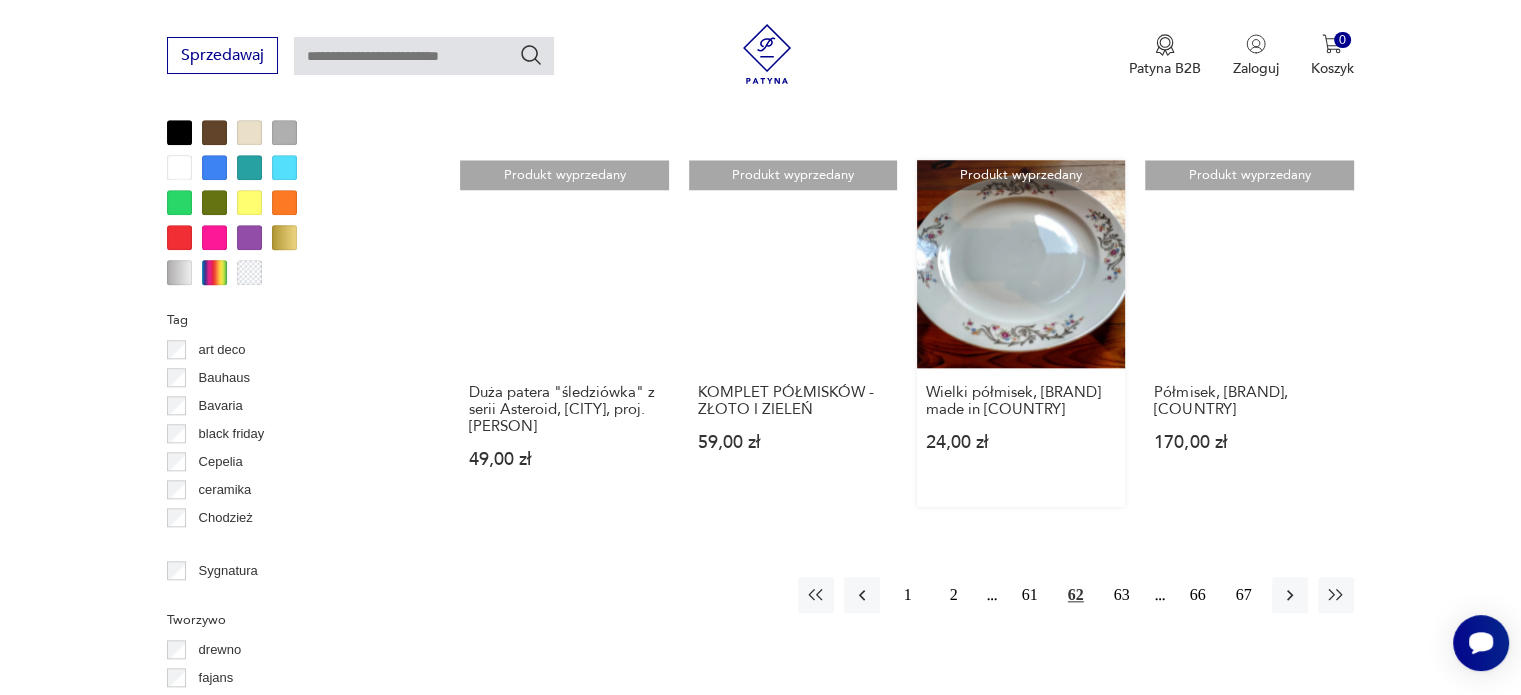 scroll, scrollTop: 1930, scrollLeft: 0, axis: vertical 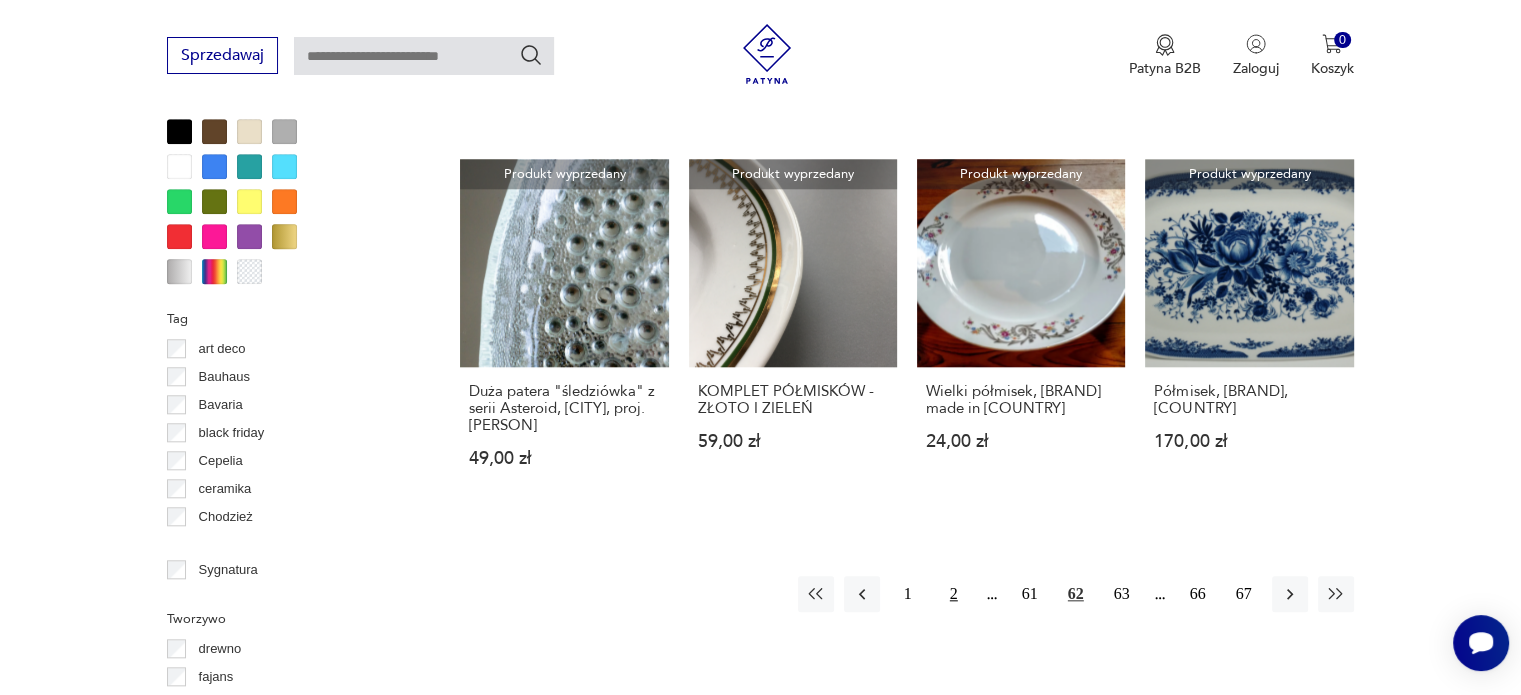 click on "2" at bounding box center (954, 594) 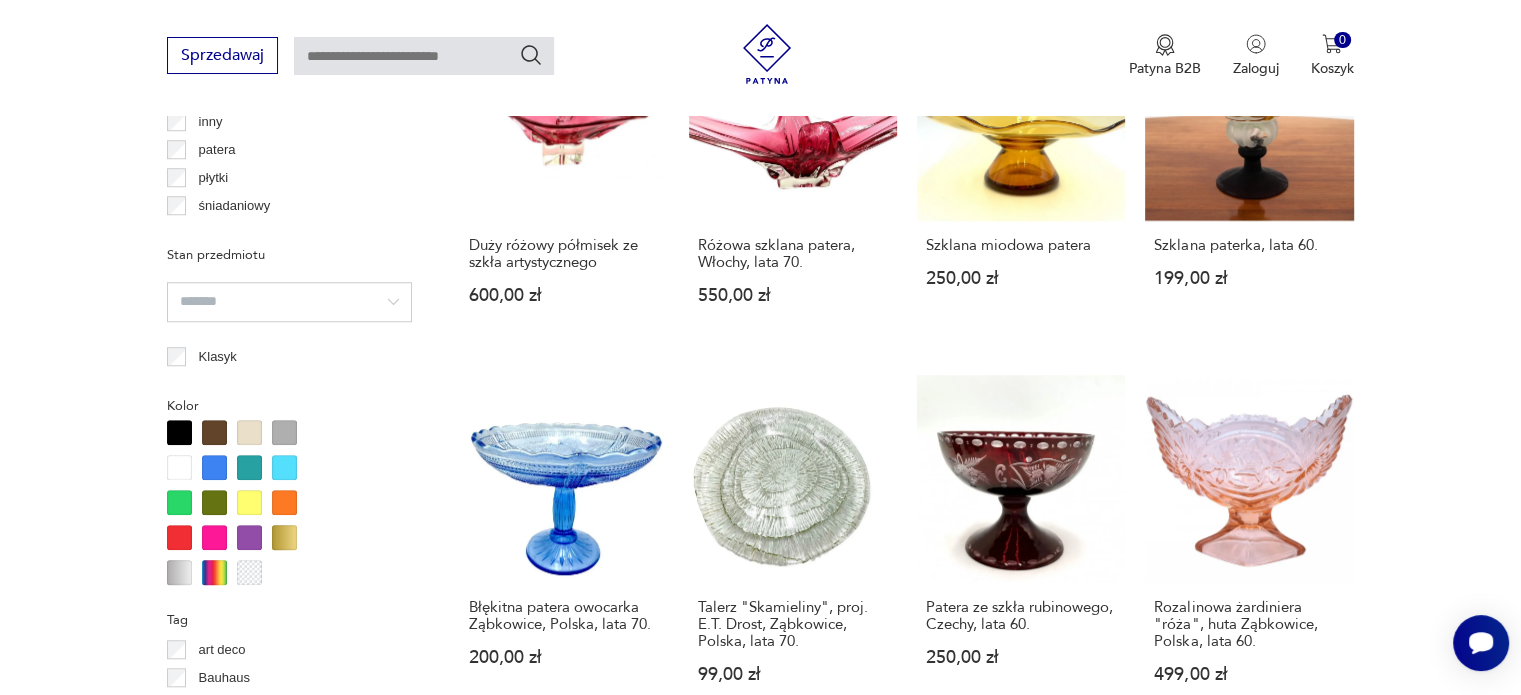 scroll, scrollTop: 1830, scrollLeft: 0, axis: vertical 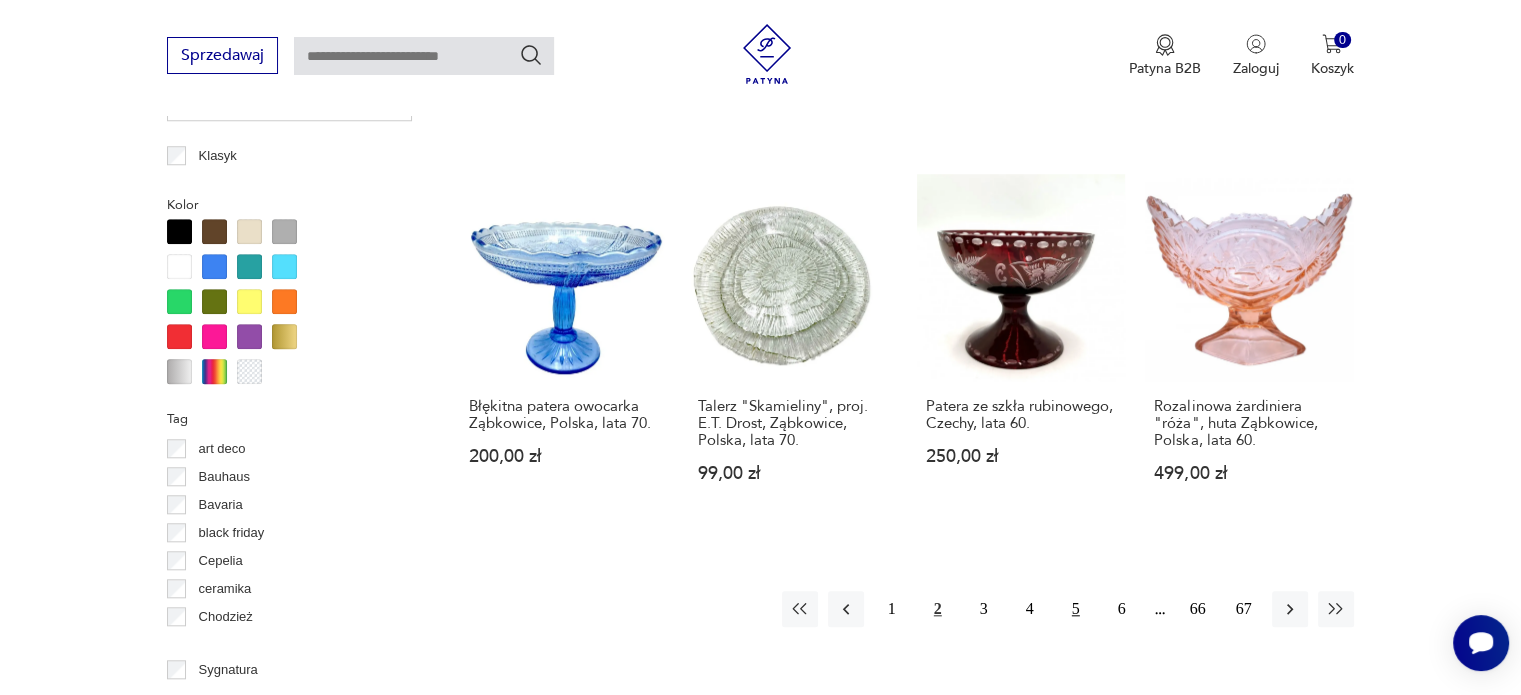 click on "5" at bounding box center (1076, 609) 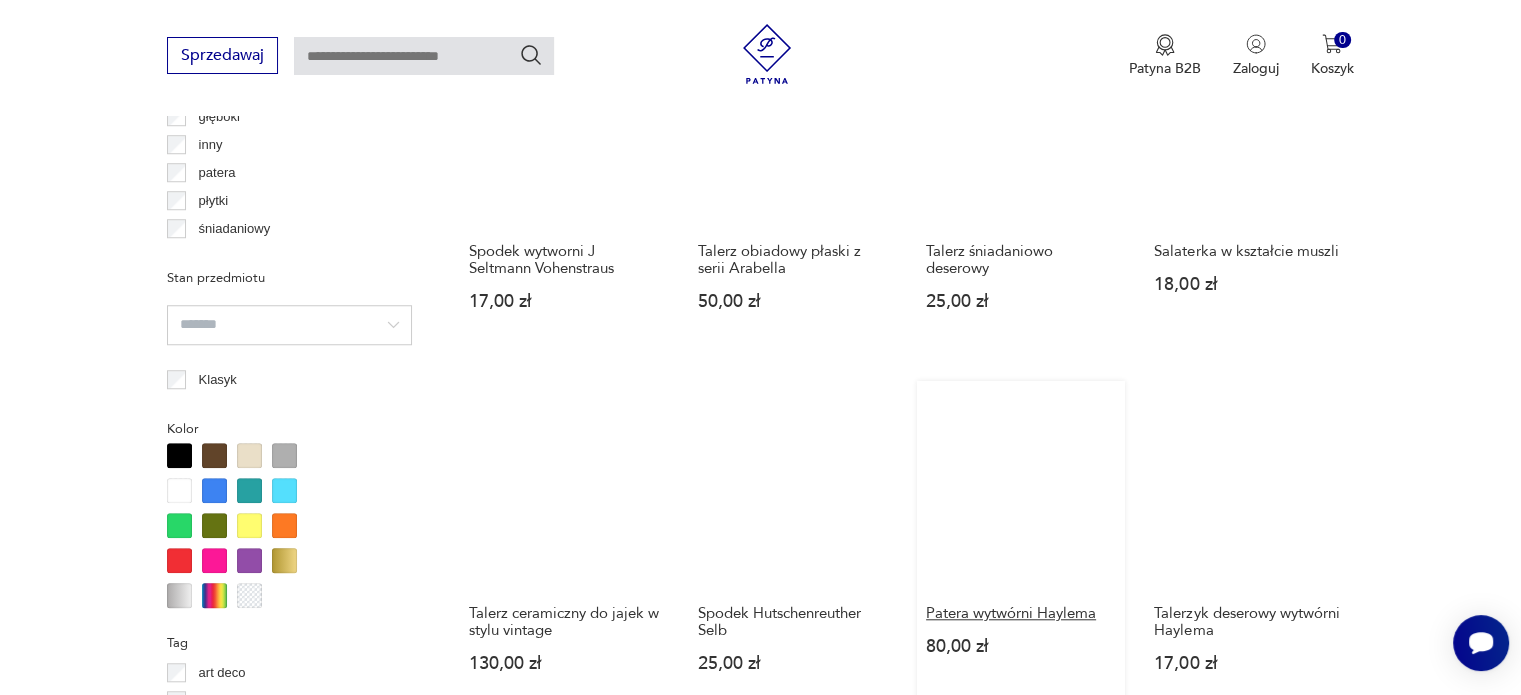 scroll, scrollTop: 1830, scrollLeft: 0, axis: vertical 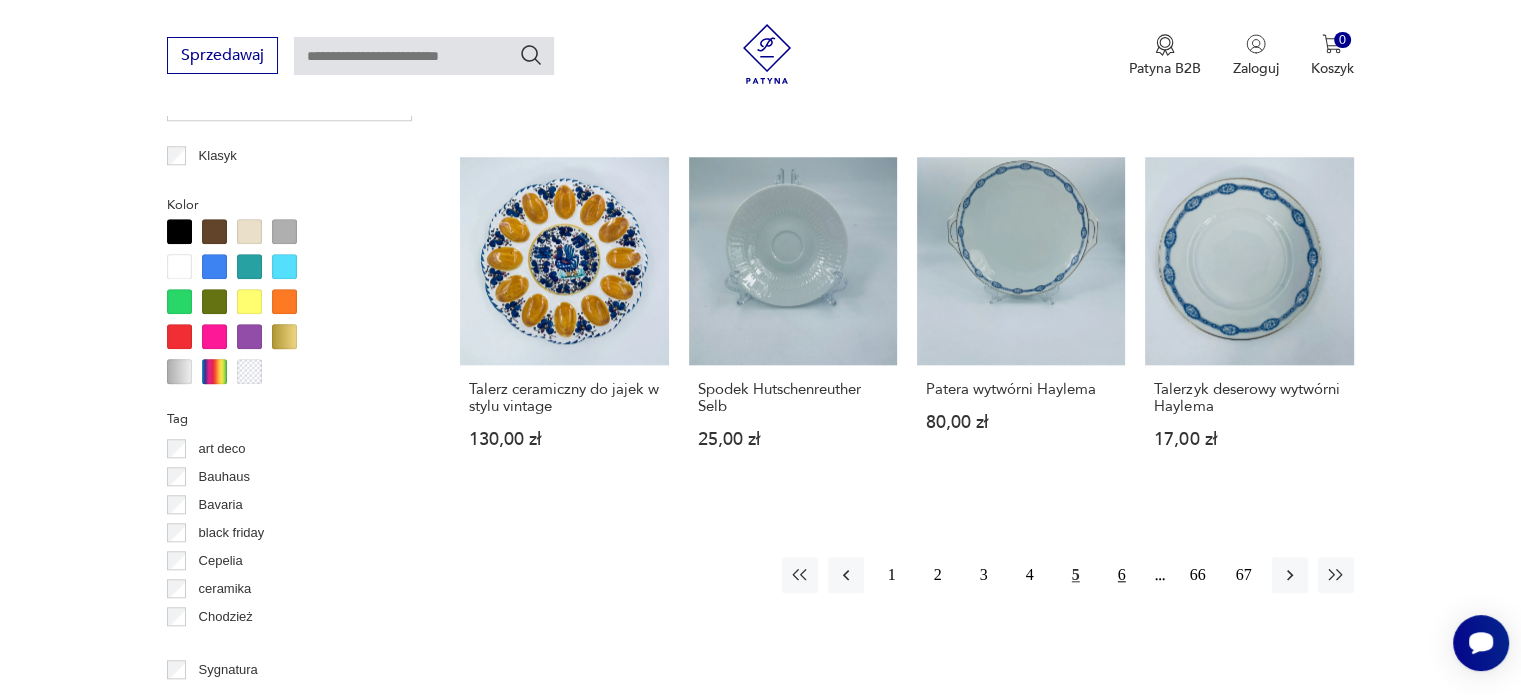 click on "6" at bounding box center [1122, 575] 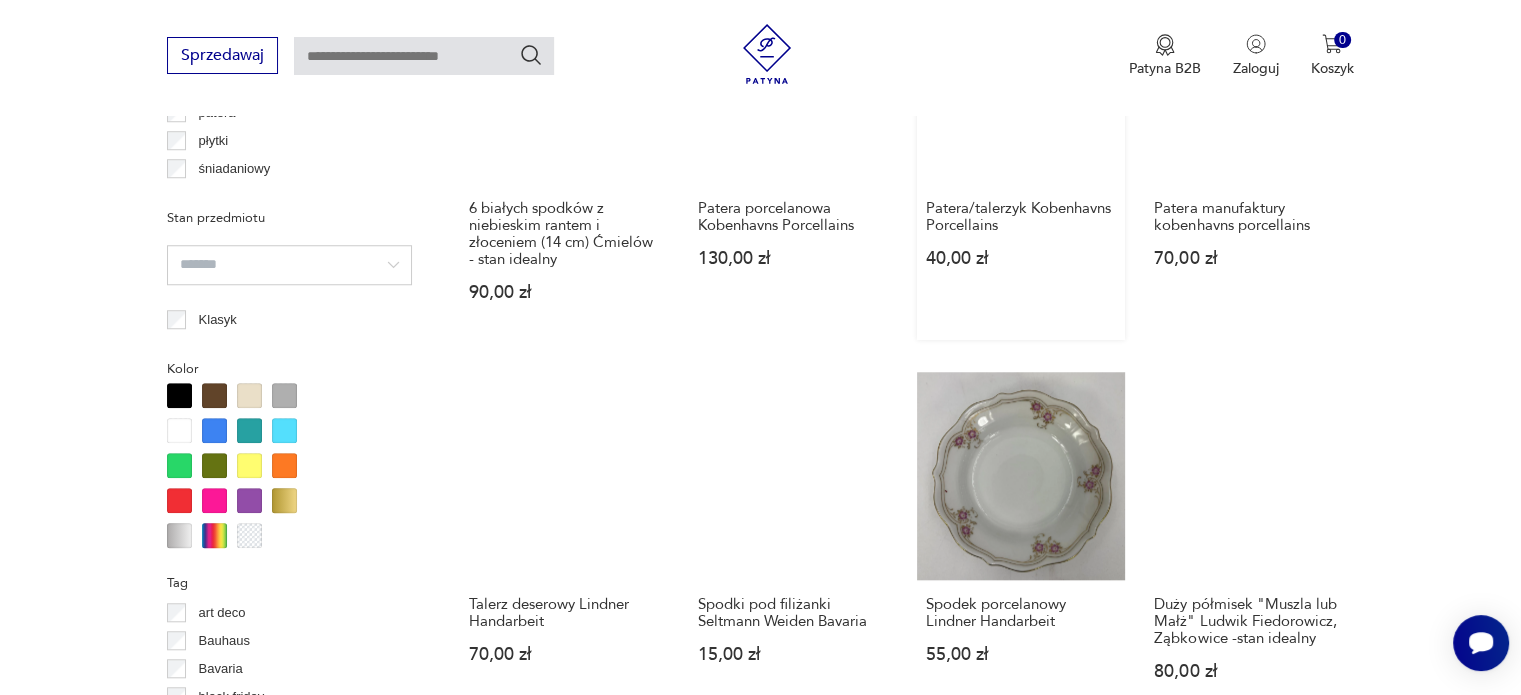 scroll, scrollTop: 1830, scrollLeft: 0, axis: vertical 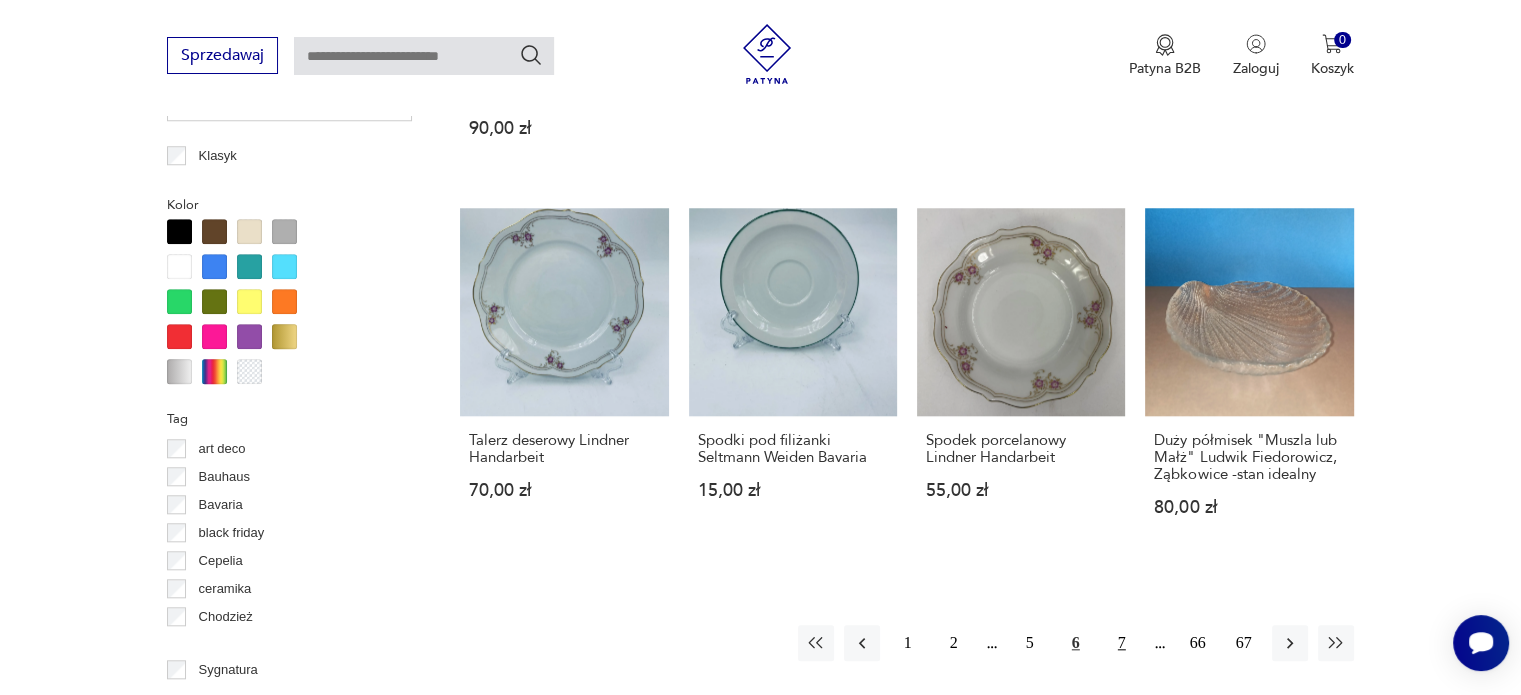 click on "7" at bounding box center [1122, 643] 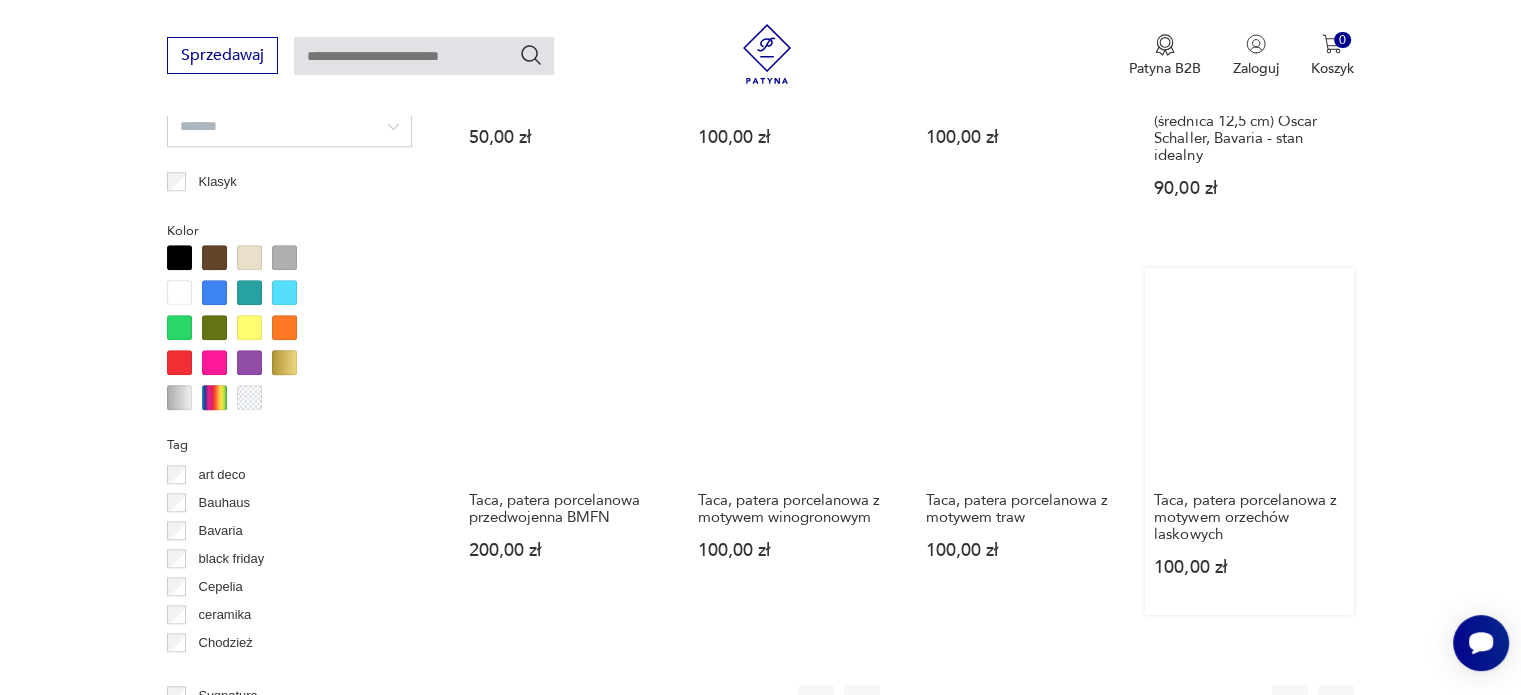 scroll, scrollTop: 1930, scrollLeft: 0, axis: vertical 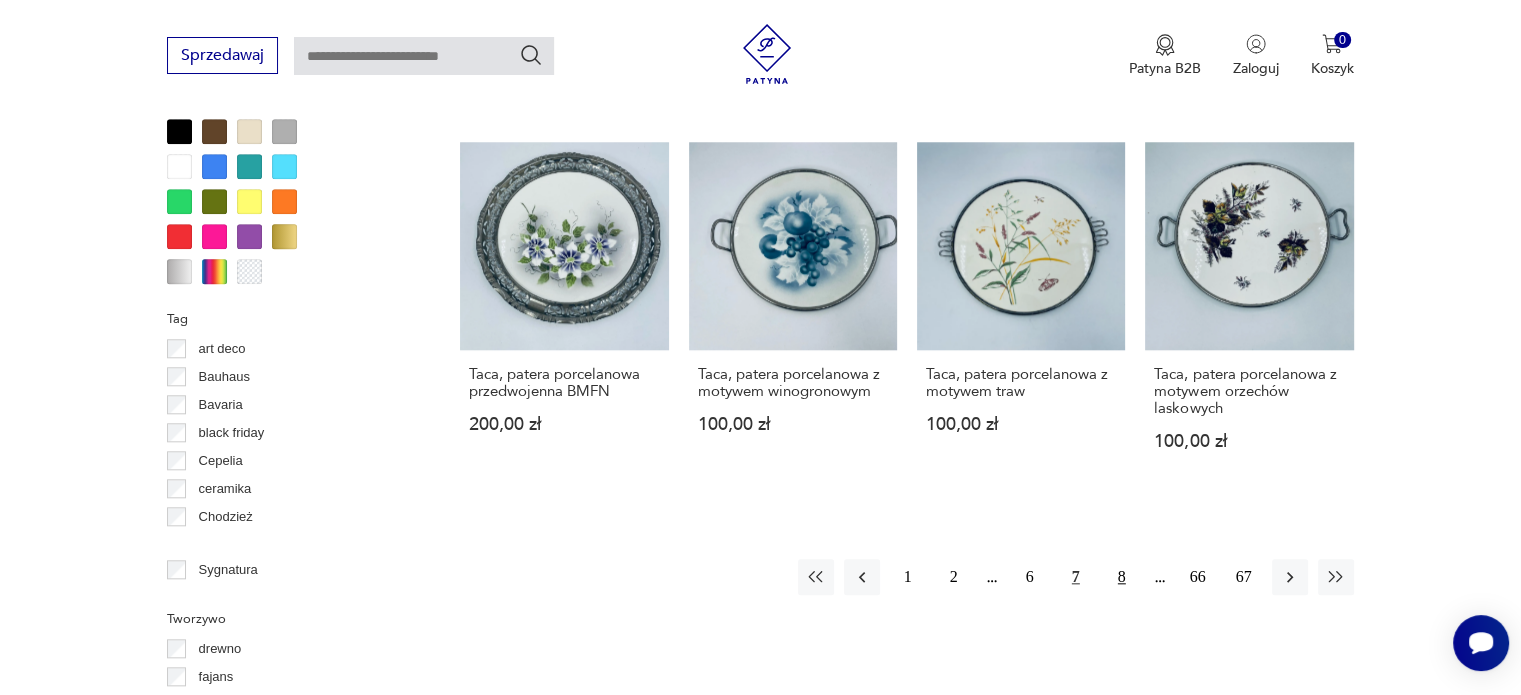 click on "8" at bounding box center (1122, 577) 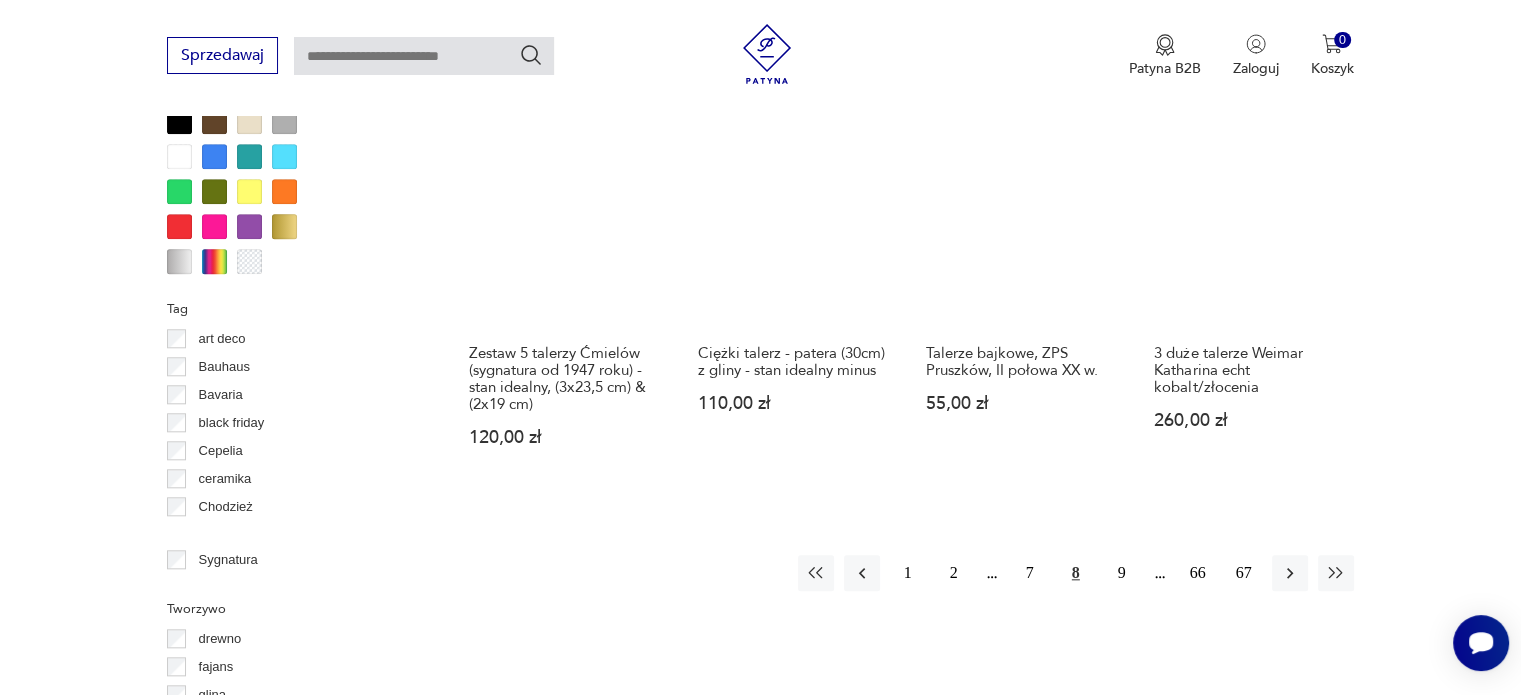 scroll, scrollTop: 2030, scrollLeft: 0, axis: vertical 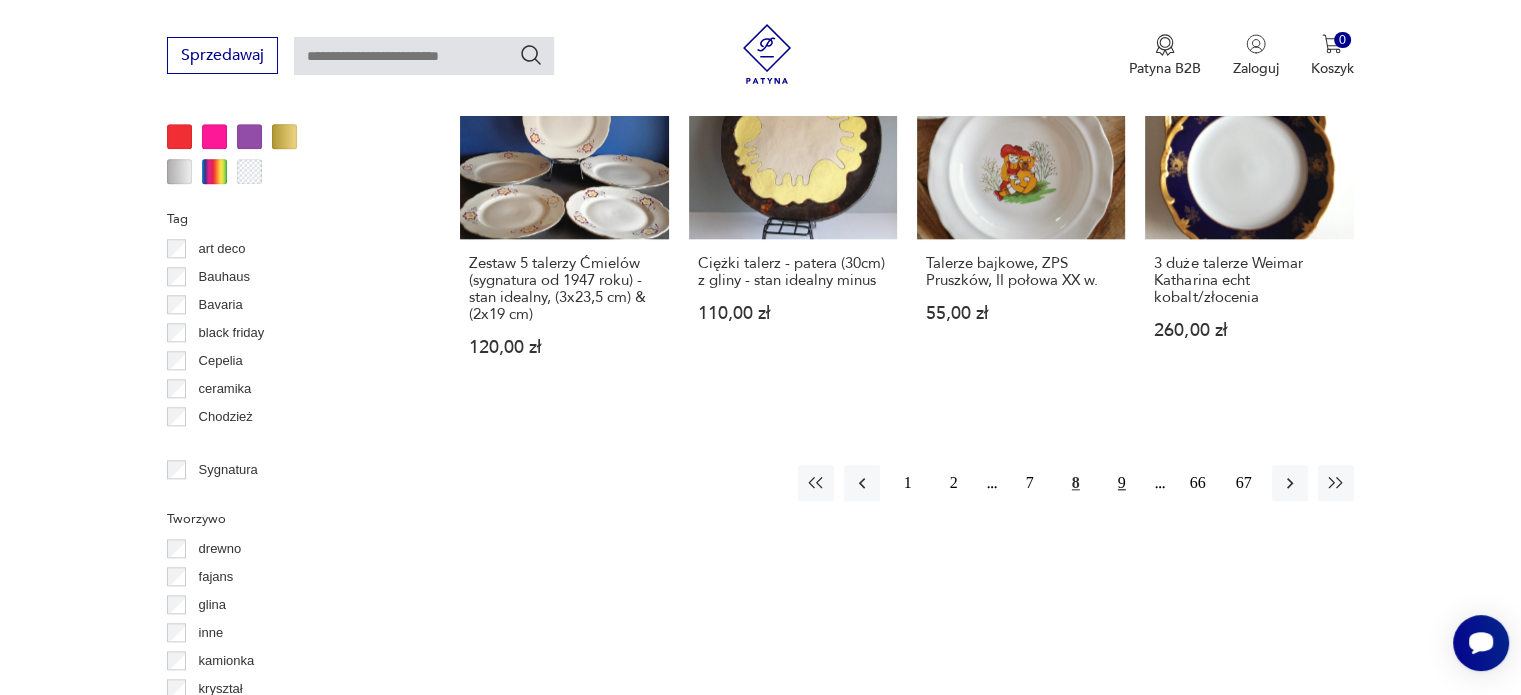 click on "9" at bounding box center [1122, 483] 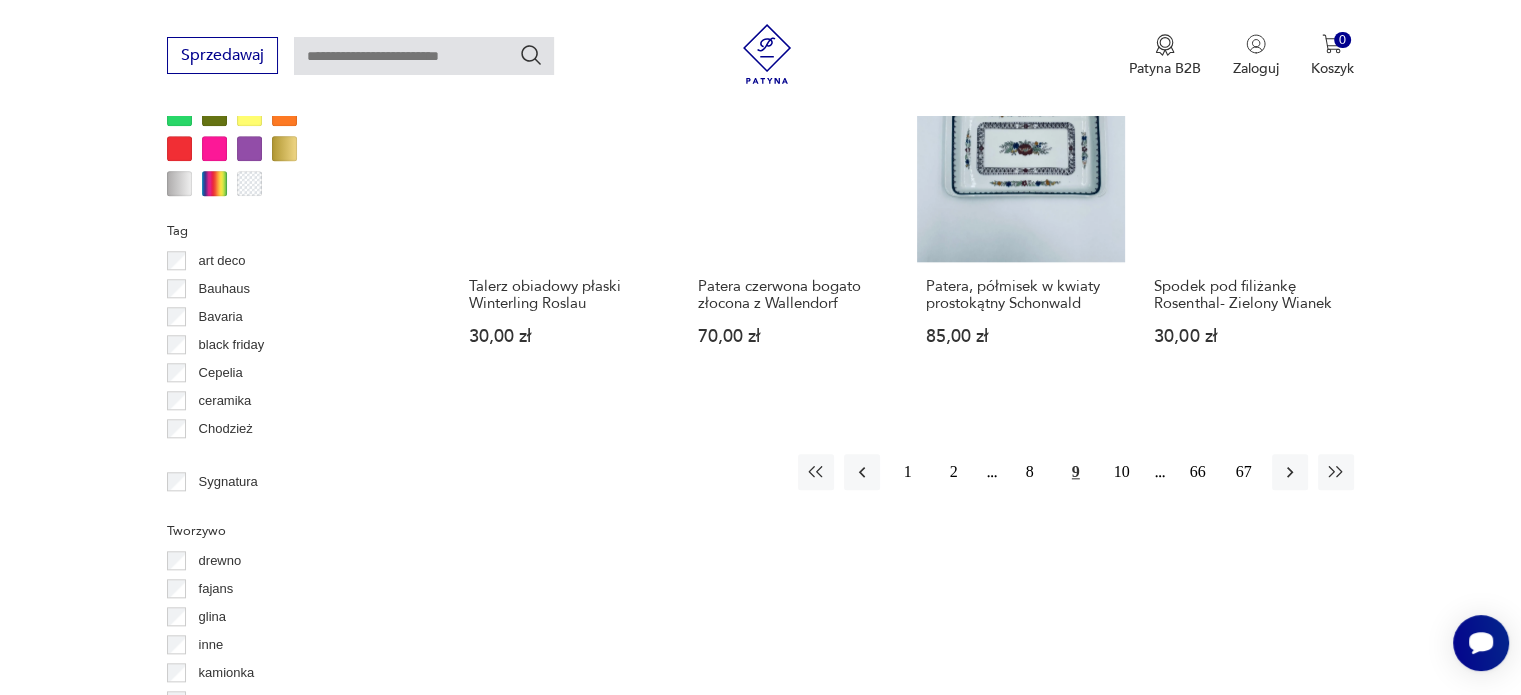 scroll, scrollTop: 2030, scrollLeft: 0, axis: vertical 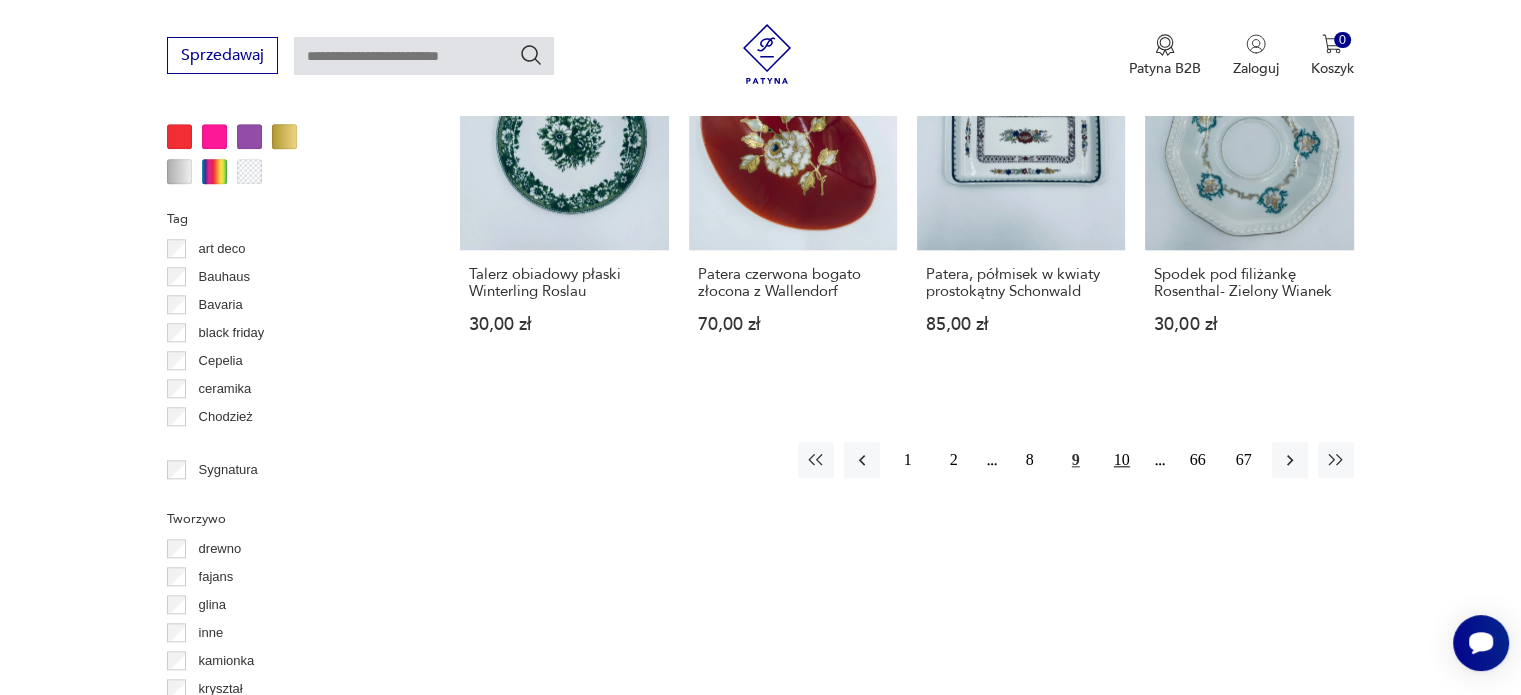 click on "10" at bounding box center (1122, 460) 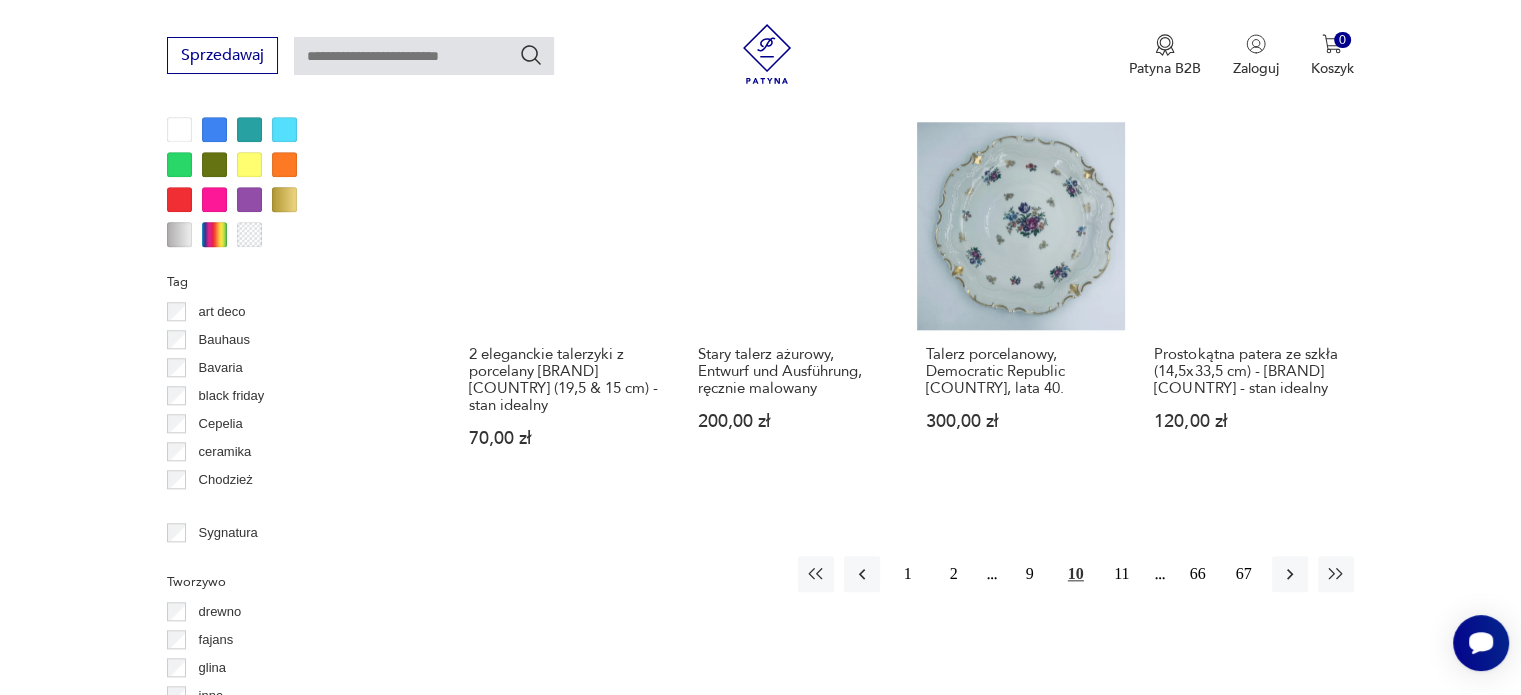scroll, scrollTop: 2030, scrollLeft: 0, axis: vertical 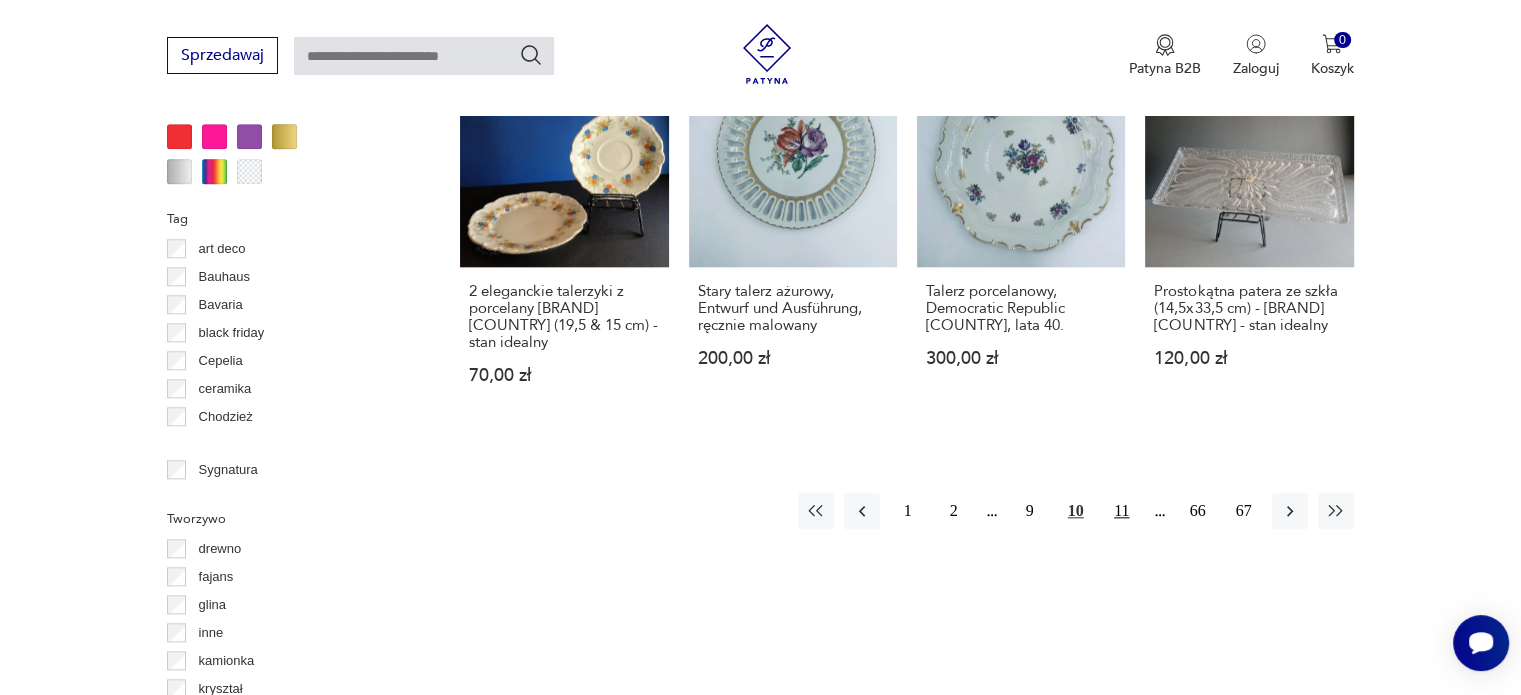 click on "11" at bounding box center (1122, 511) 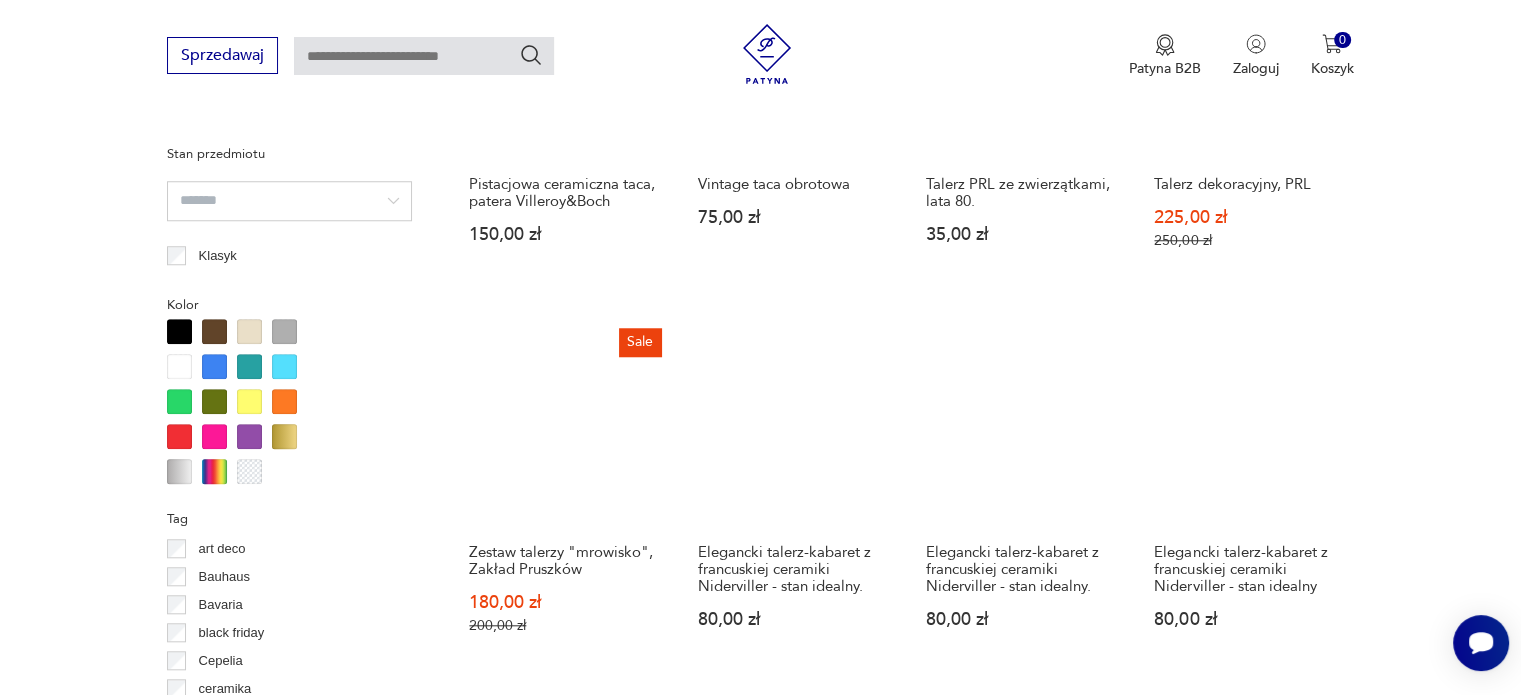 scroll, scrollTop: 2030, scrollLeft: 0, axis: vertical 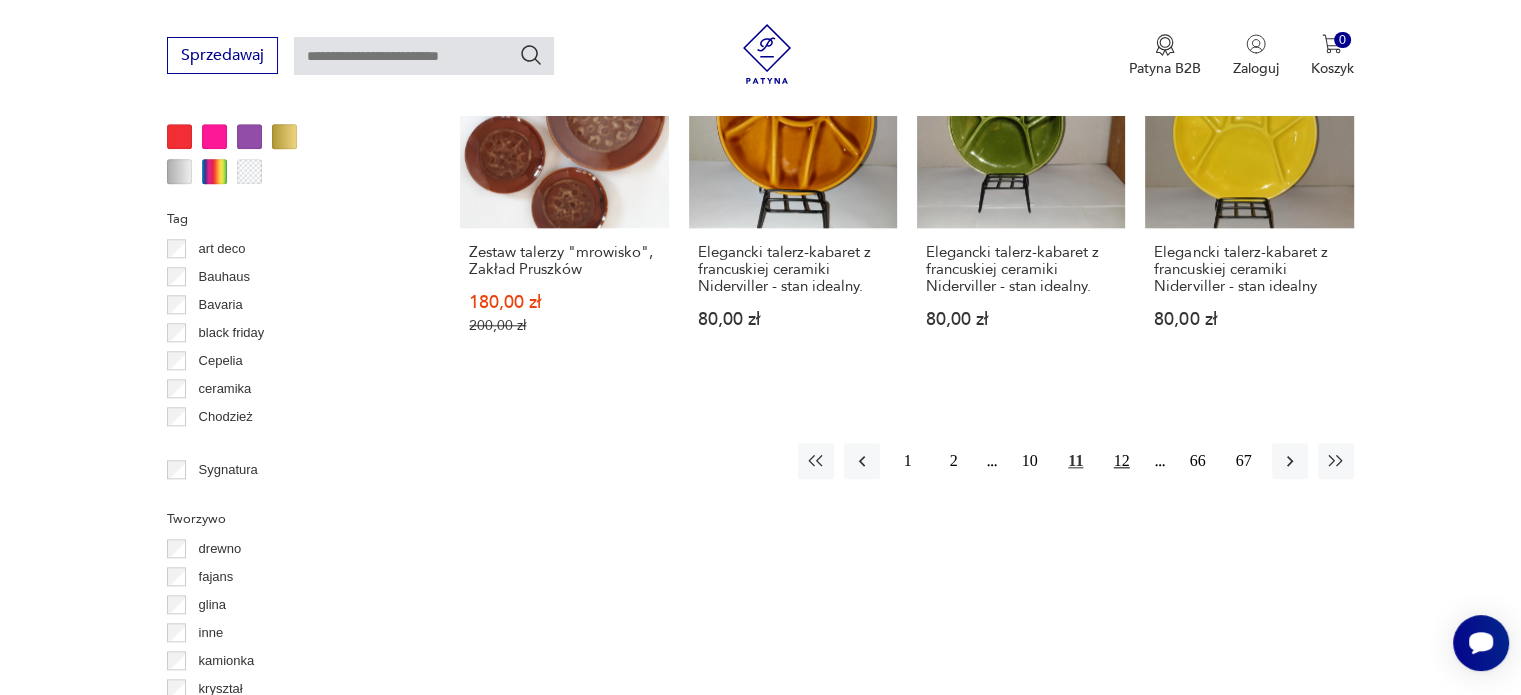 click on "12" at bounding box center [1122, 461] 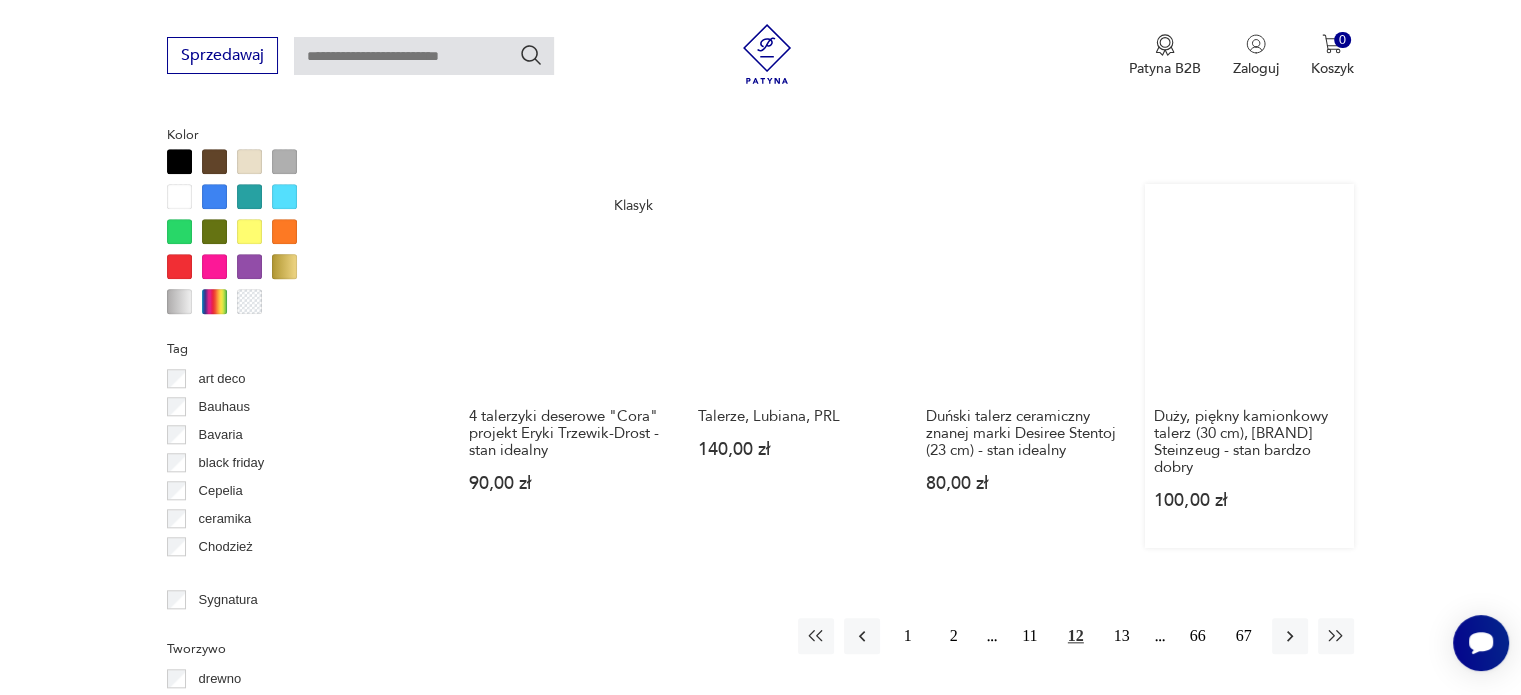scroll, scrollTop: 2130, scrollLeft: 0, axis: vertical 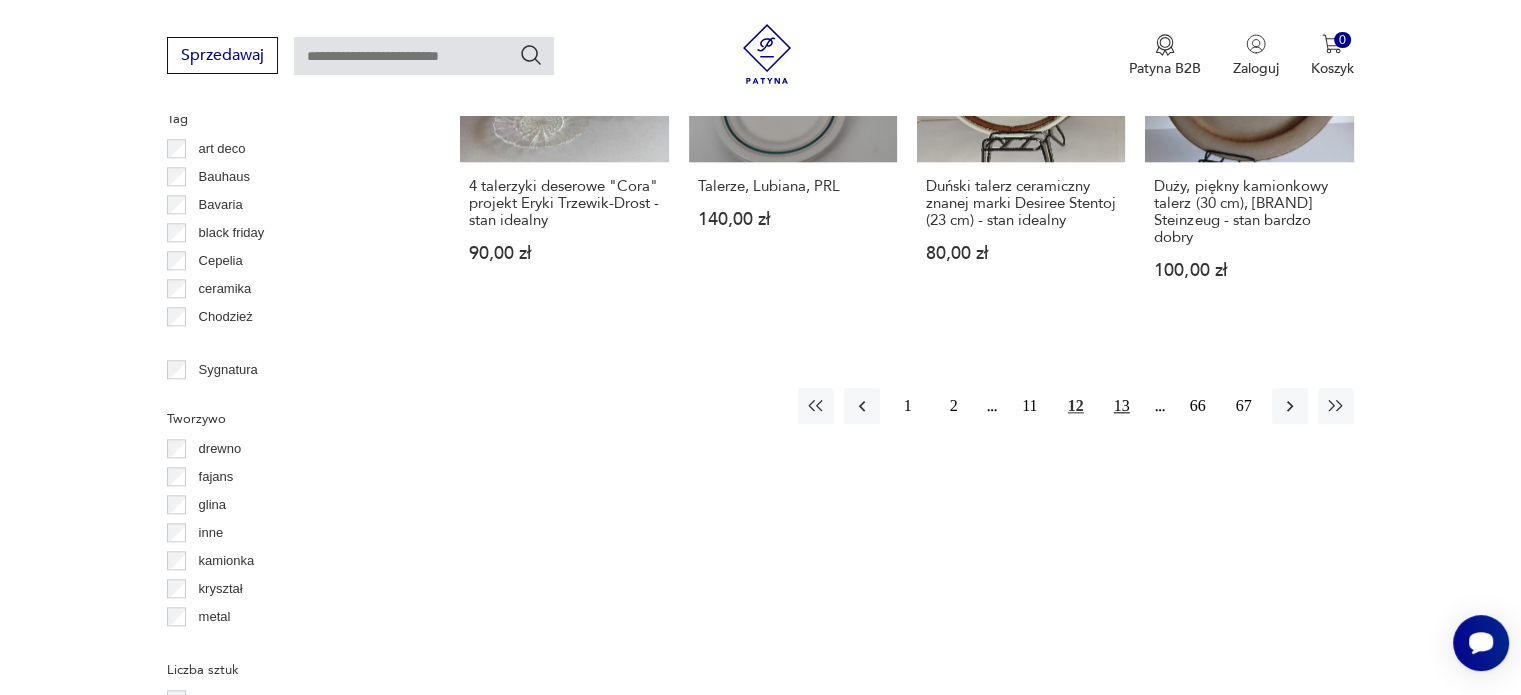 click on "13" at bounding box center [1122, 406] 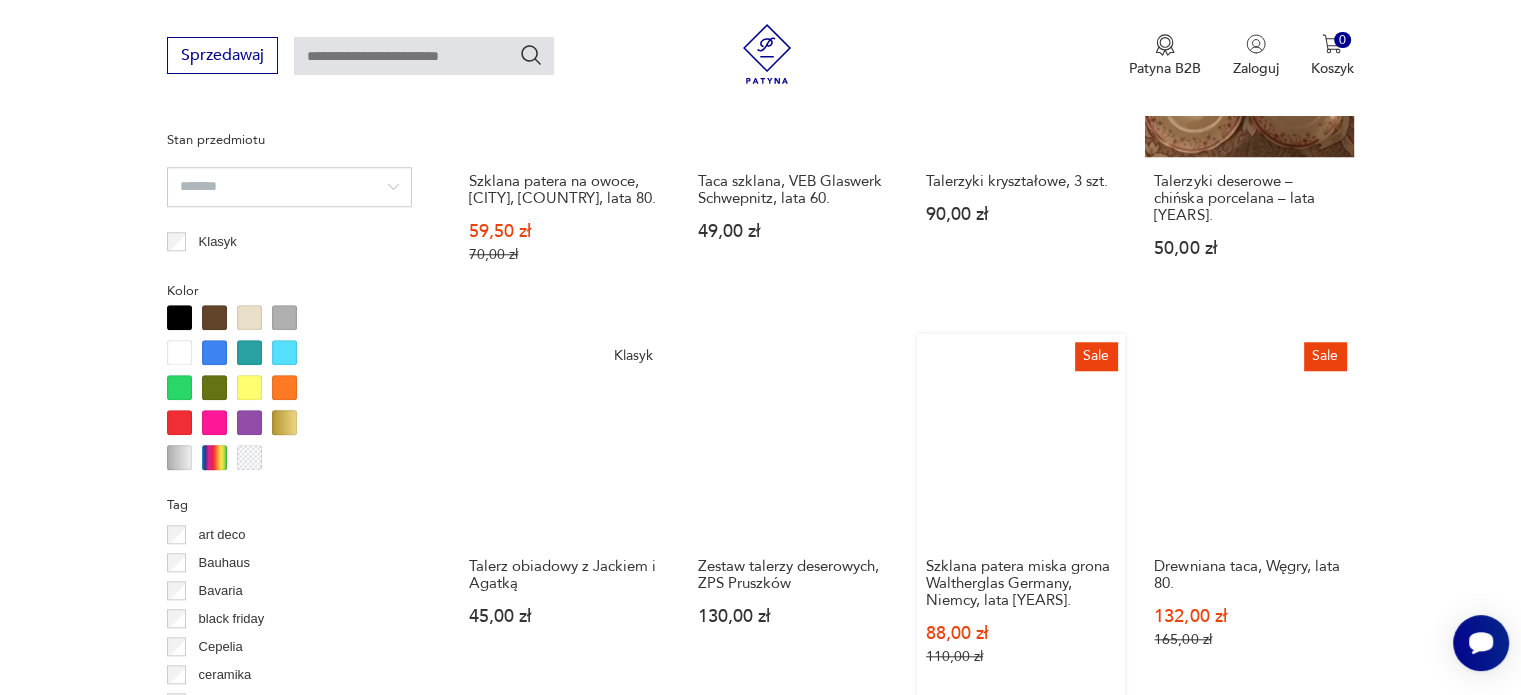 scroll, scrollTop: 1994, scrollLeft: 0, axis: vertical 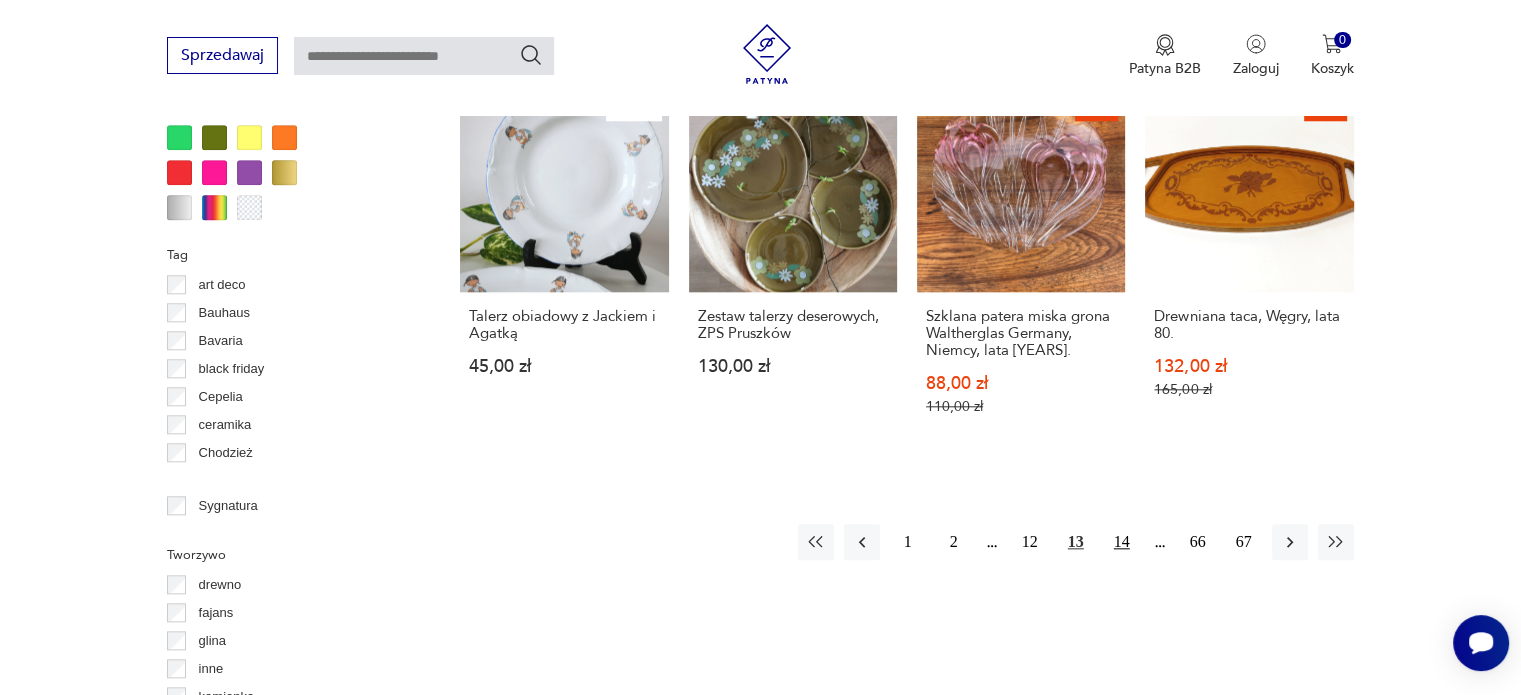 click on "14" at bounding box center (1122, 542) 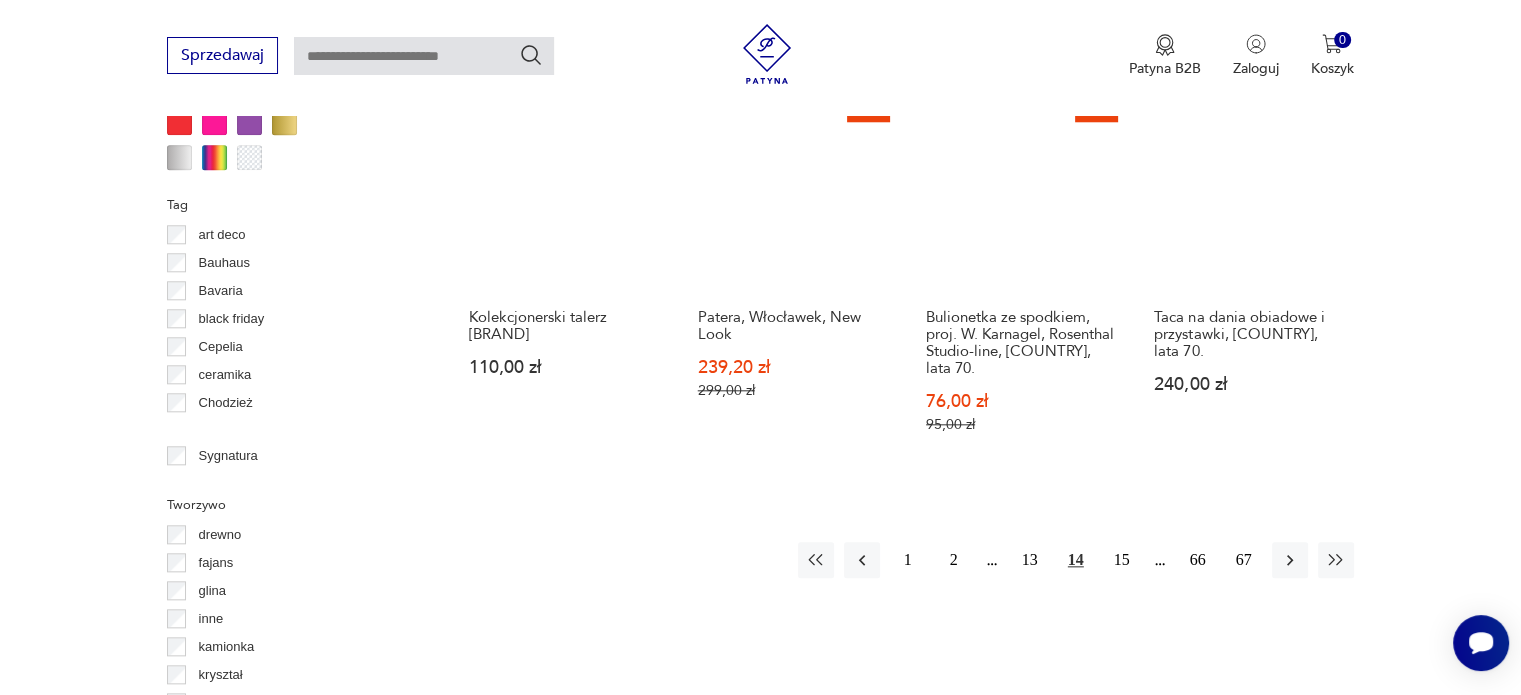 scroll, scrollTop: 2230, scrollLeft: 0, axis: vertical 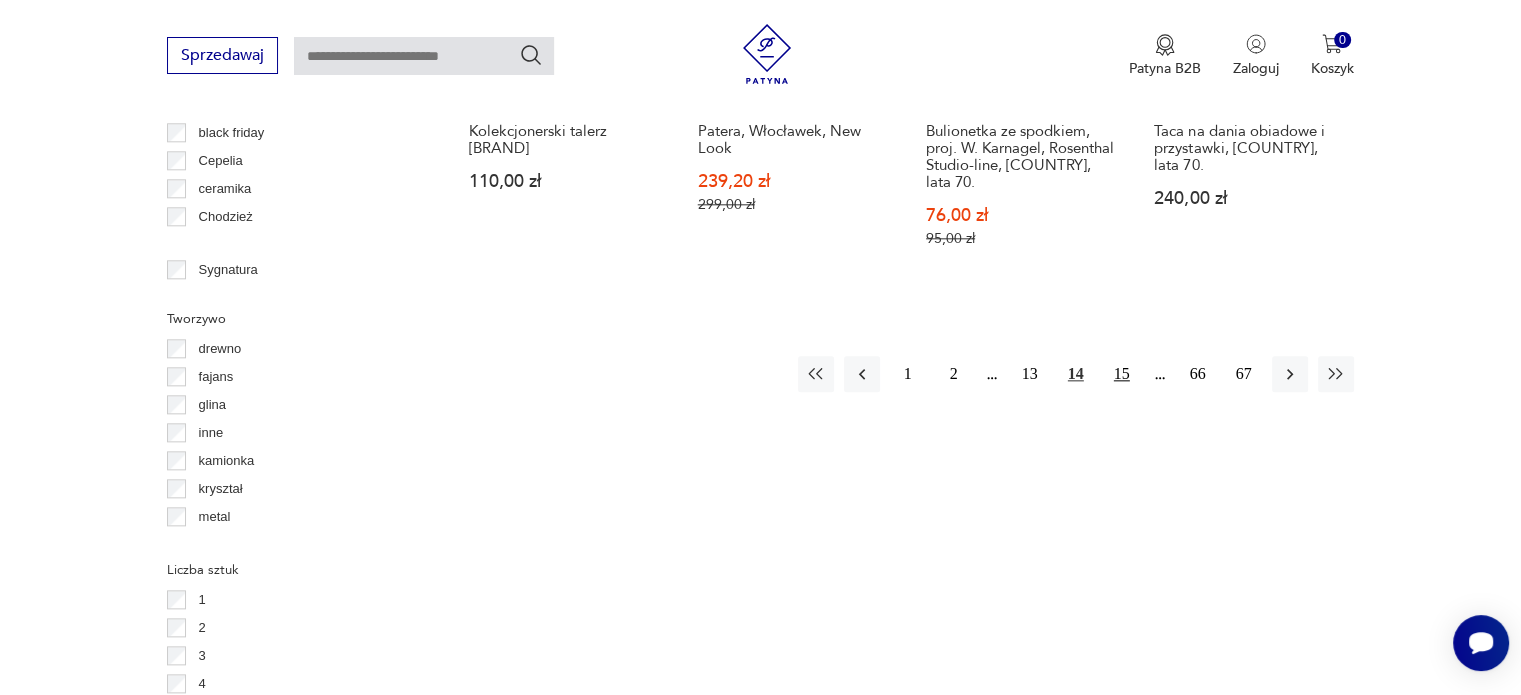 click on "15" at bounding box center [1122, 374] 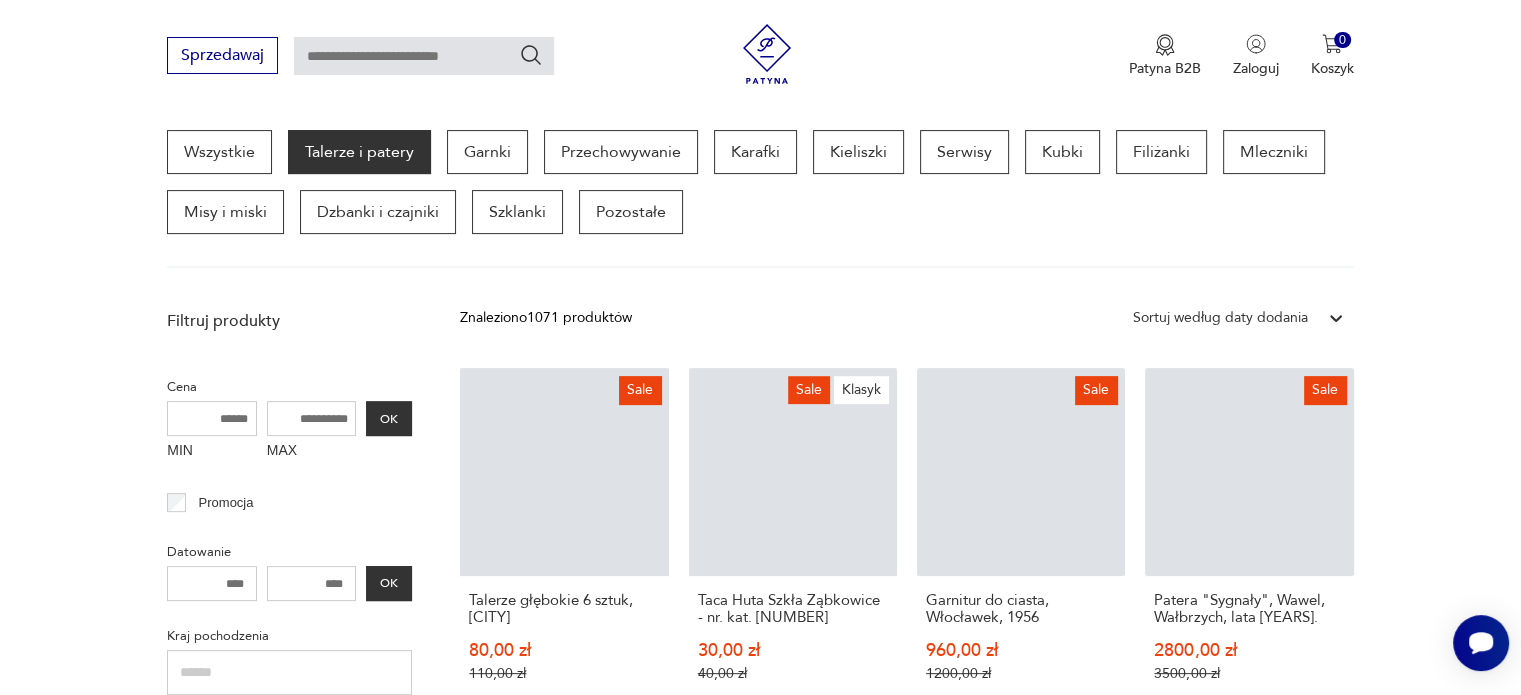 scroll, scrollTop: 530, scrollLeft: 0, axis: vertical 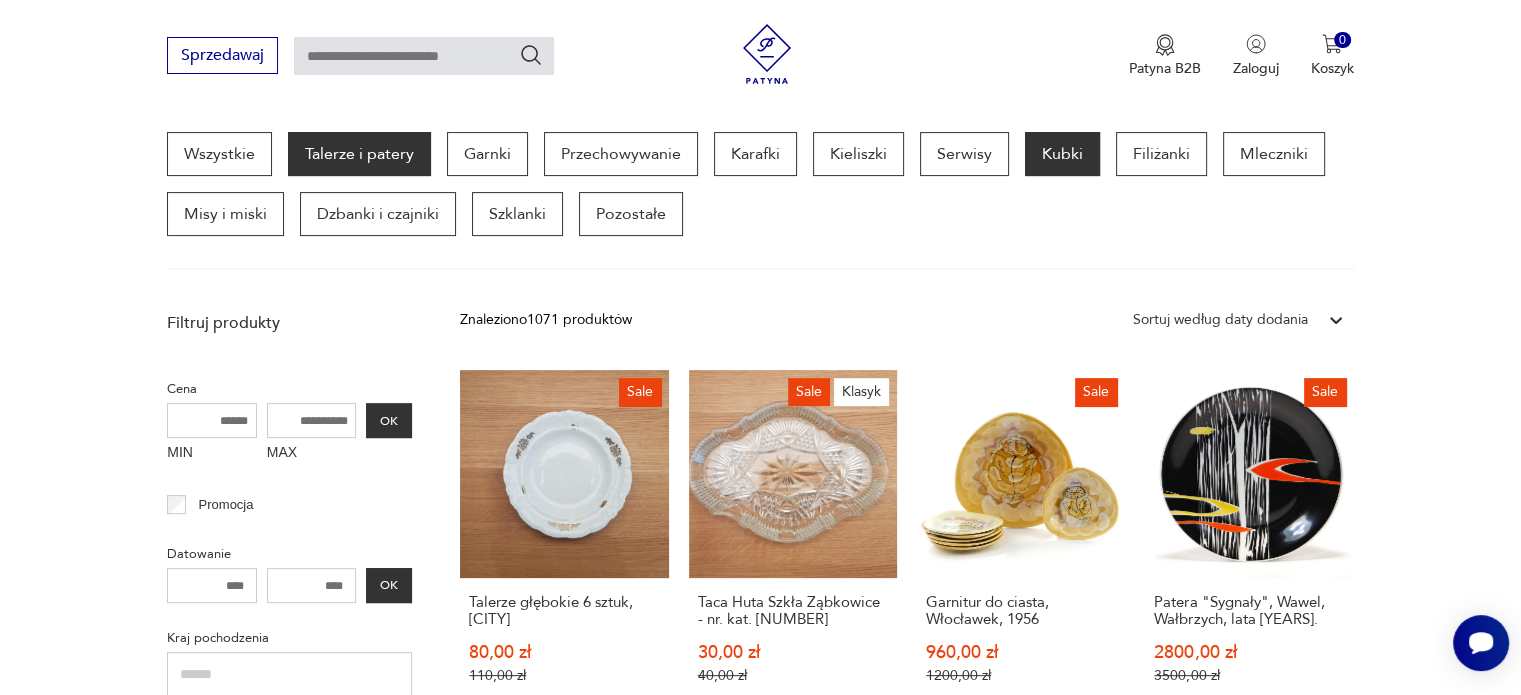 click on "Kubki" at bounding box center [1062, 154] 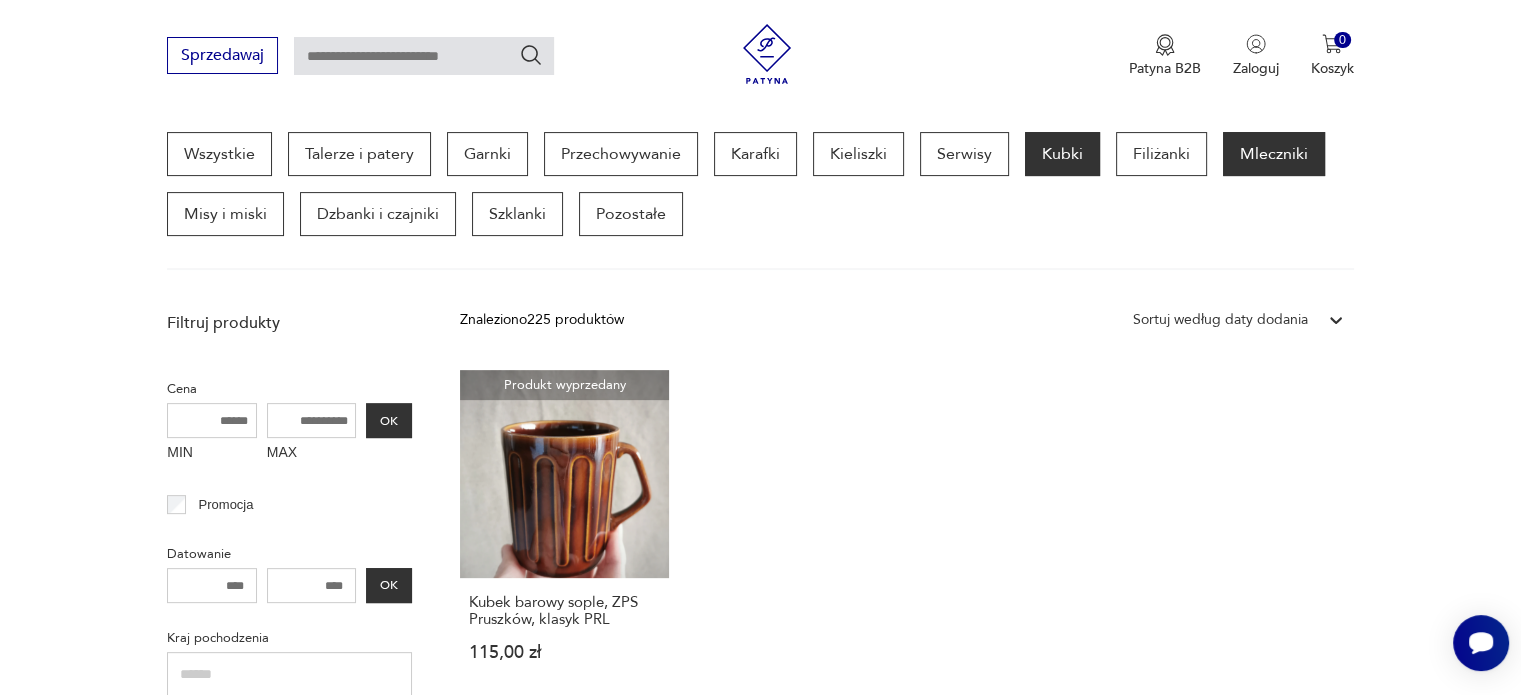 click on "Mleczniki" at bounding box center [1274, 154] 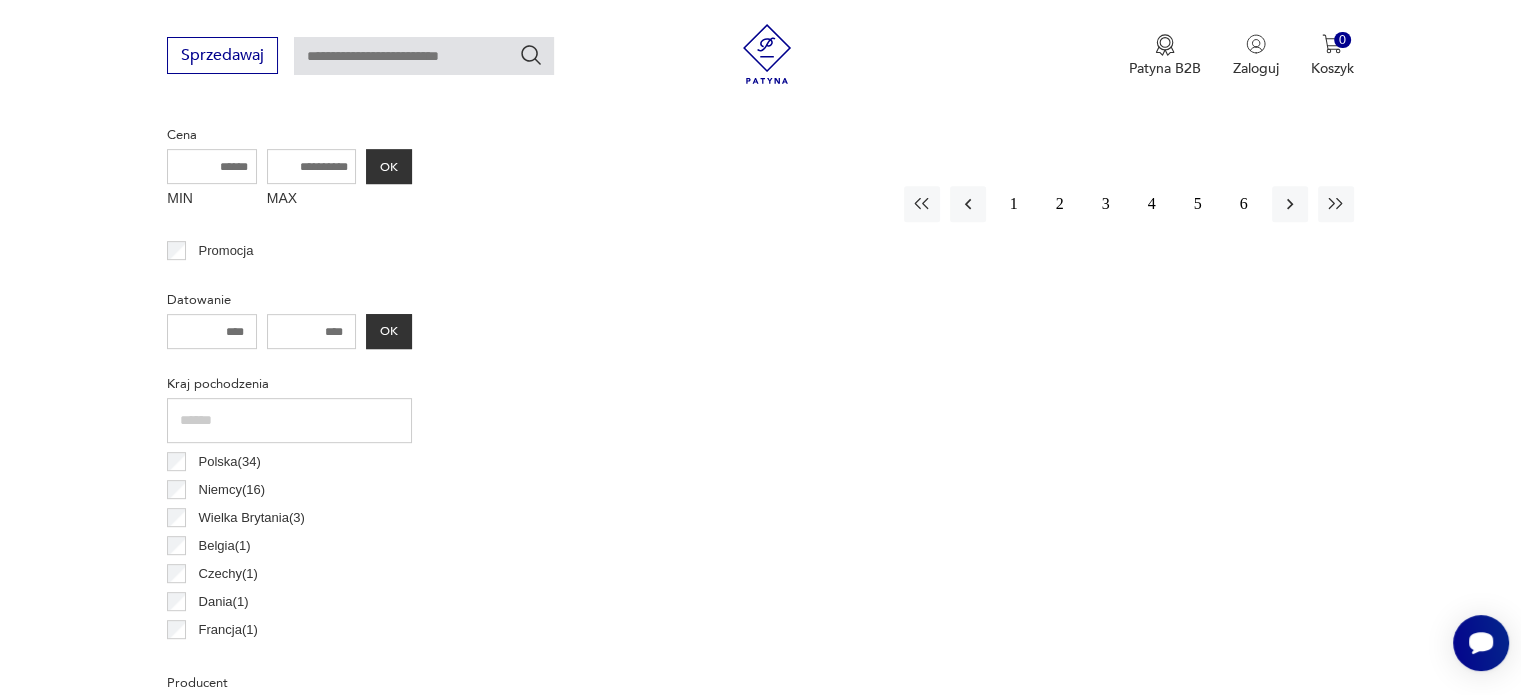 scroll, scrollTop: 430, scrollLeft: 0, axis: vertical 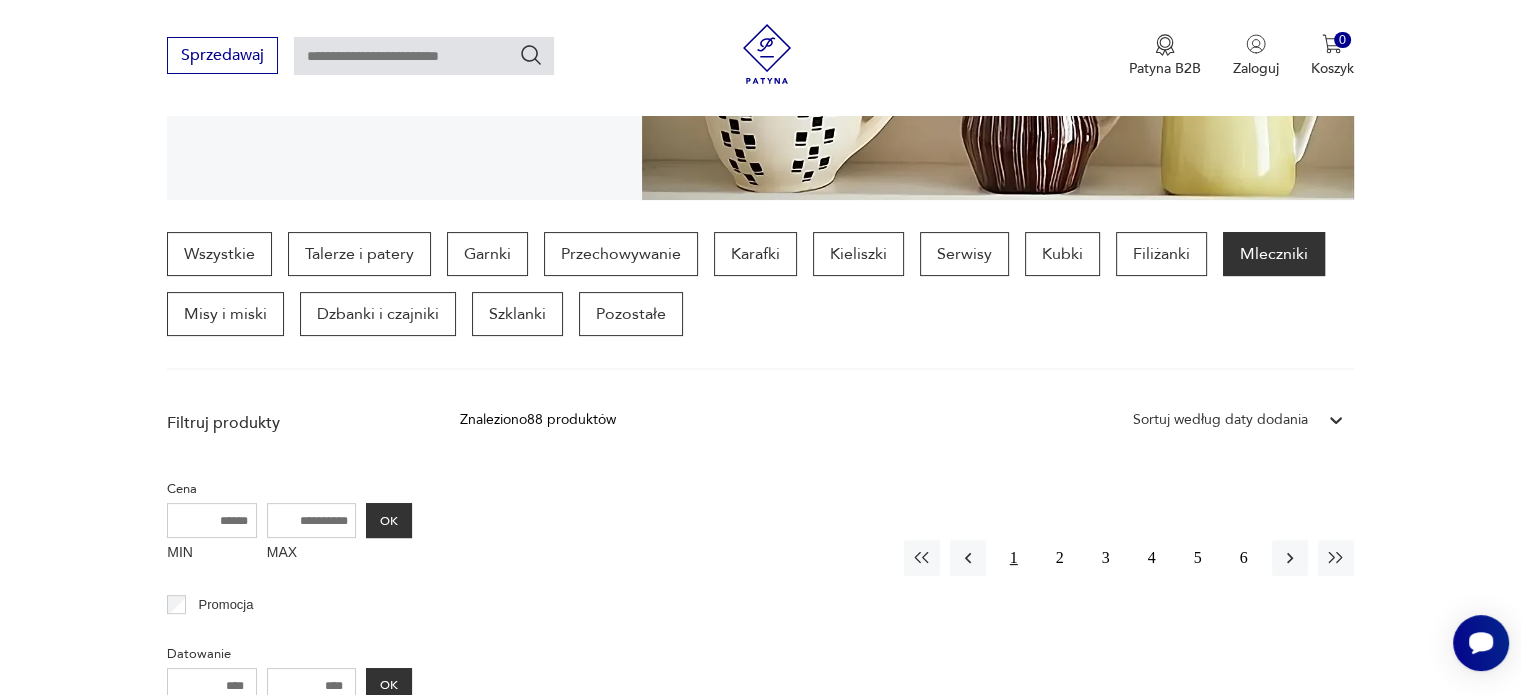 click on "1" at bounding box center [1014, 558] 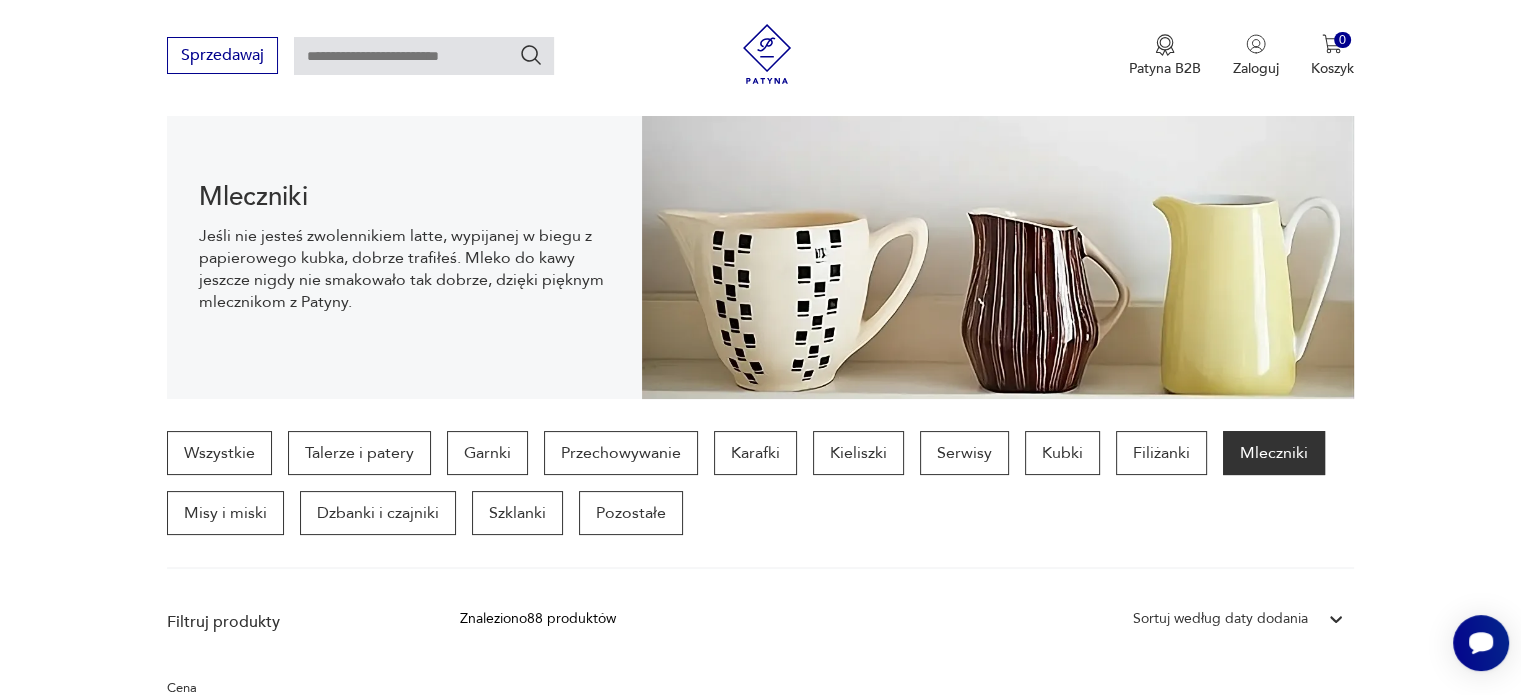scroll, scrollTop: 230, scrollLeft: 0, axis: vertical 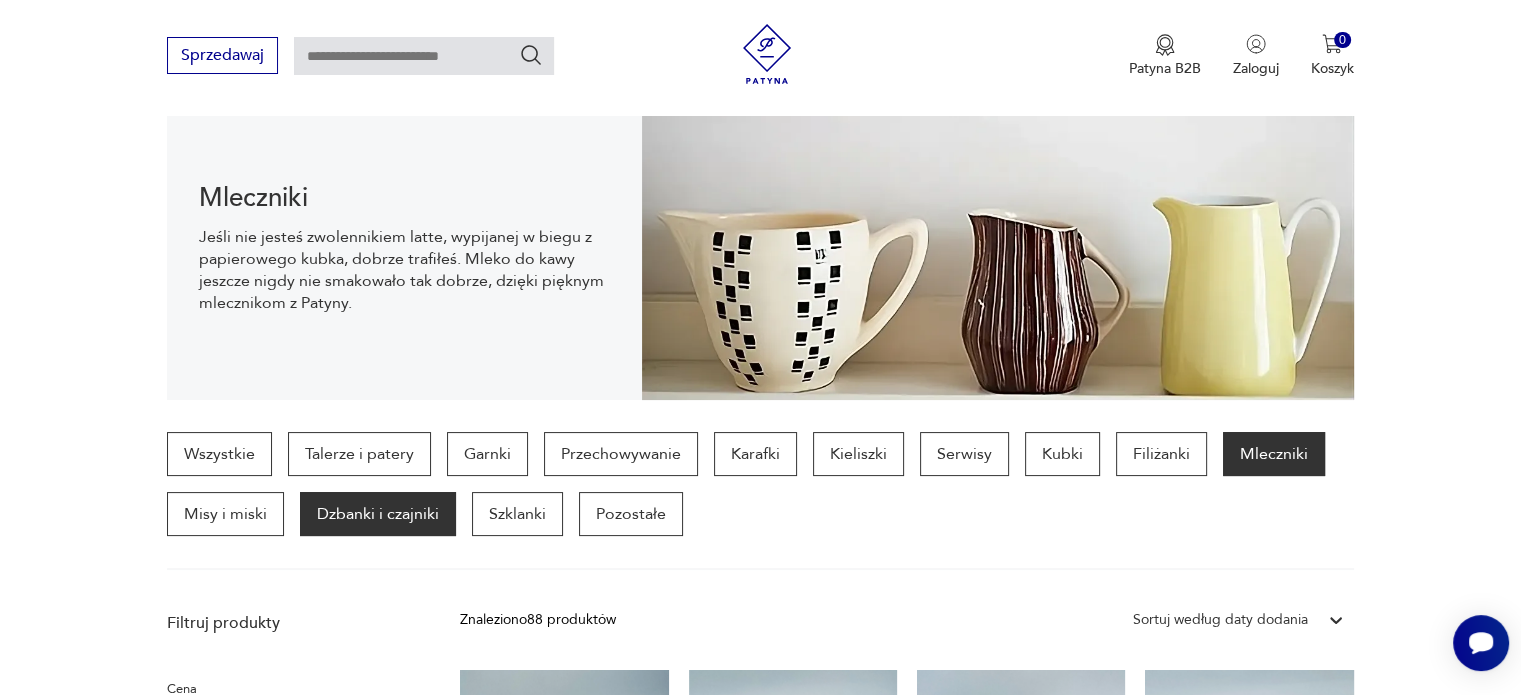 click on "Dzbanki i czajniki" at bounding box center [378, 514] 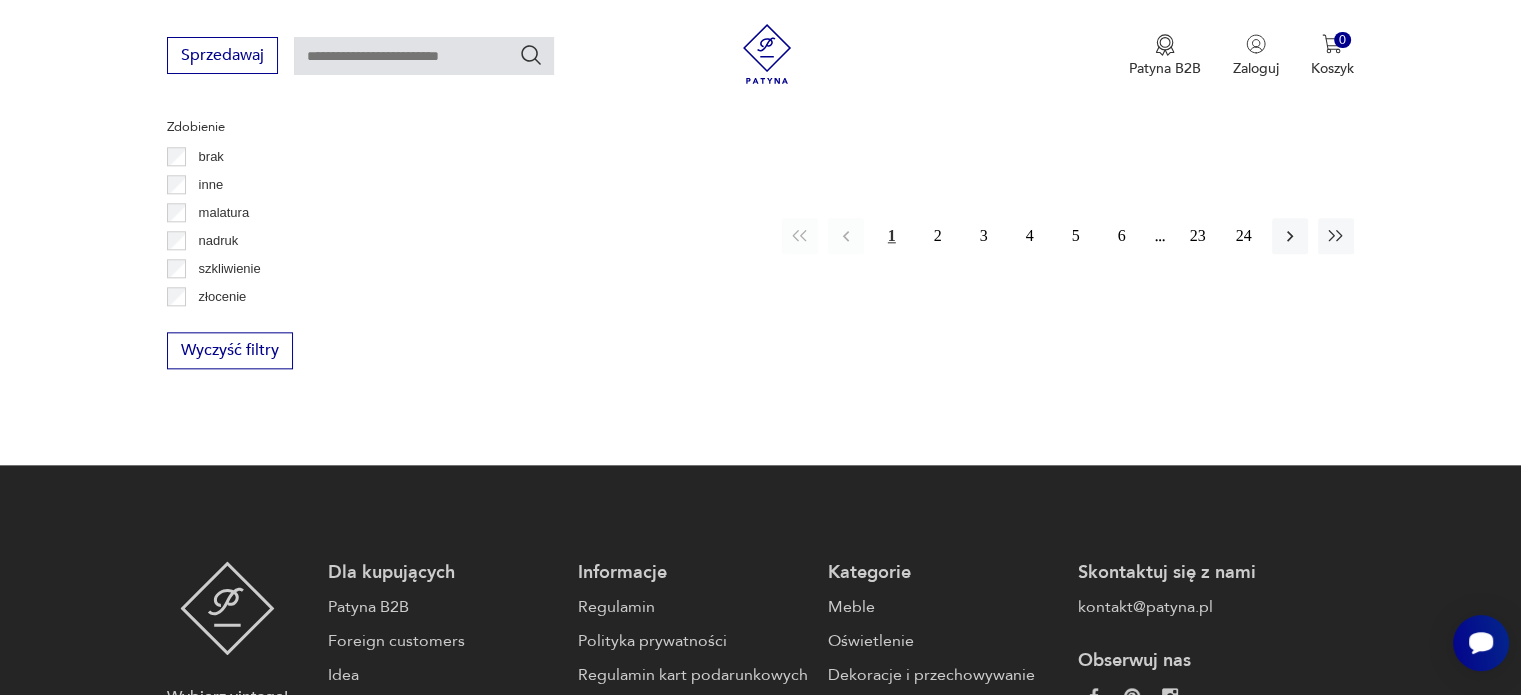 scroll, scrollTop: 2230, scrollLeft: 0, axis: vertical 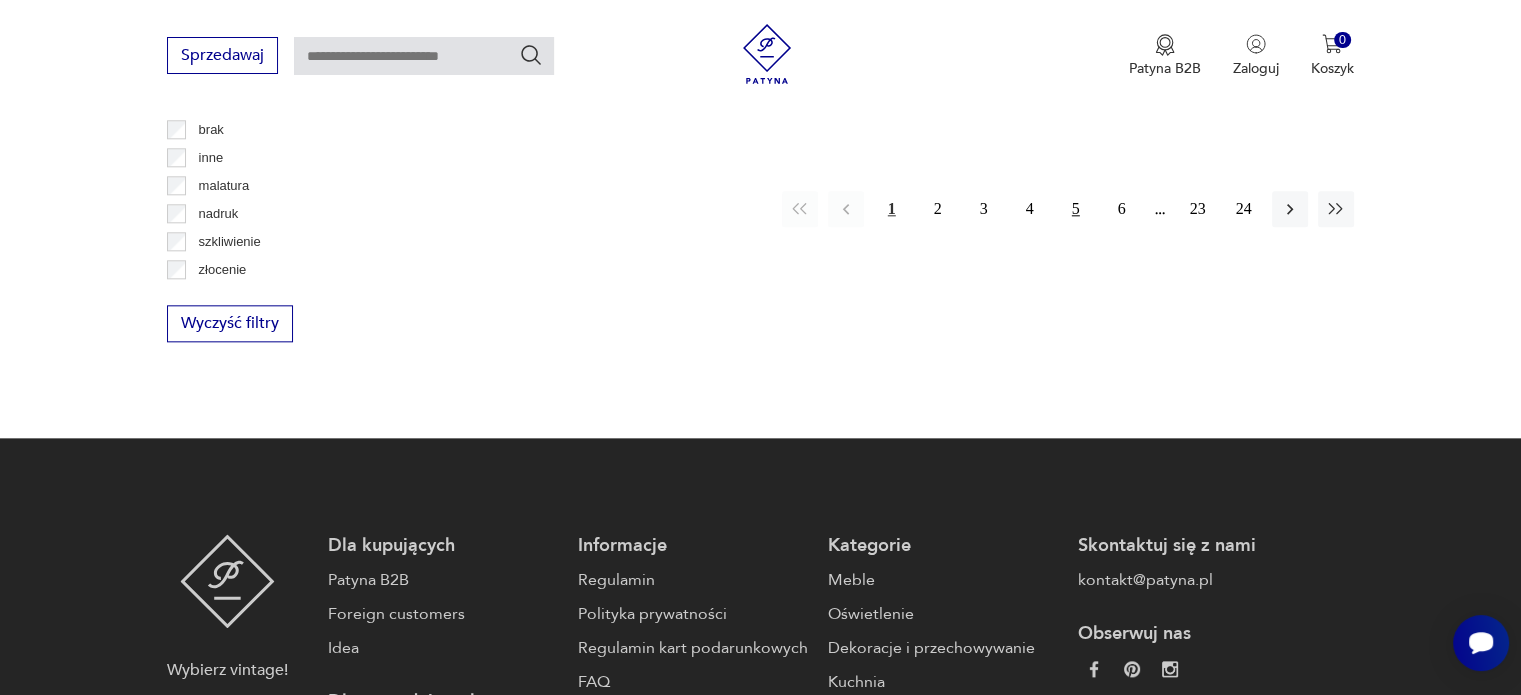 click on "5" at bounding box center (1076, 209) 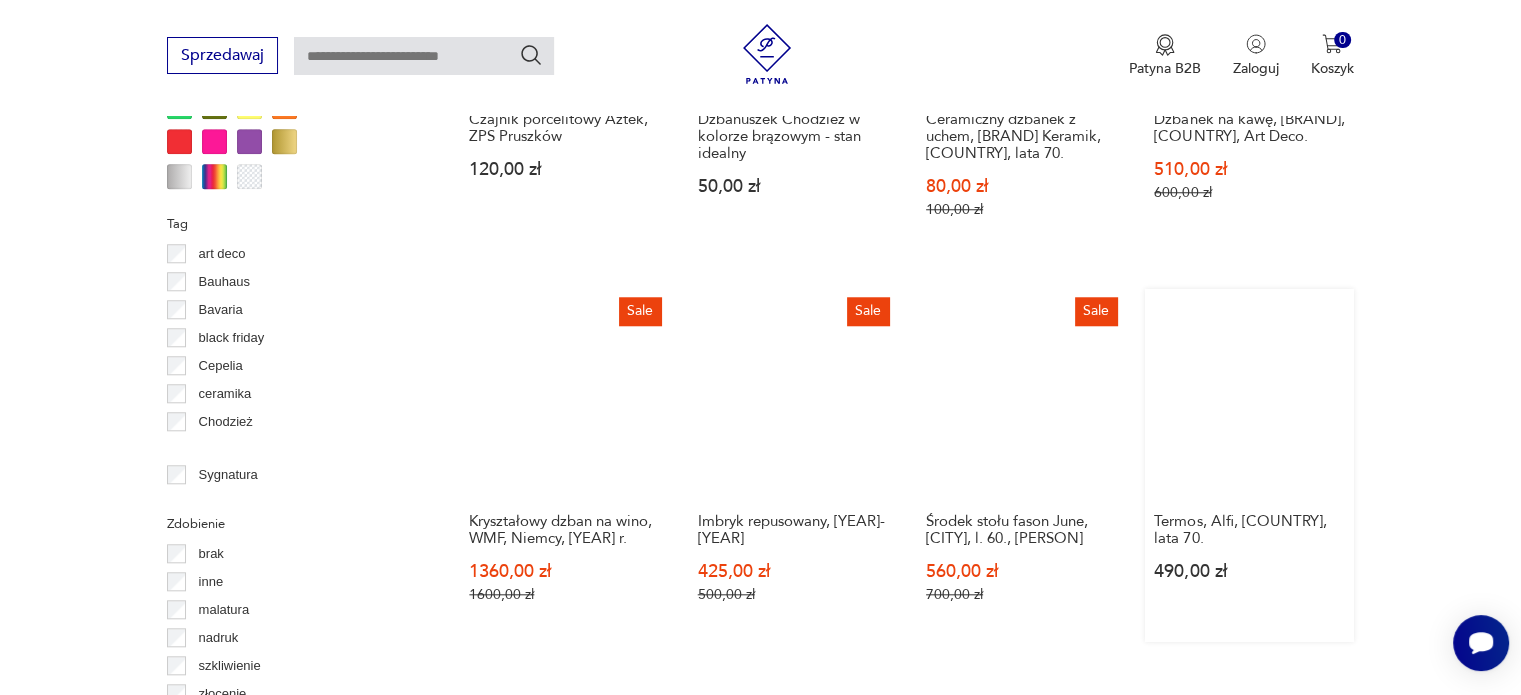 scroll, scrollTop: 1930, scrollLeft: 0, axis: vertical 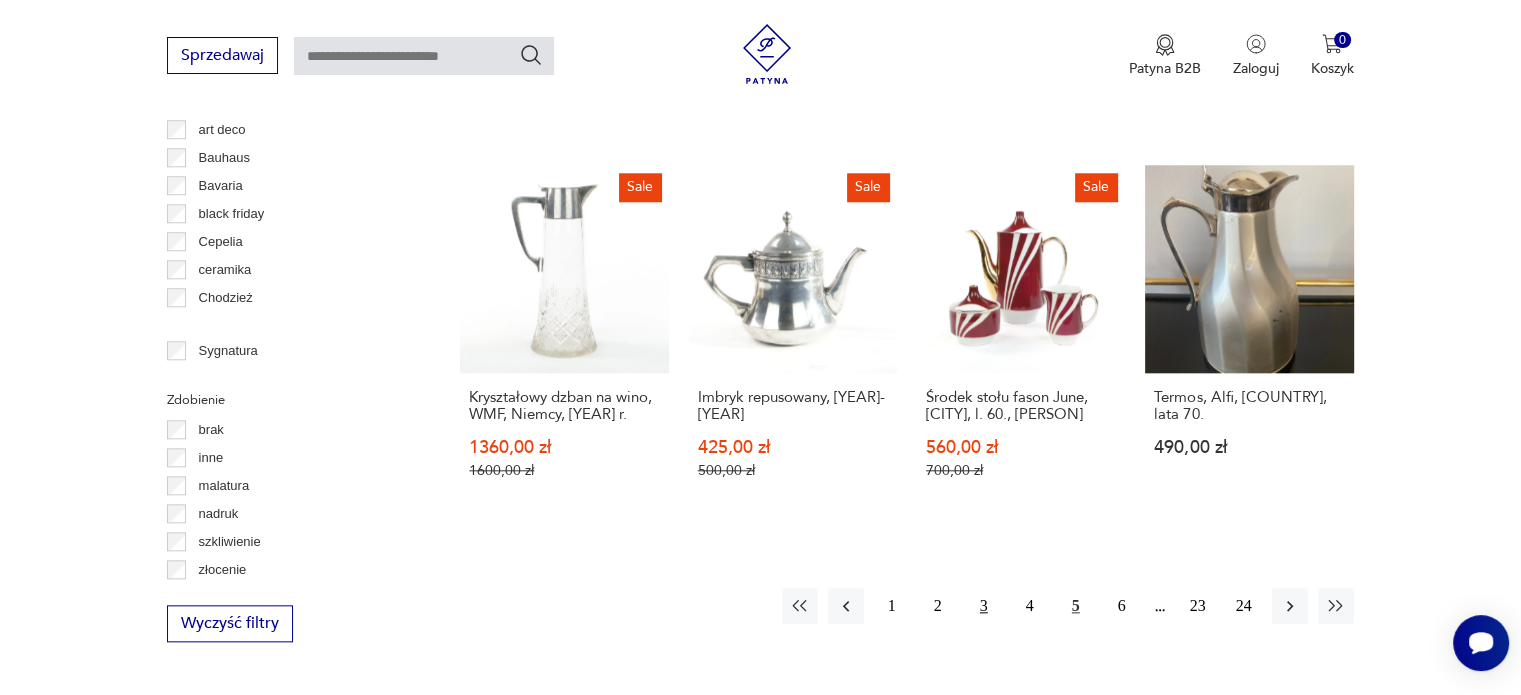 click on "3" at bounding box center (984, 606) 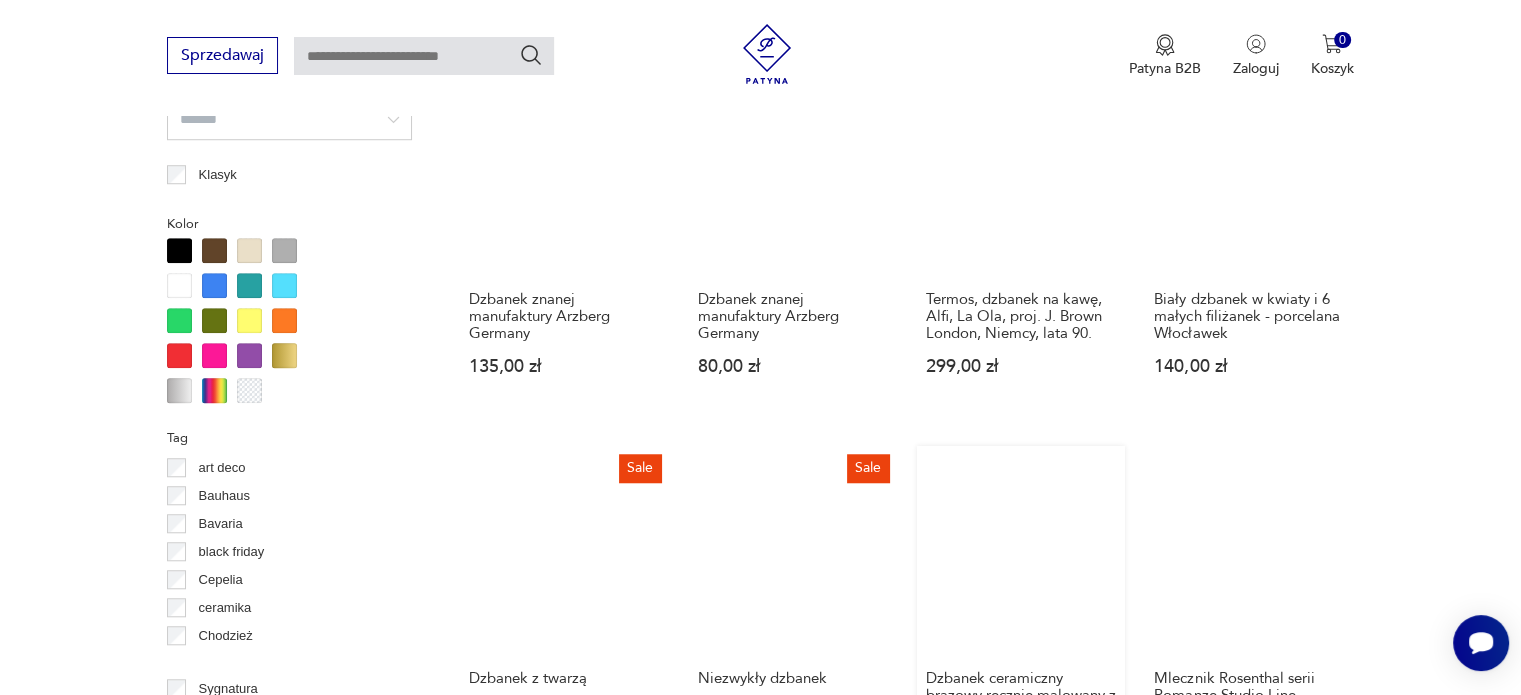 scroll, scrollTop: 1830, scrollLeft: 0, axis: vertical 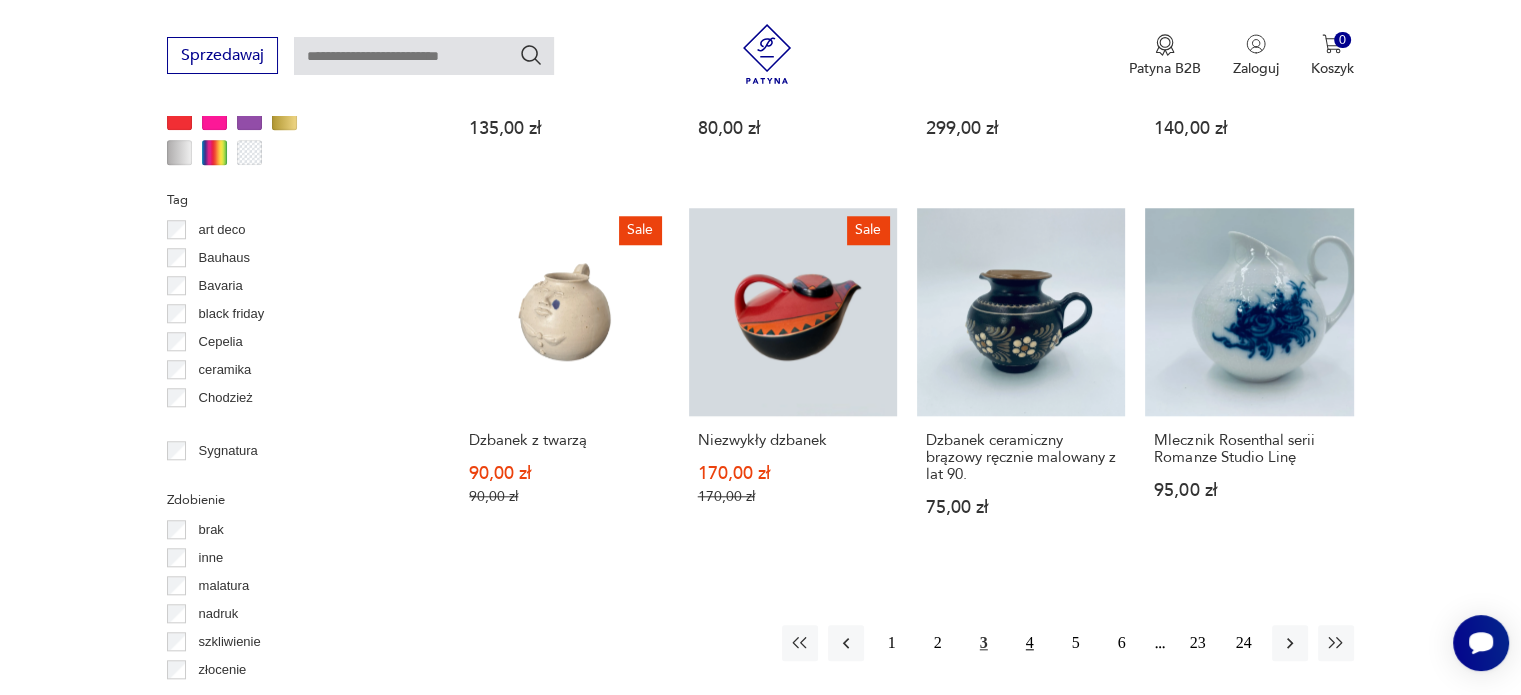 click on "4" at bounding box center (1030, 643) 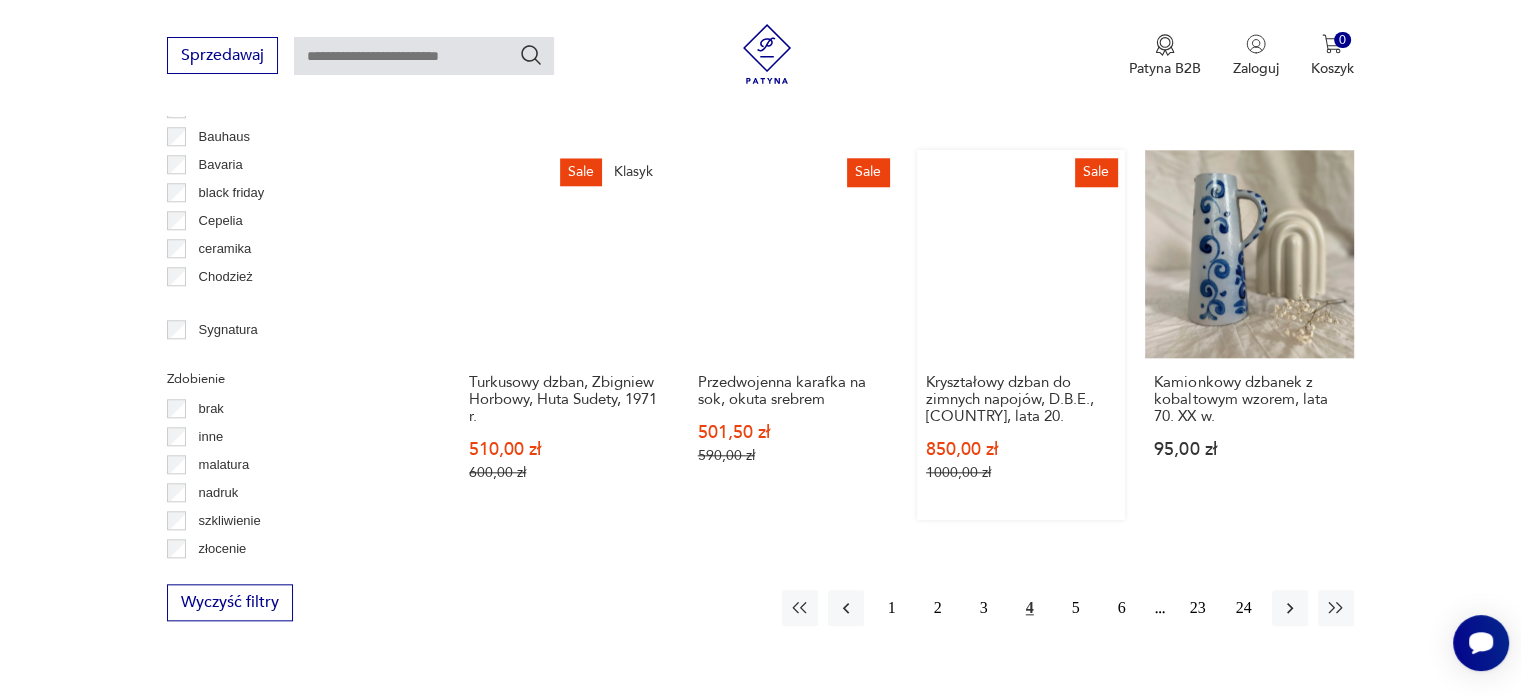 scroll, scrollTop: 2030, scrollLeft: 0, axis: vertical 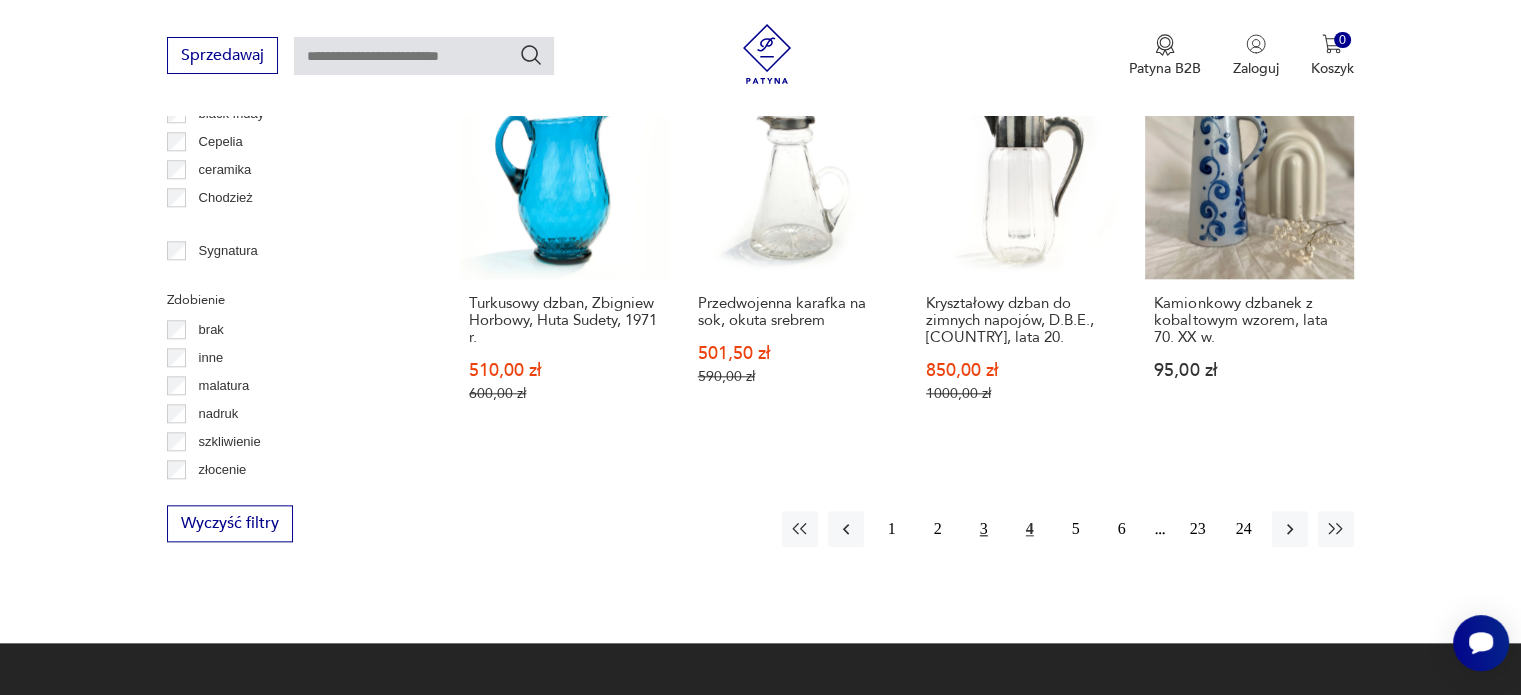 click on "3" at bounding box center [984, 529] 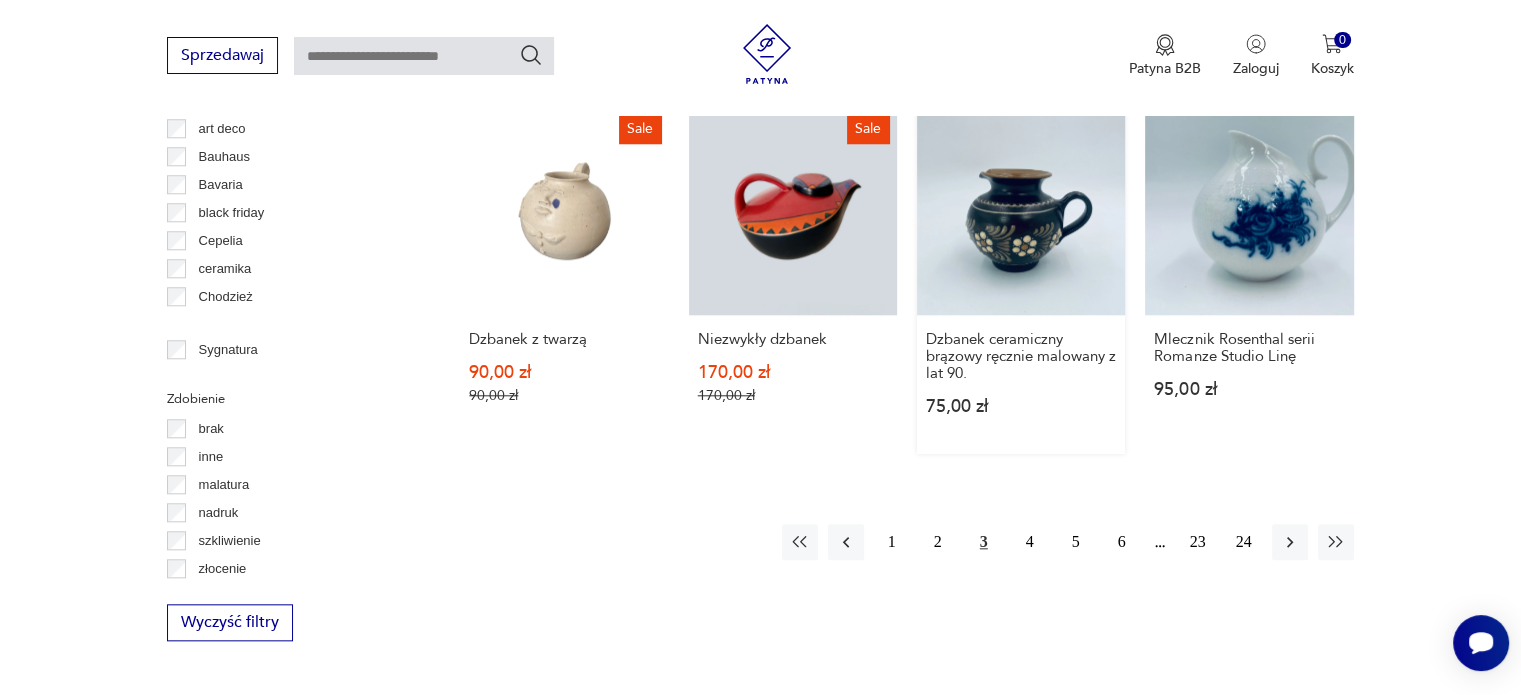 scroll, scrollTop: 2030, scrollLeft: 0, axis: vertical 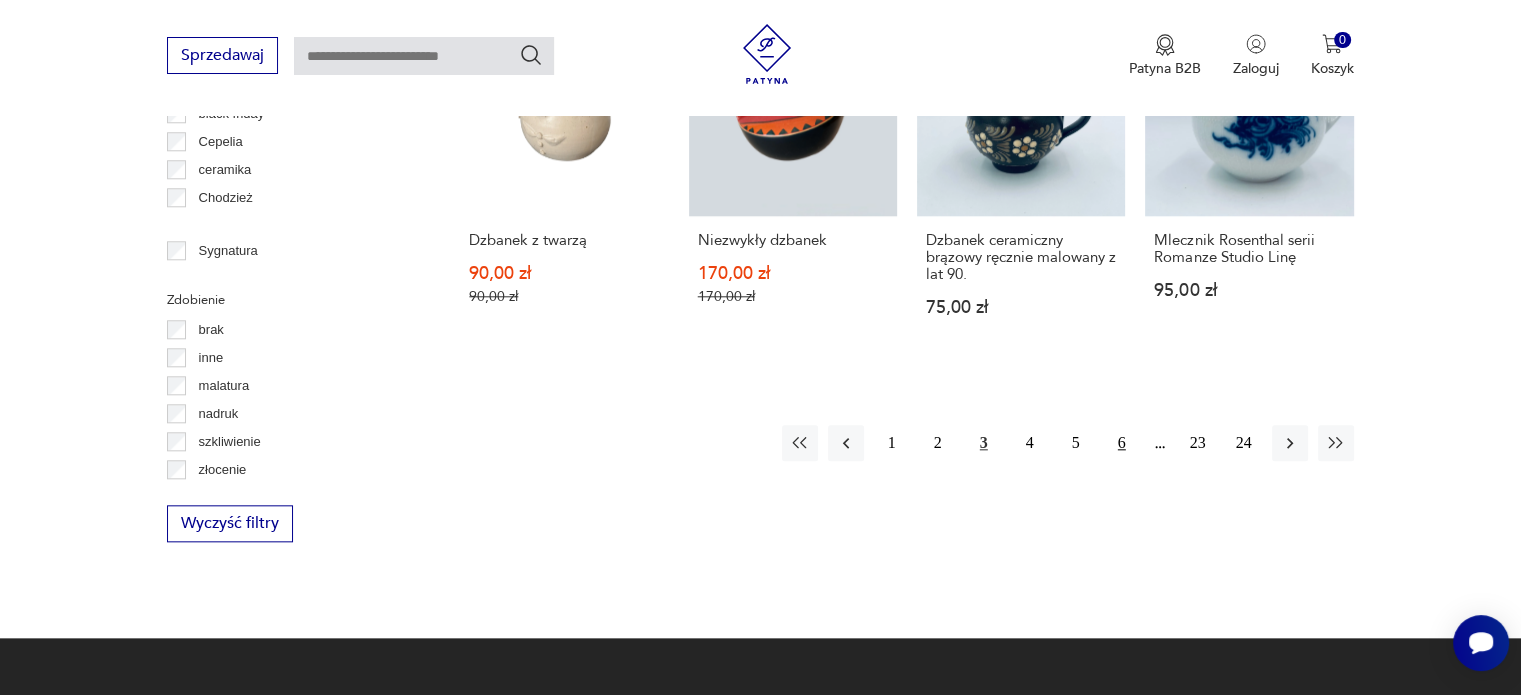 click on "6" at bounding box center [1122, 443] 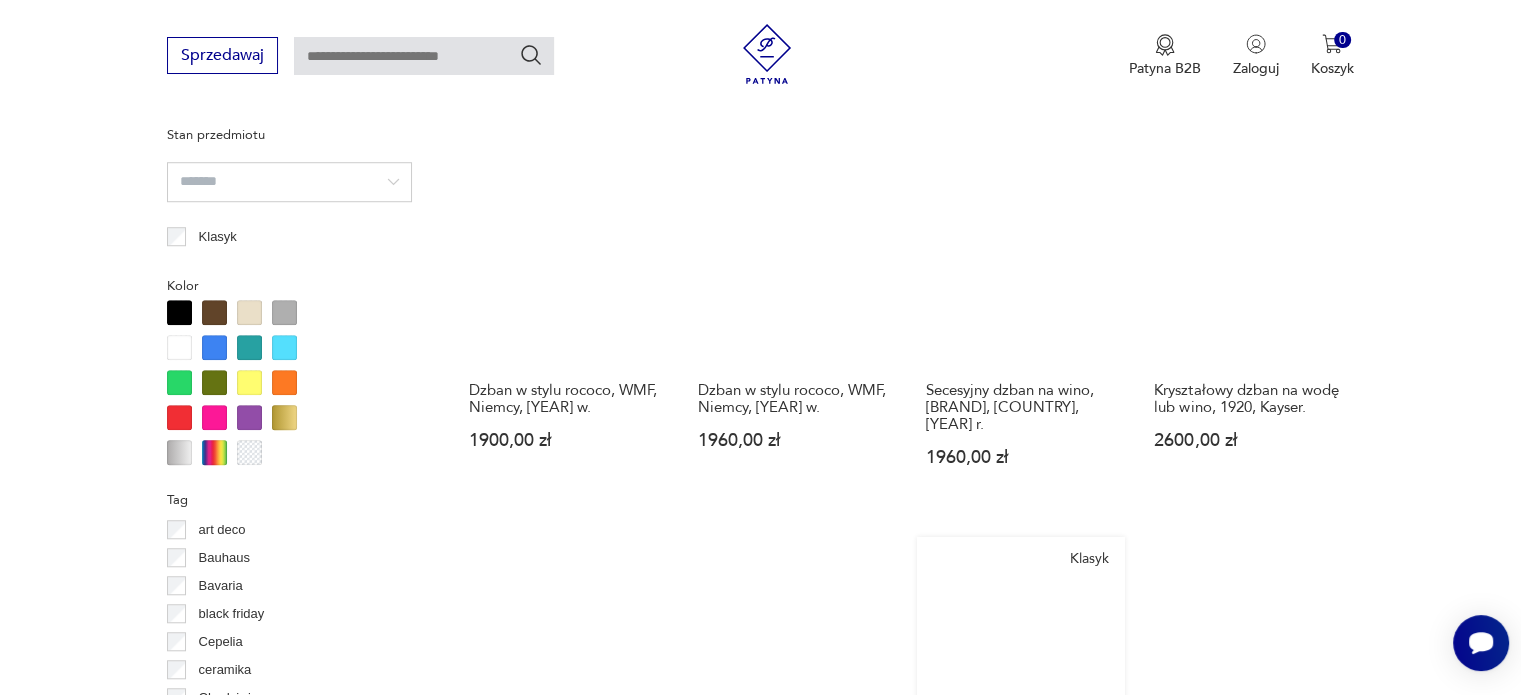 scroll, scrollTop: 1930, scrollLeft: 0, axis: vertical 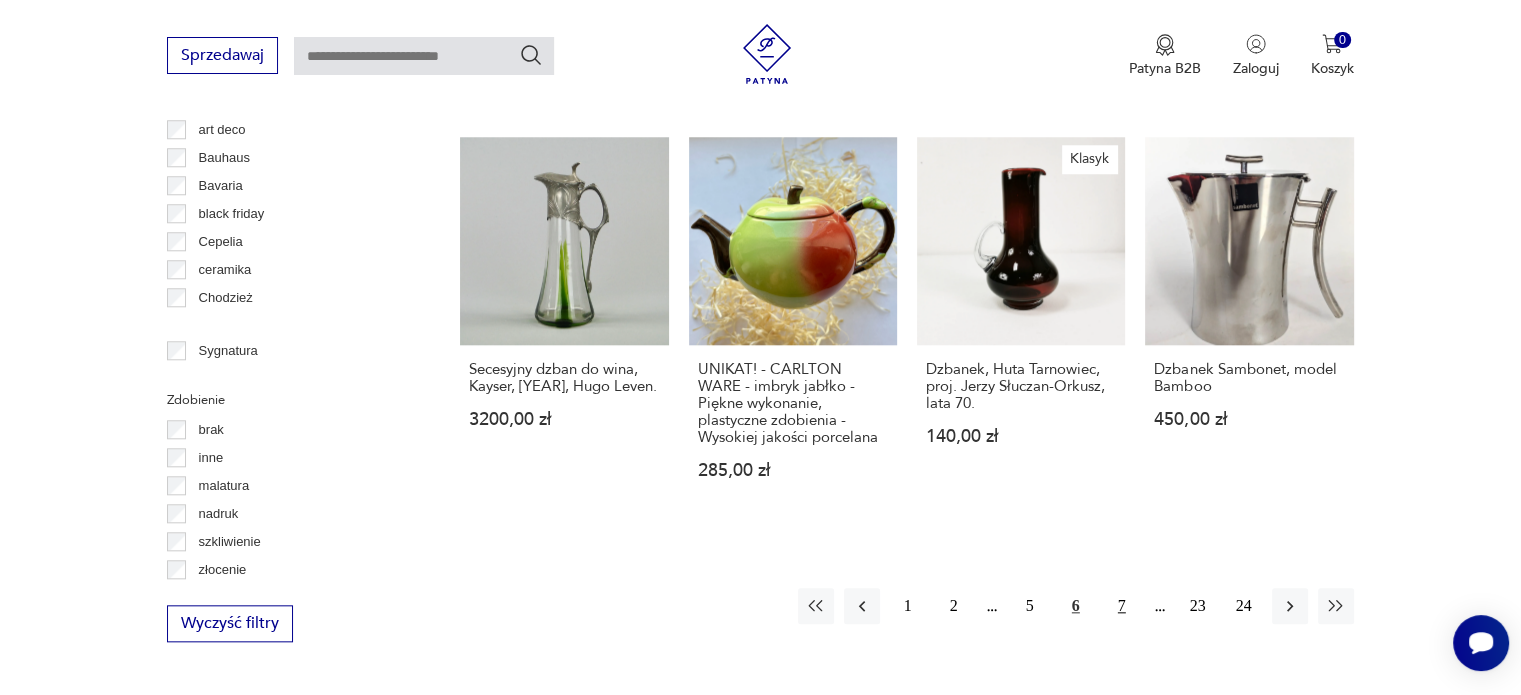 click on "7" at bounding box center [1122, 606] 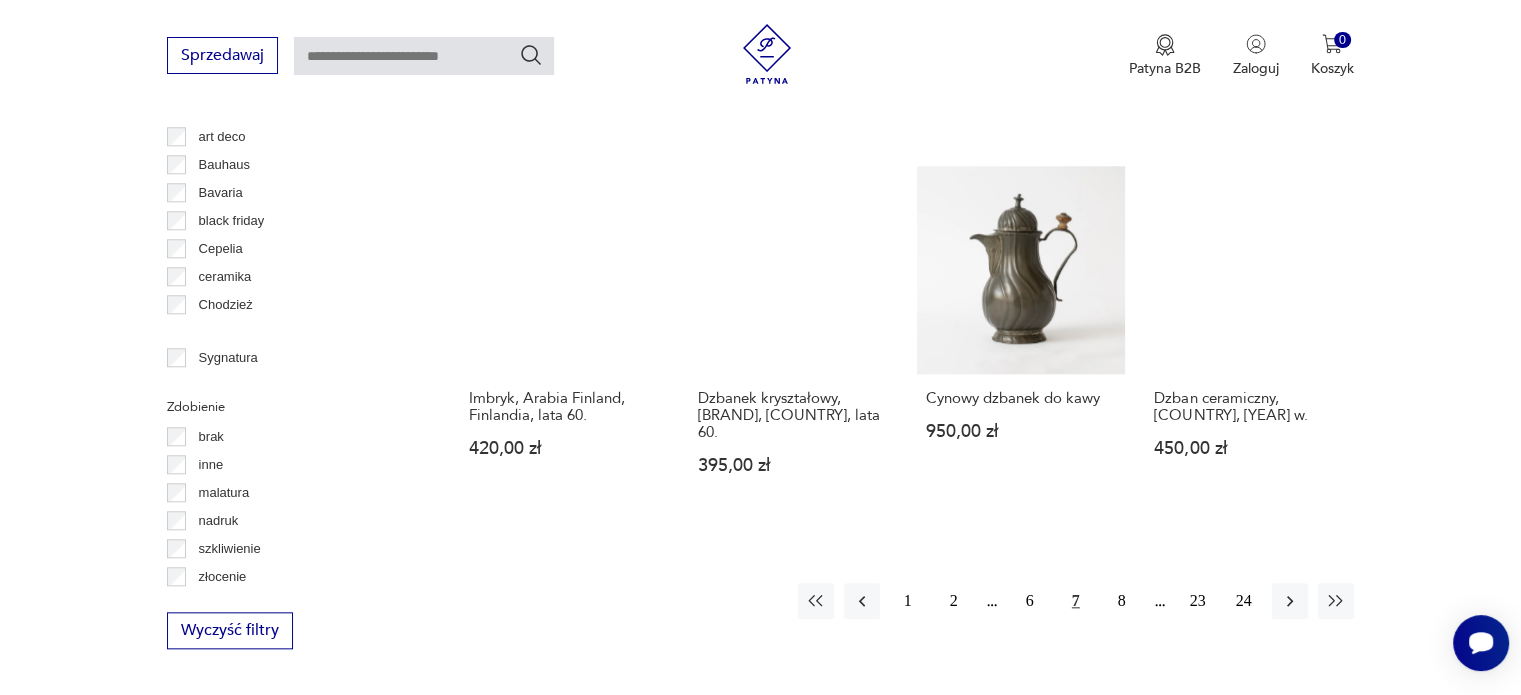 scroll, scrollTop: 1930, scrollLeft: 0, axis: vertical 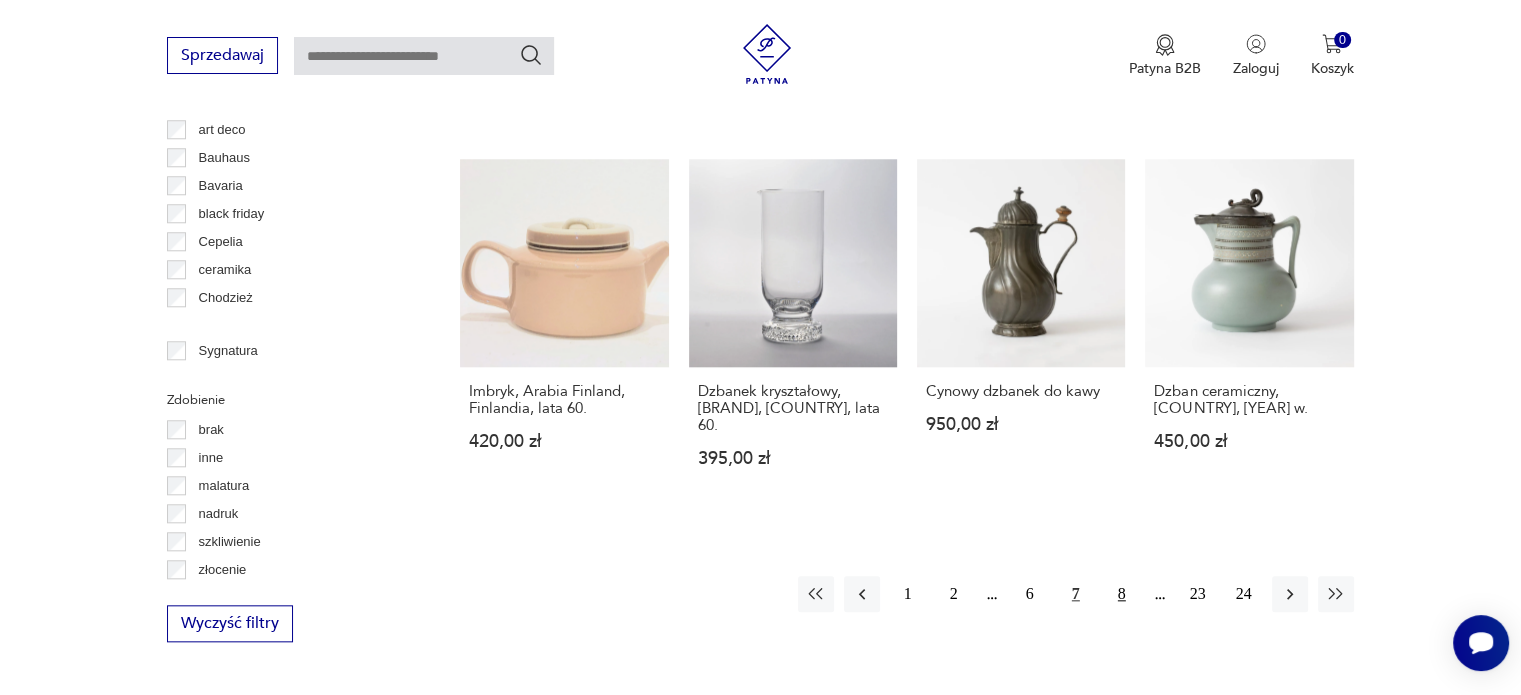 click on "8" at bounding box center [1122, 594] 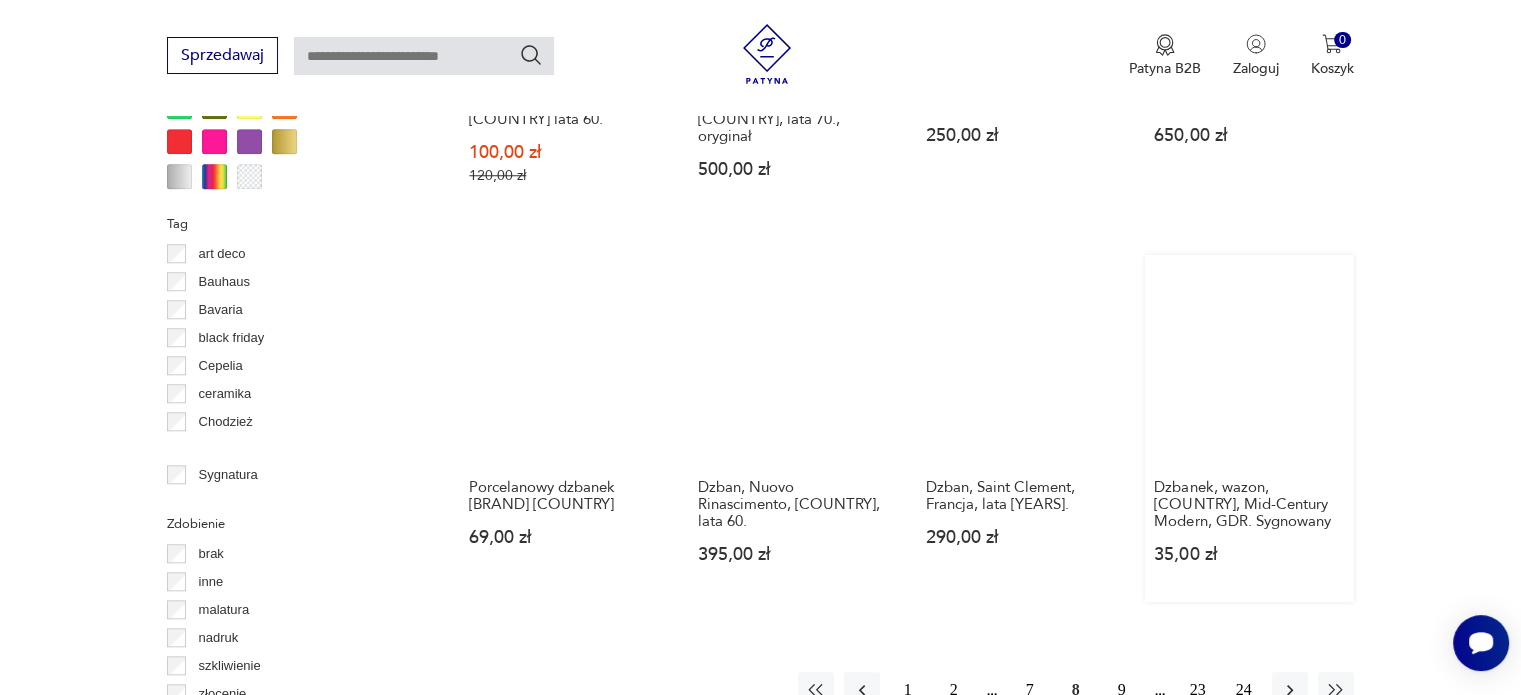 scroll, scrollTop: 1930, scrollLeft: 0, axis: vertical 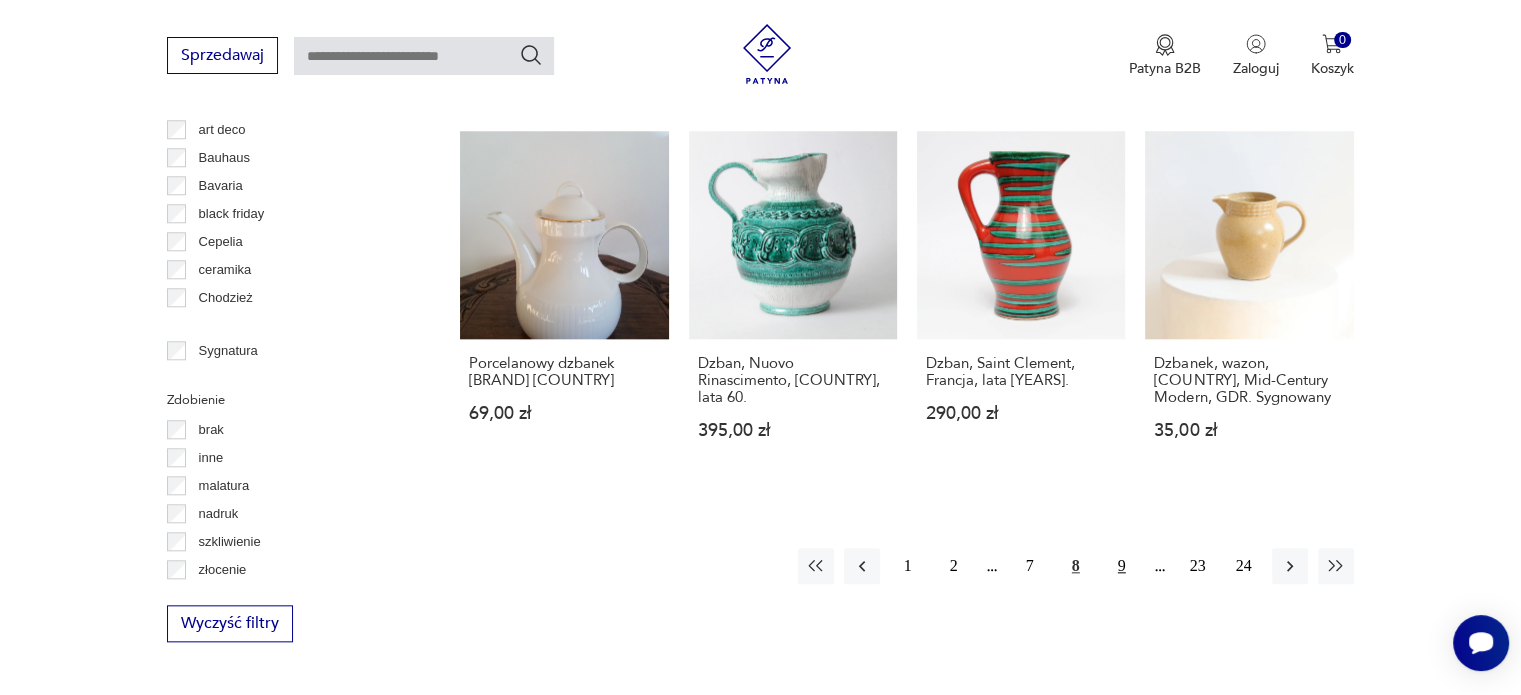 click on "9" at bounding box center [1122, 566] 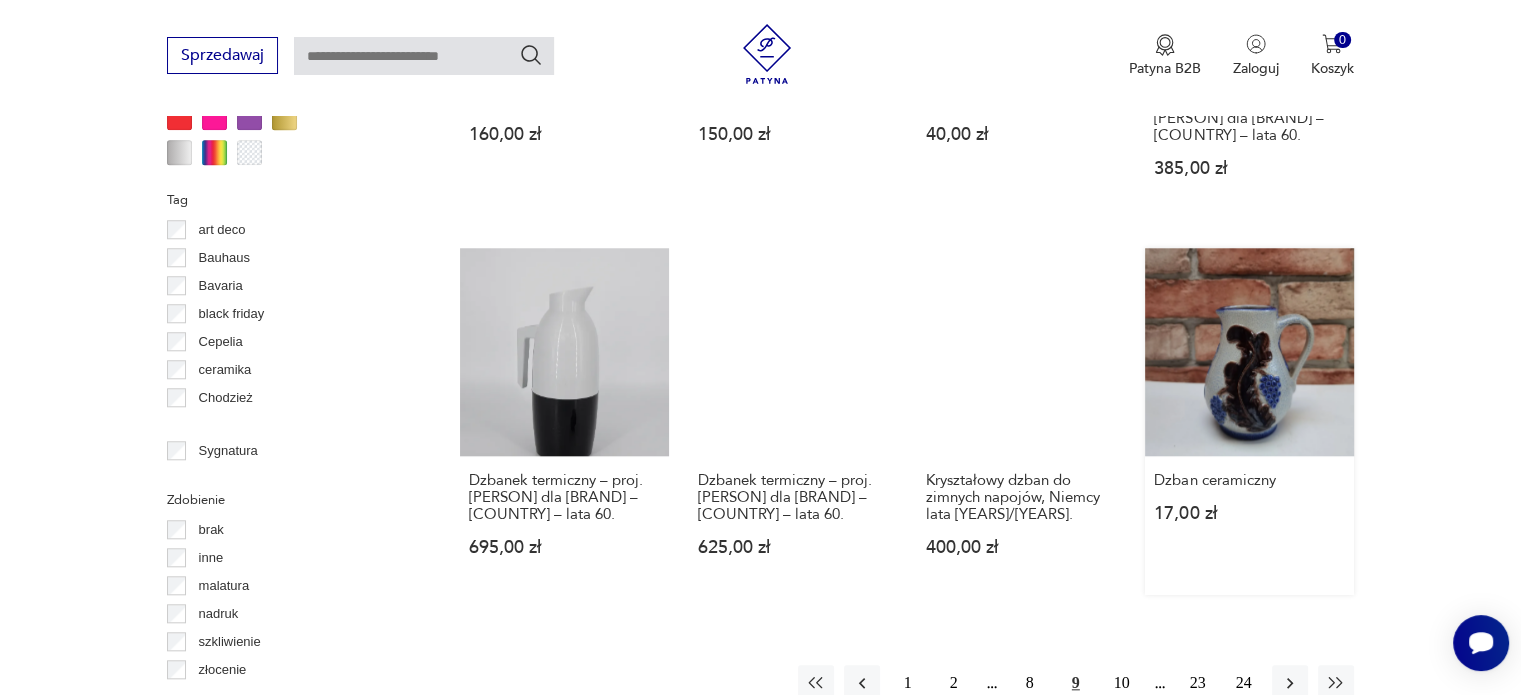 scroll, scrollTop: 2030, scrollLeft: 0, axis: vertical 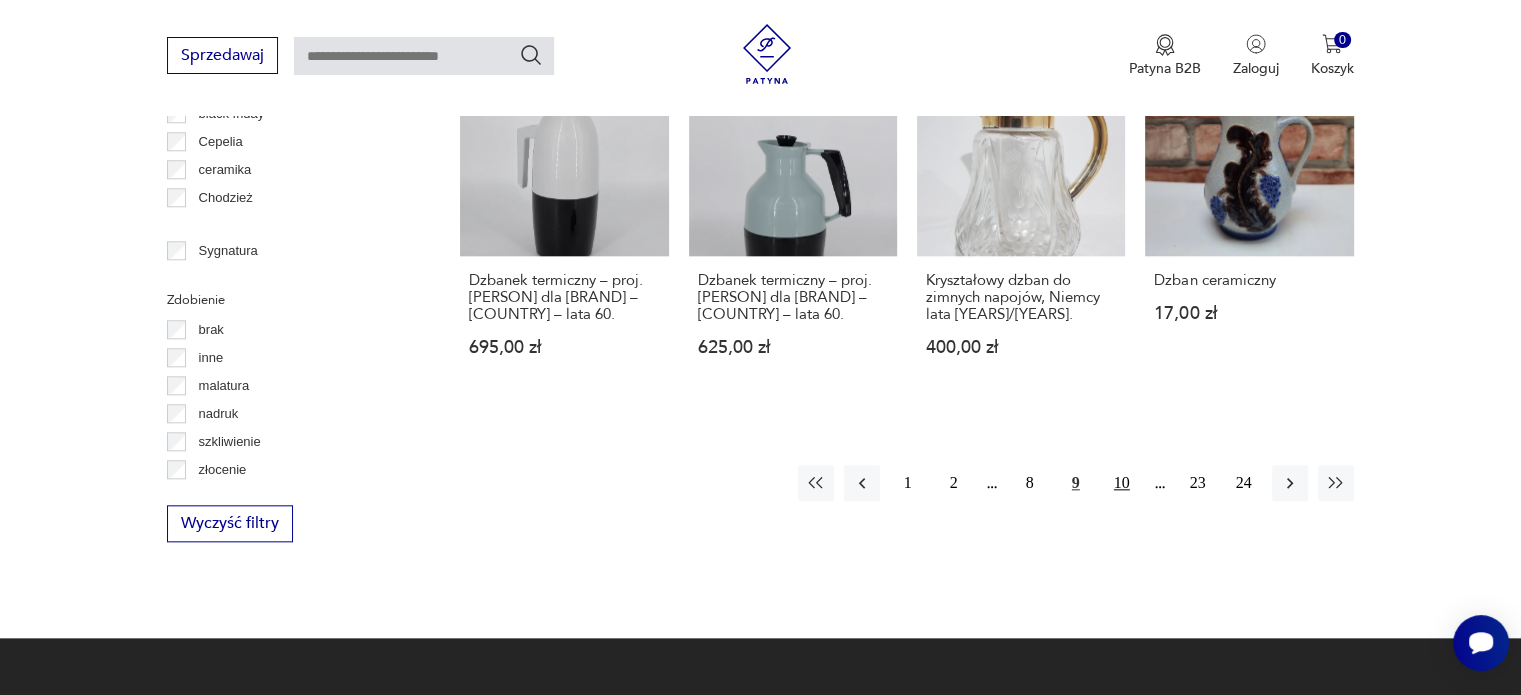 click on "10" at bounding box center (1122, 483) 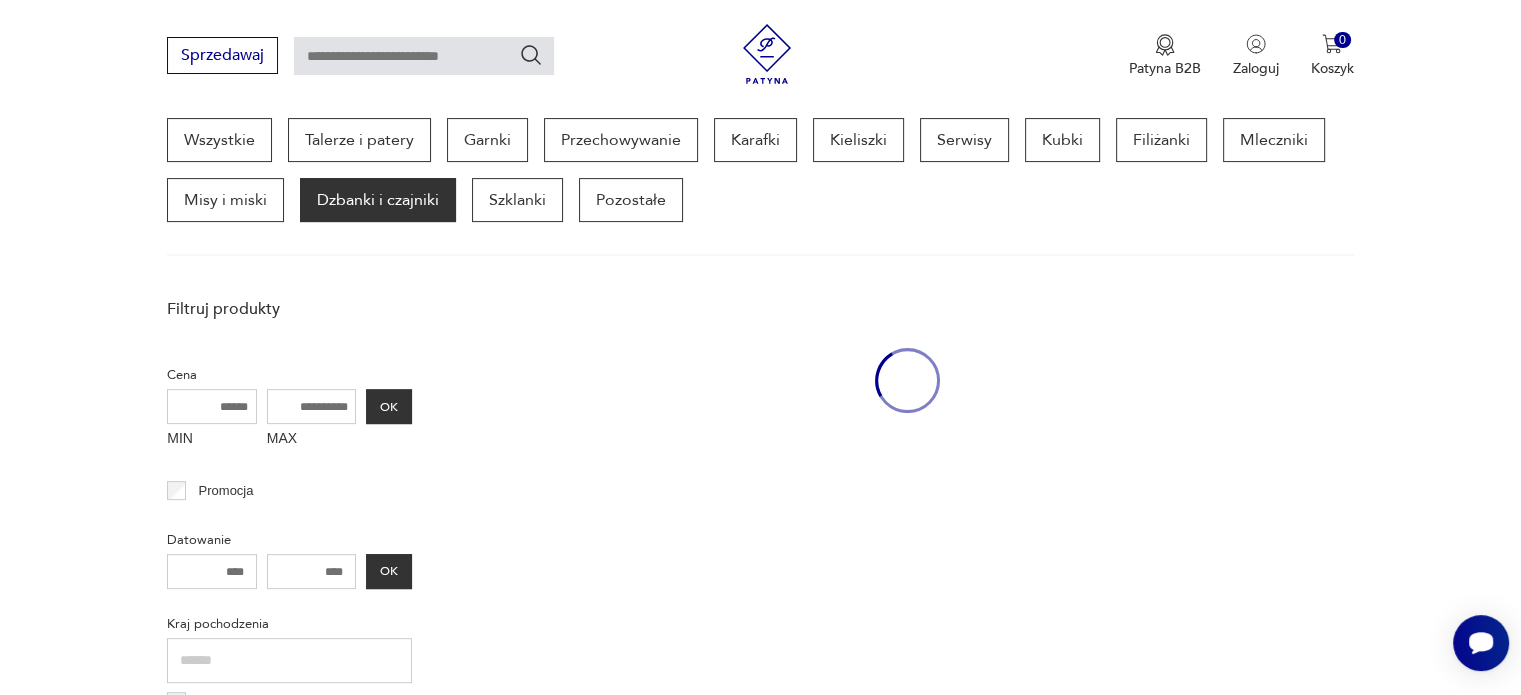 scroll, scrollTop: 530, scrollLeft: 0, axis: vertical 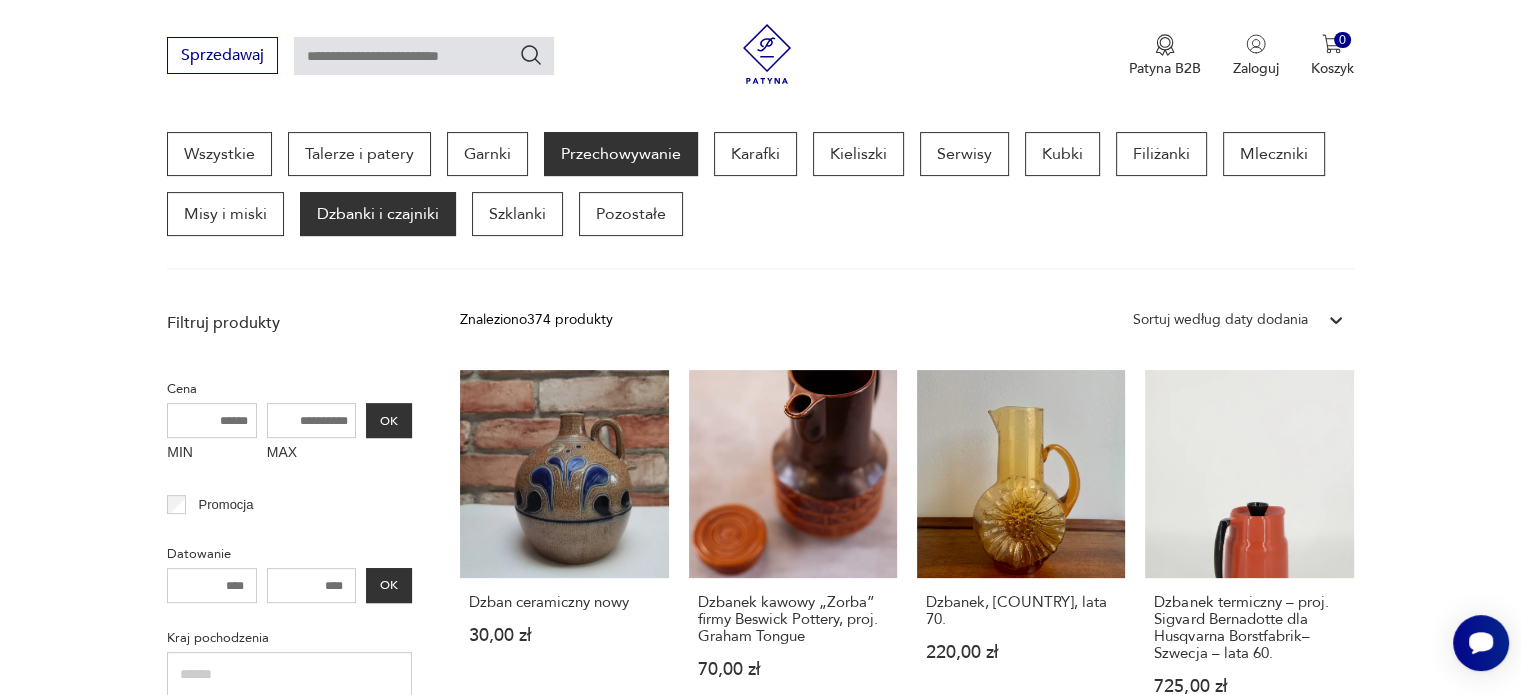 click on "Przechowywanie" at bounding box center (621, 154) 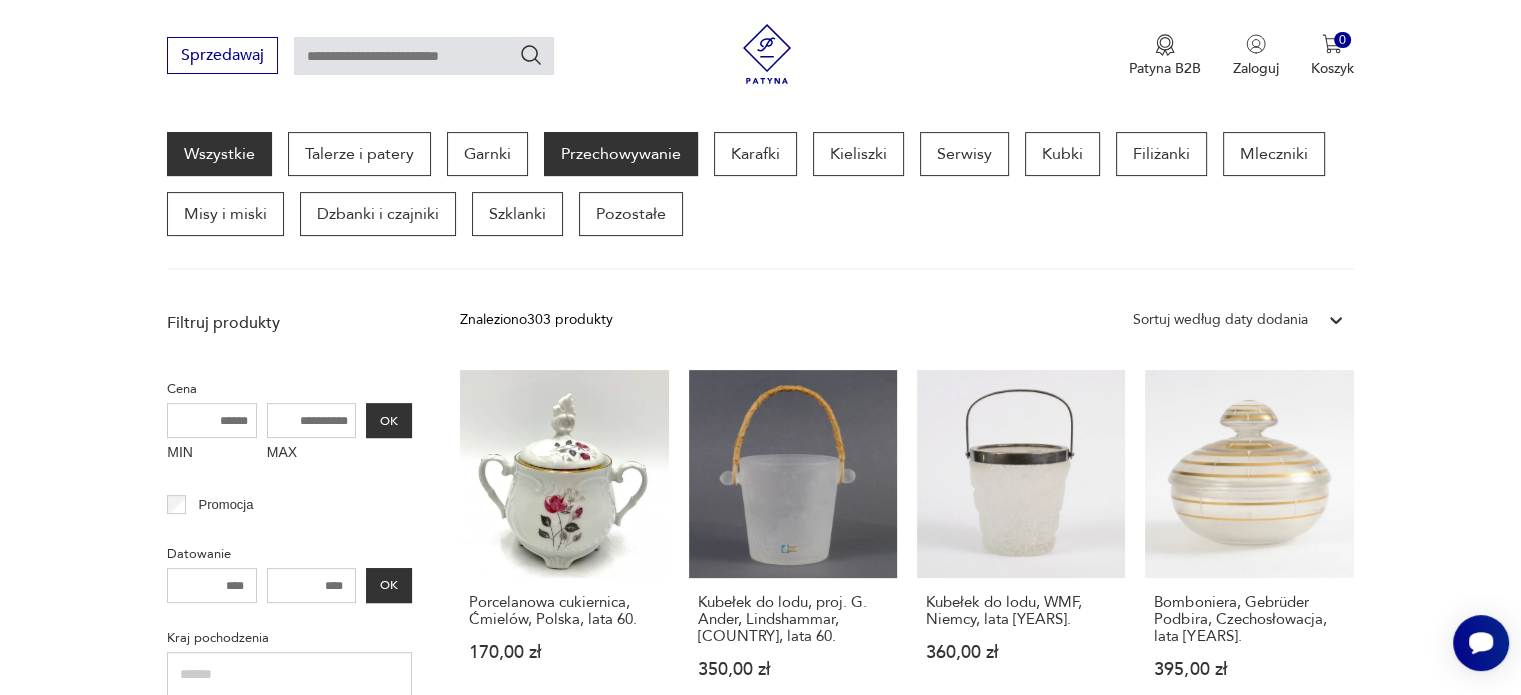 click on "Wszystkie" at bounding box center (219, 154) 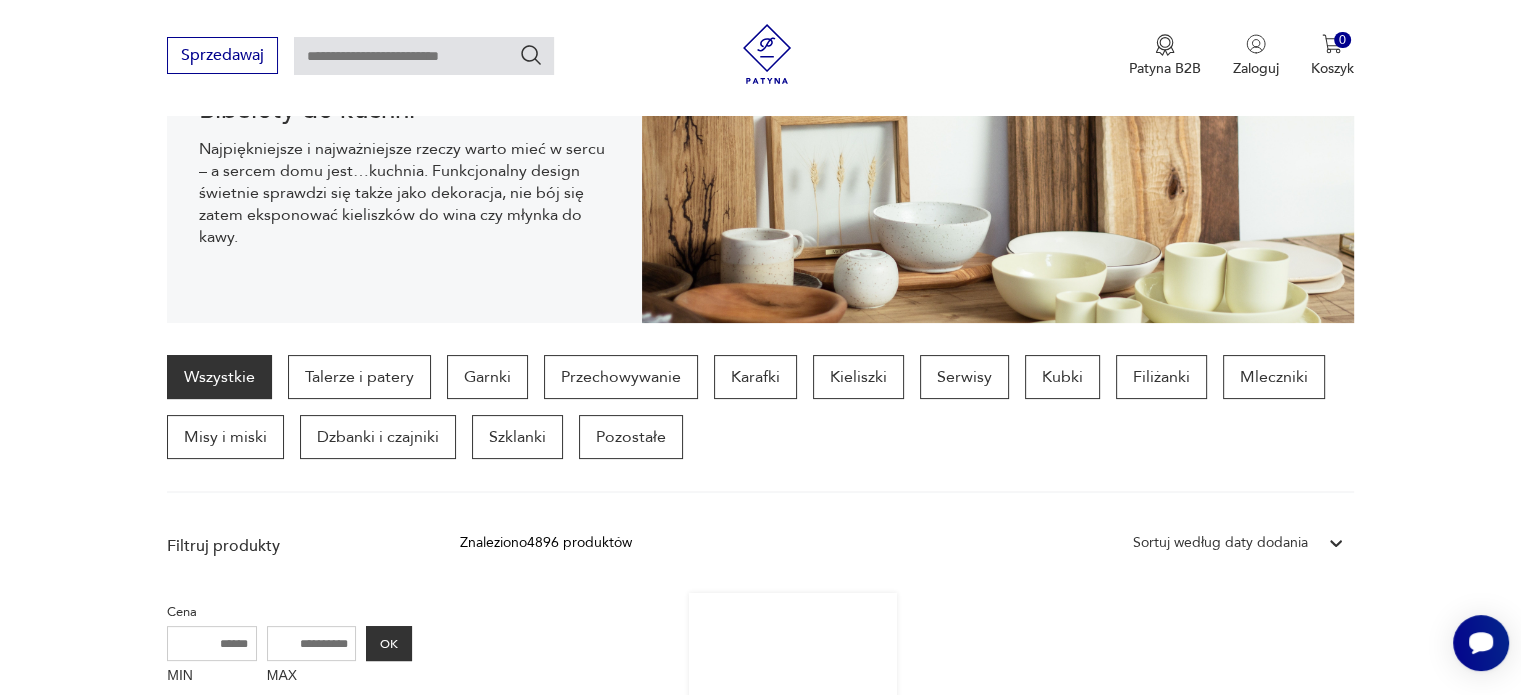 scroll, scrollTop: 298, scrollLeft: 0, axis: vertical 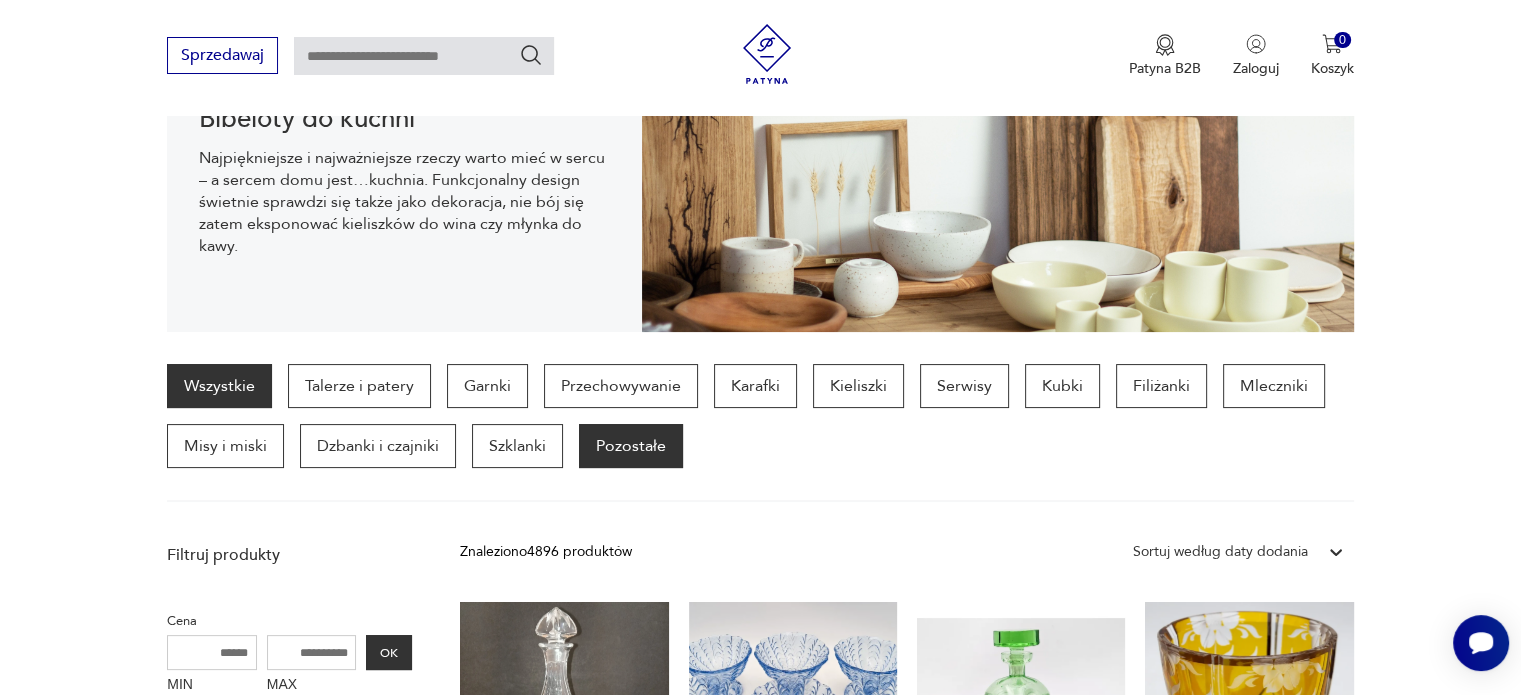 click on "Pozostałe" at bounding box center (631, 446) 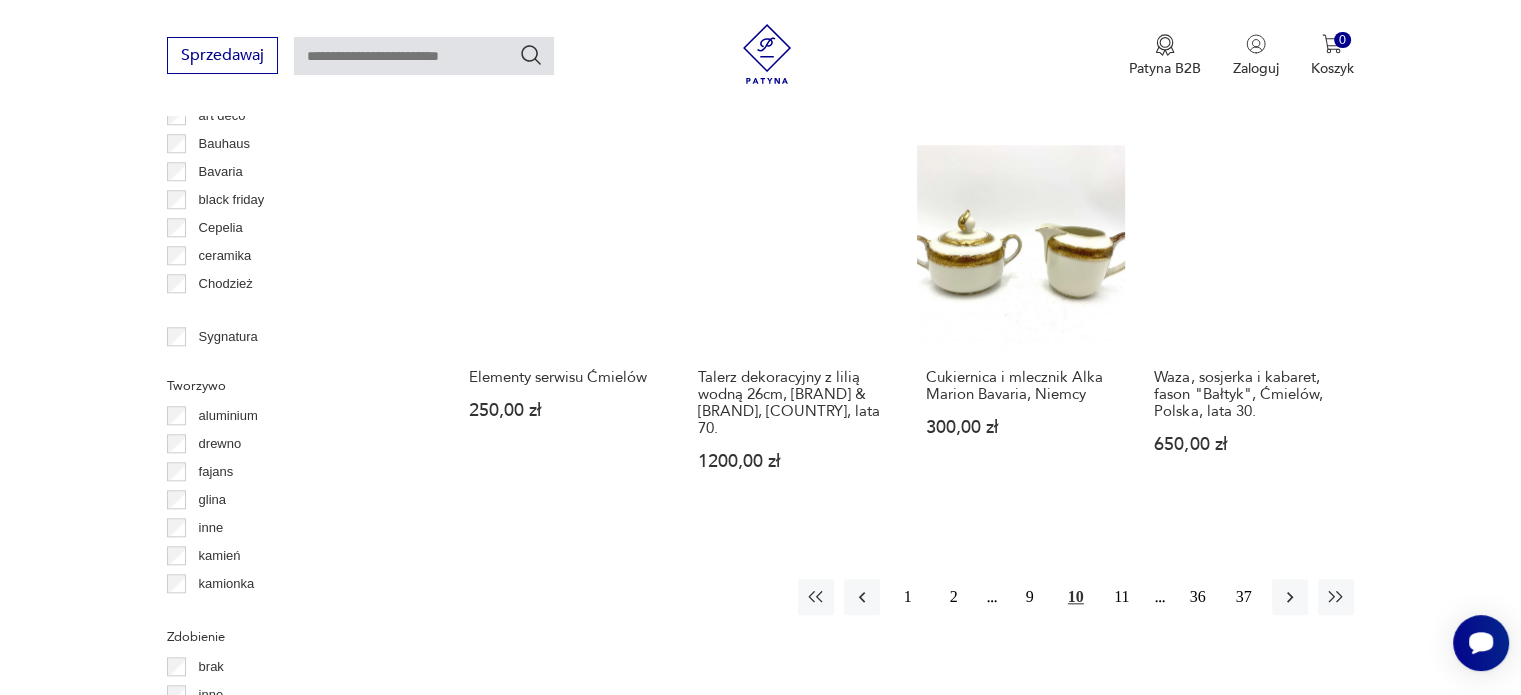 scroll, scrollTop: 2030, scrollLeft: 0, axis: vertical 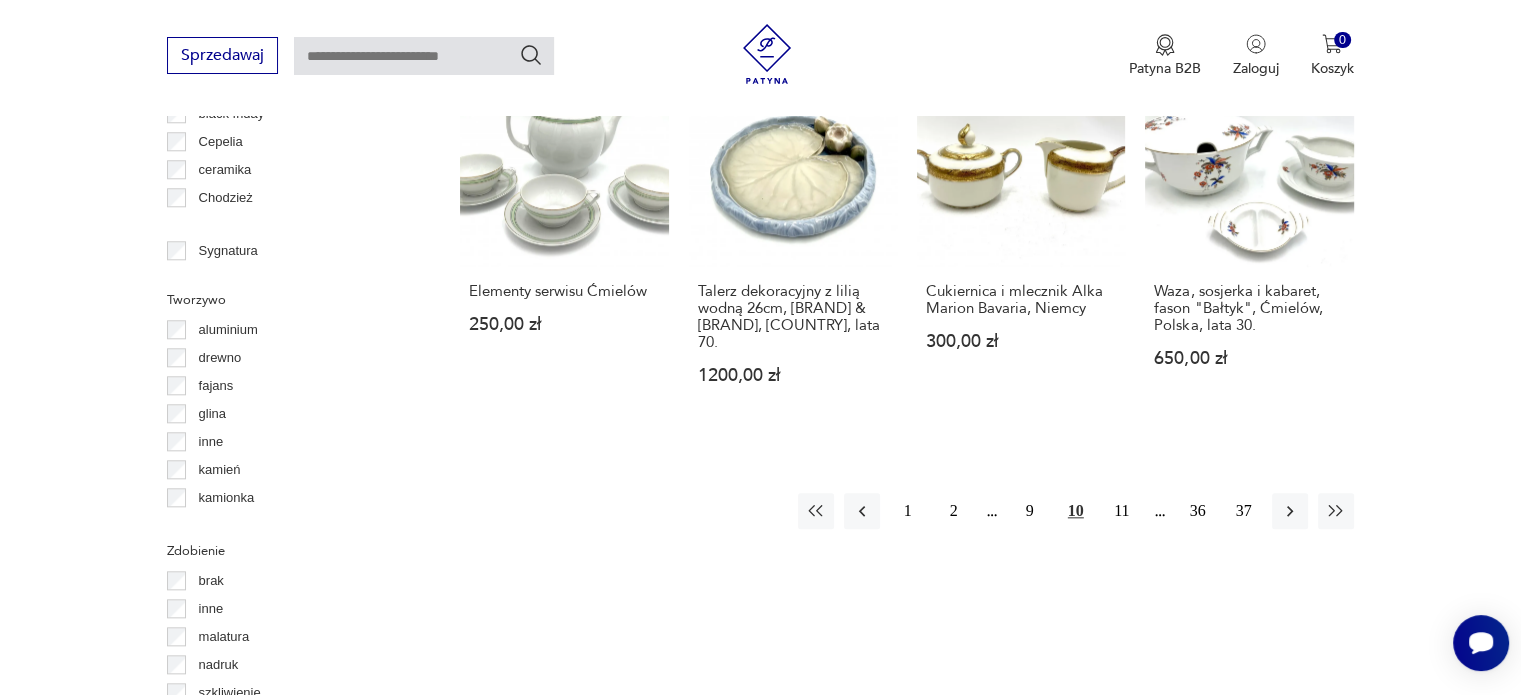 click on "10" at bounding box center (1076, 511) 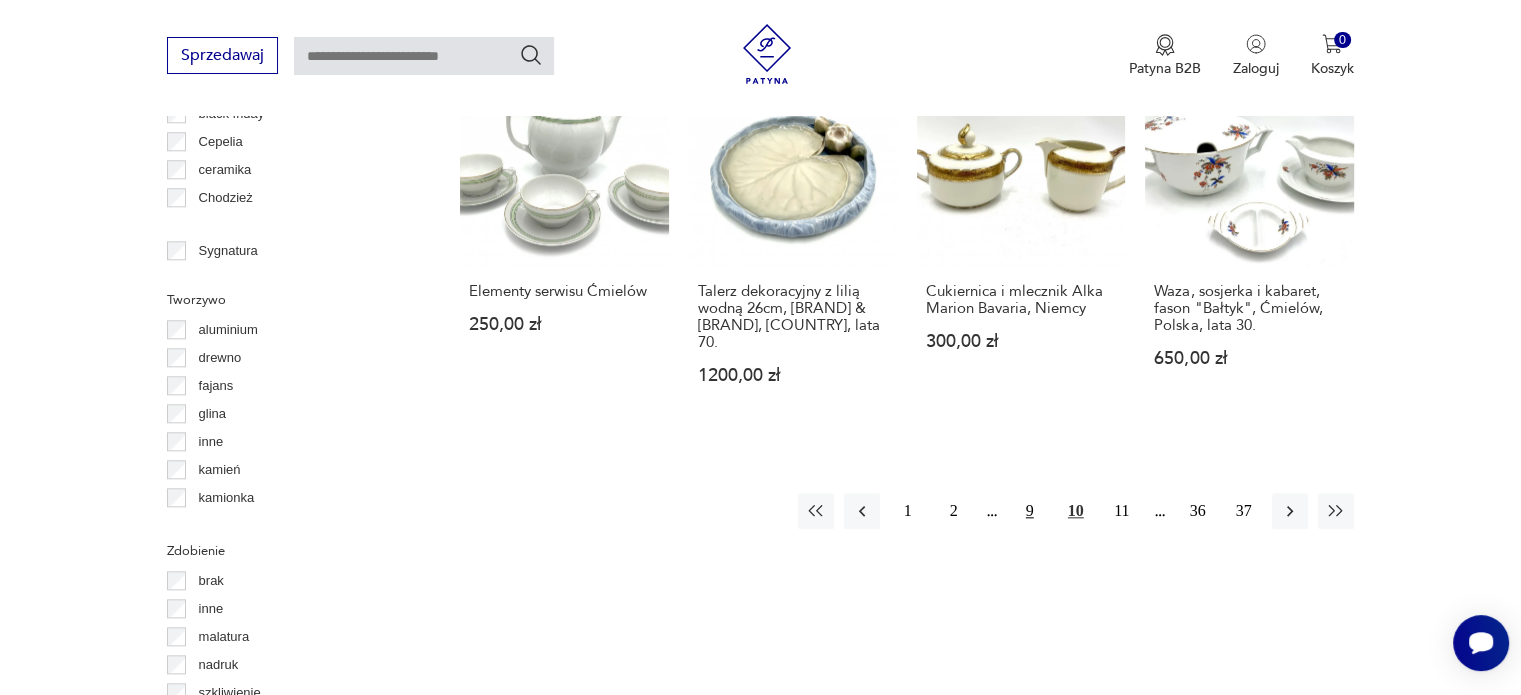 click on "9" at bounding box center [1030, 511] 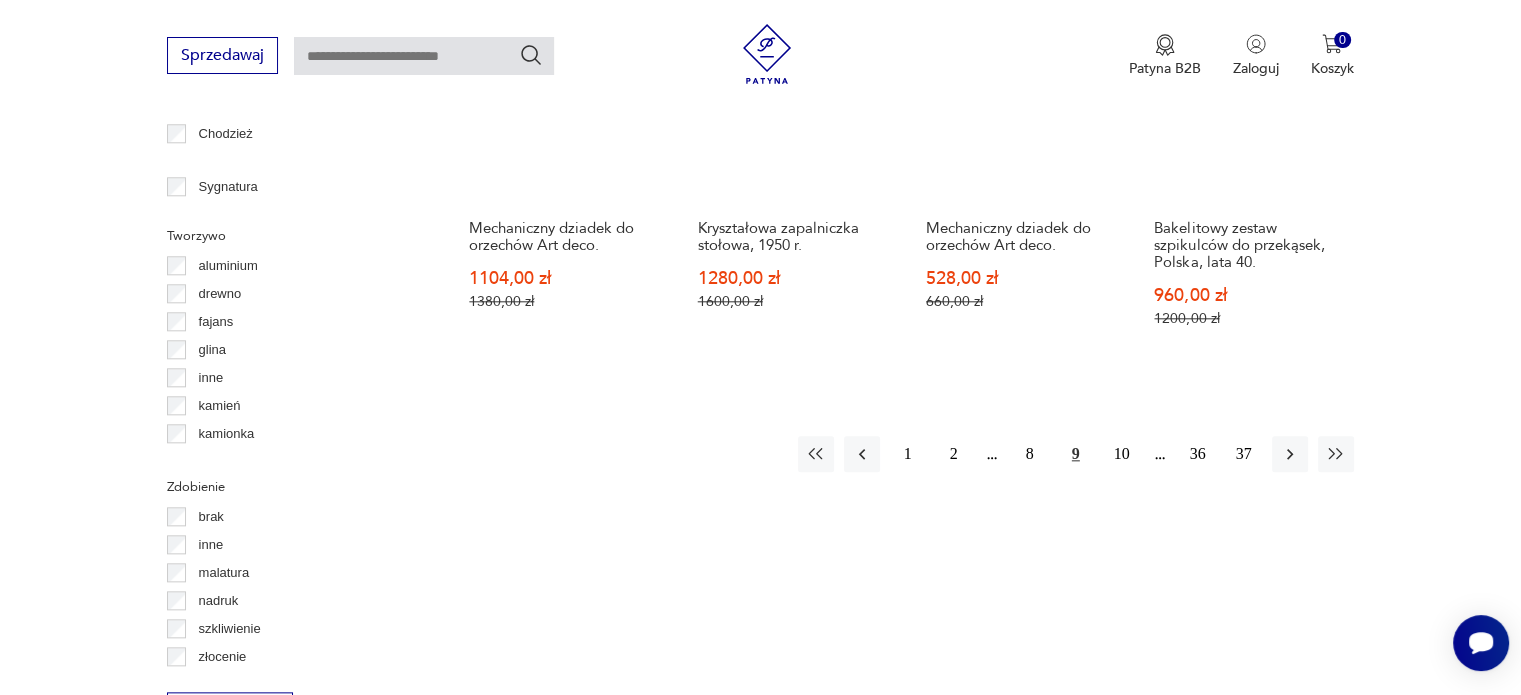 scroll, scrollTop: 2130, scrollLeft: 0, axis: vertical 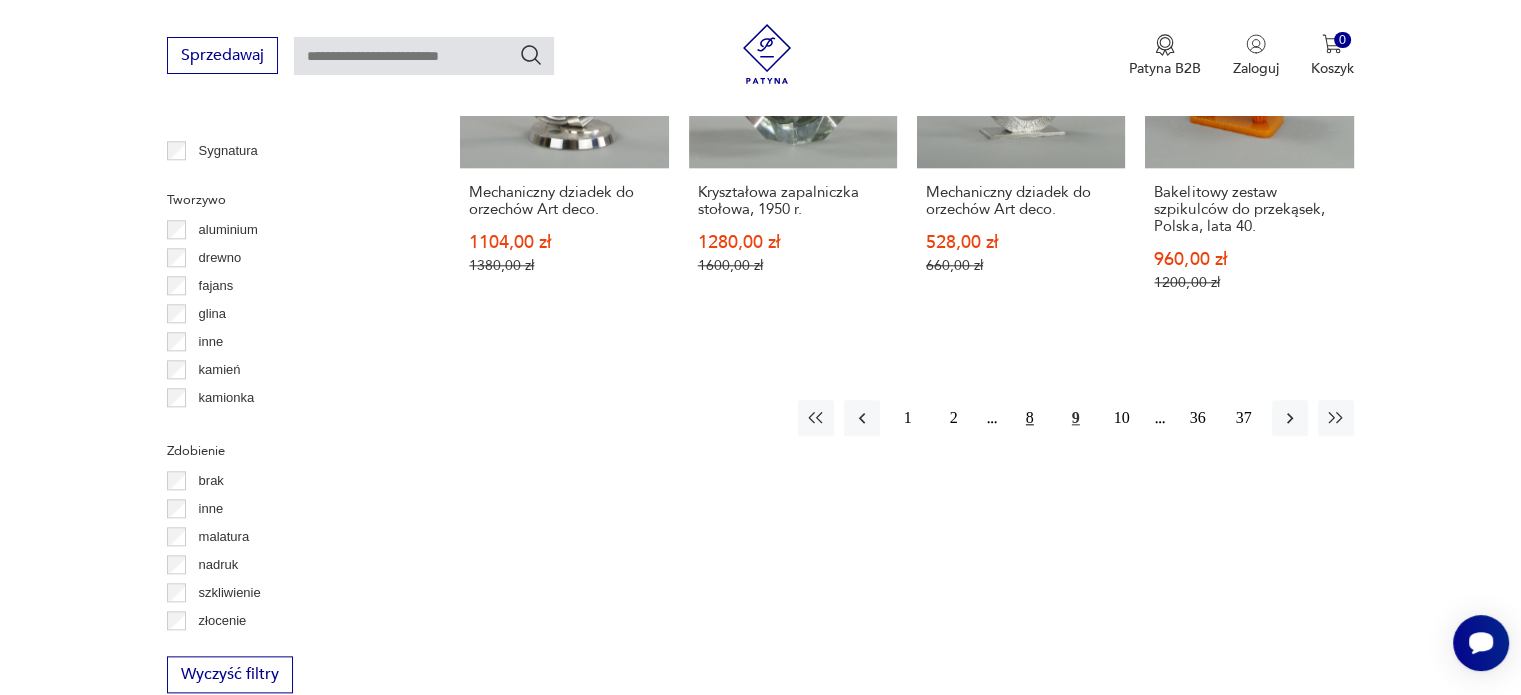 click on "8" at bounding box center [1030, 418] 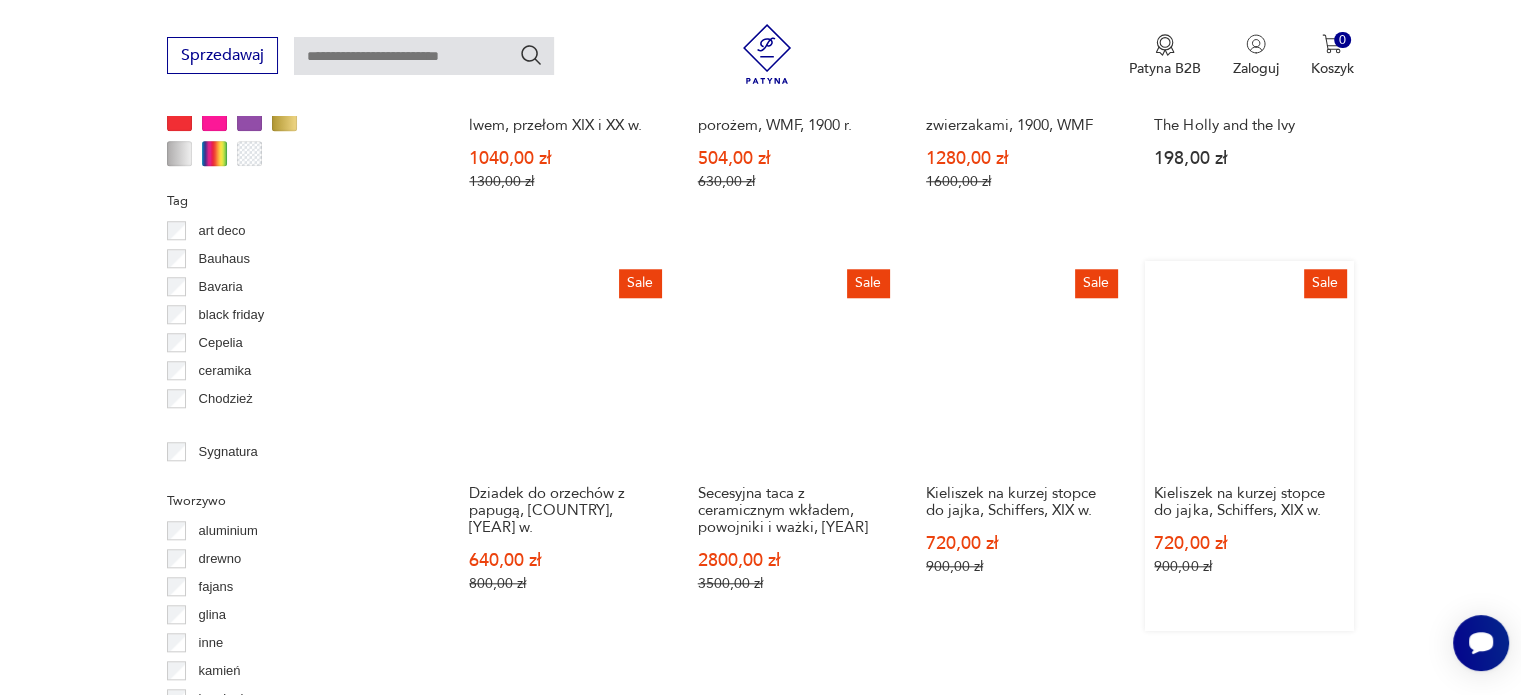scroll, scrollTop: 1930, scrollLeft: 0, axis: vertical 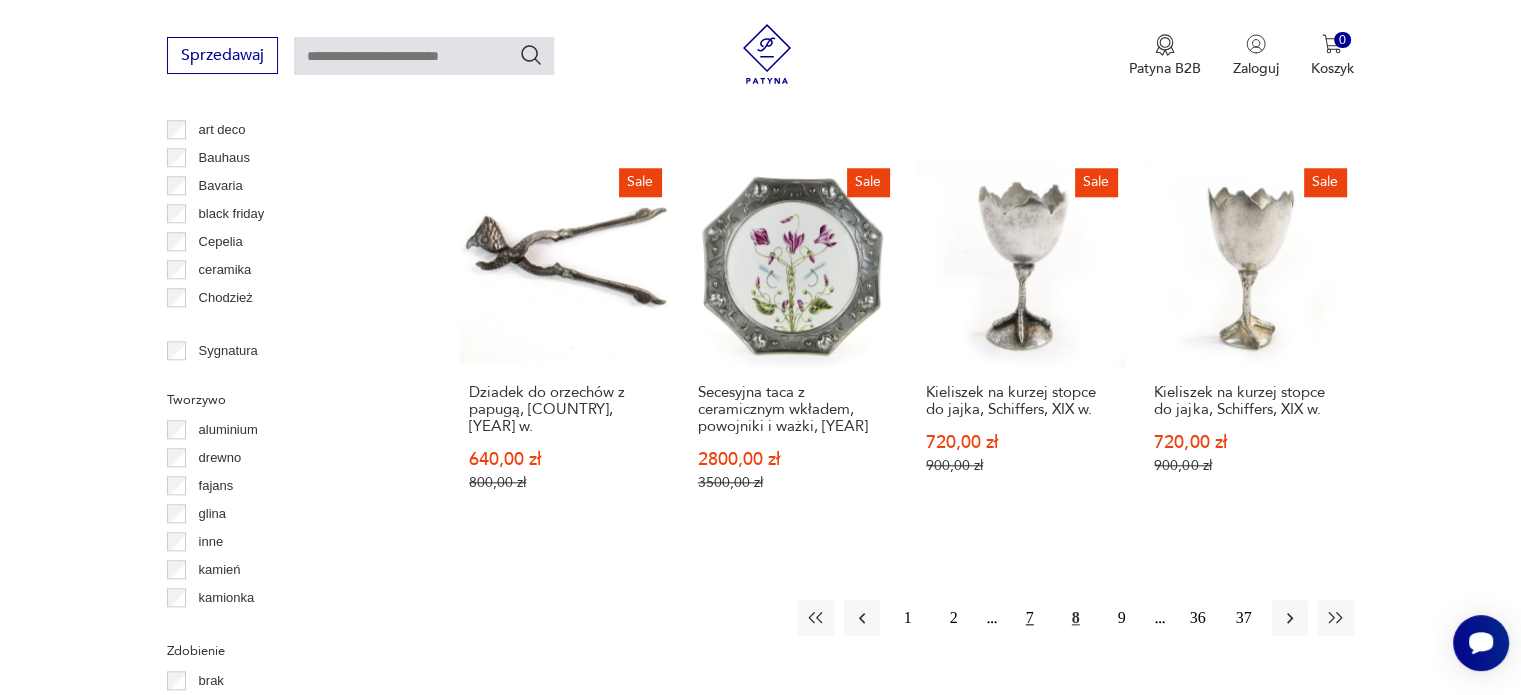 click on "7" at bounding box center [1030, 618] 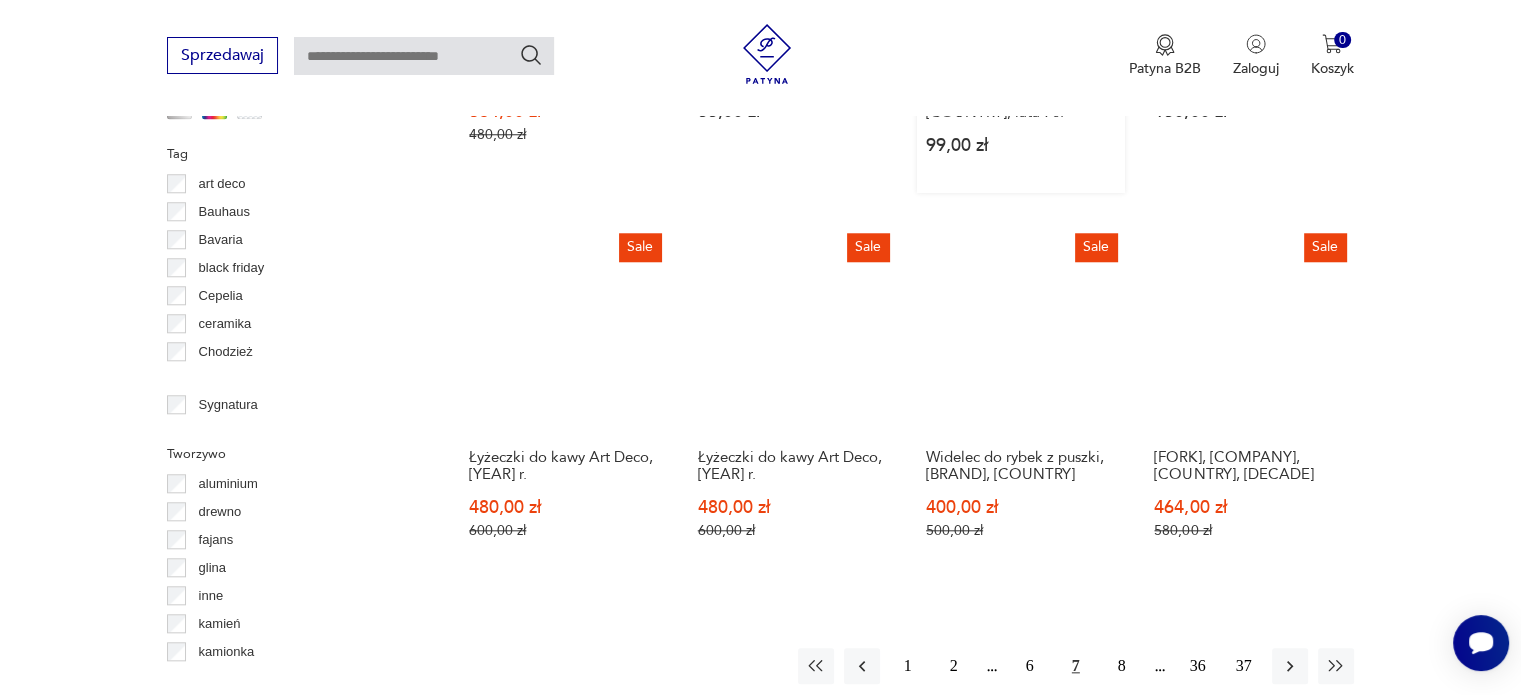 scroll, scrollTop: 2130, scrollLeft: 0, axis: vertical 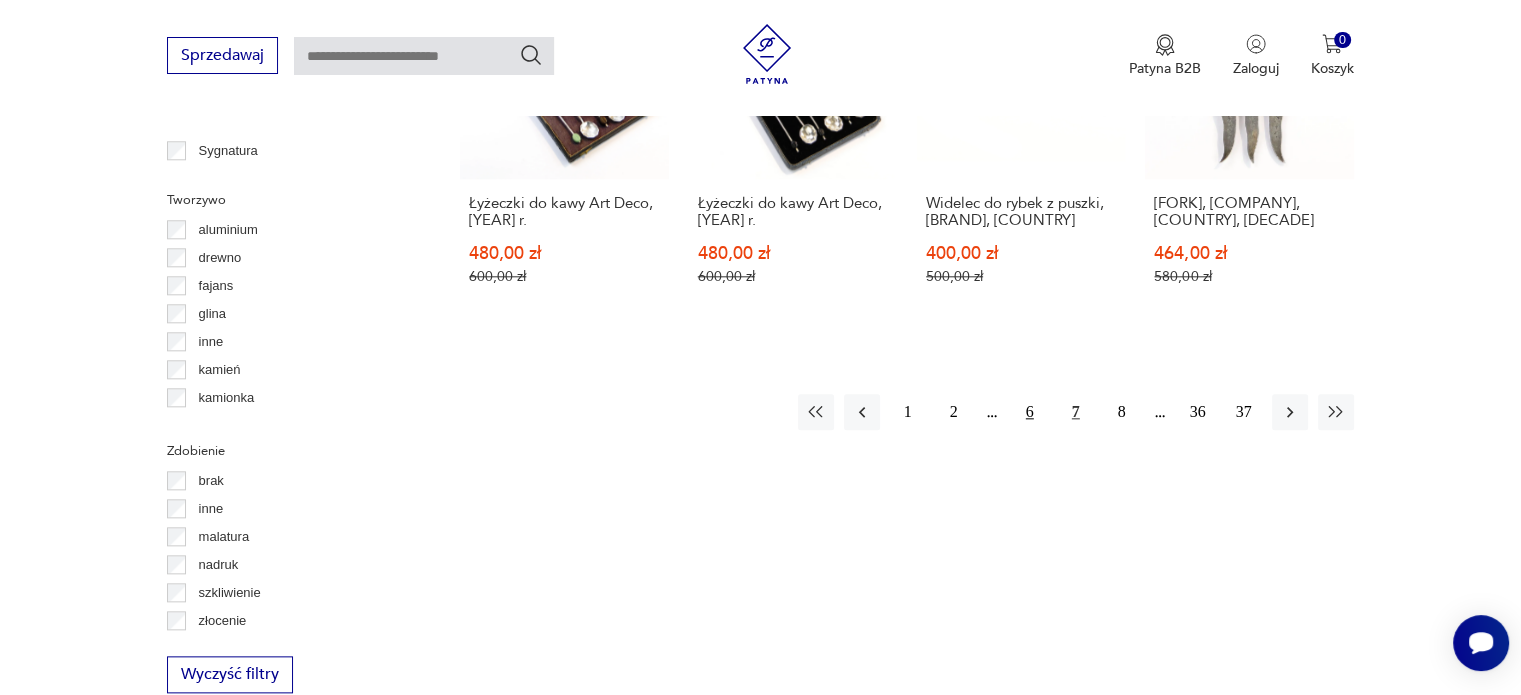 click on "6" at bounding box center [1030, 412] 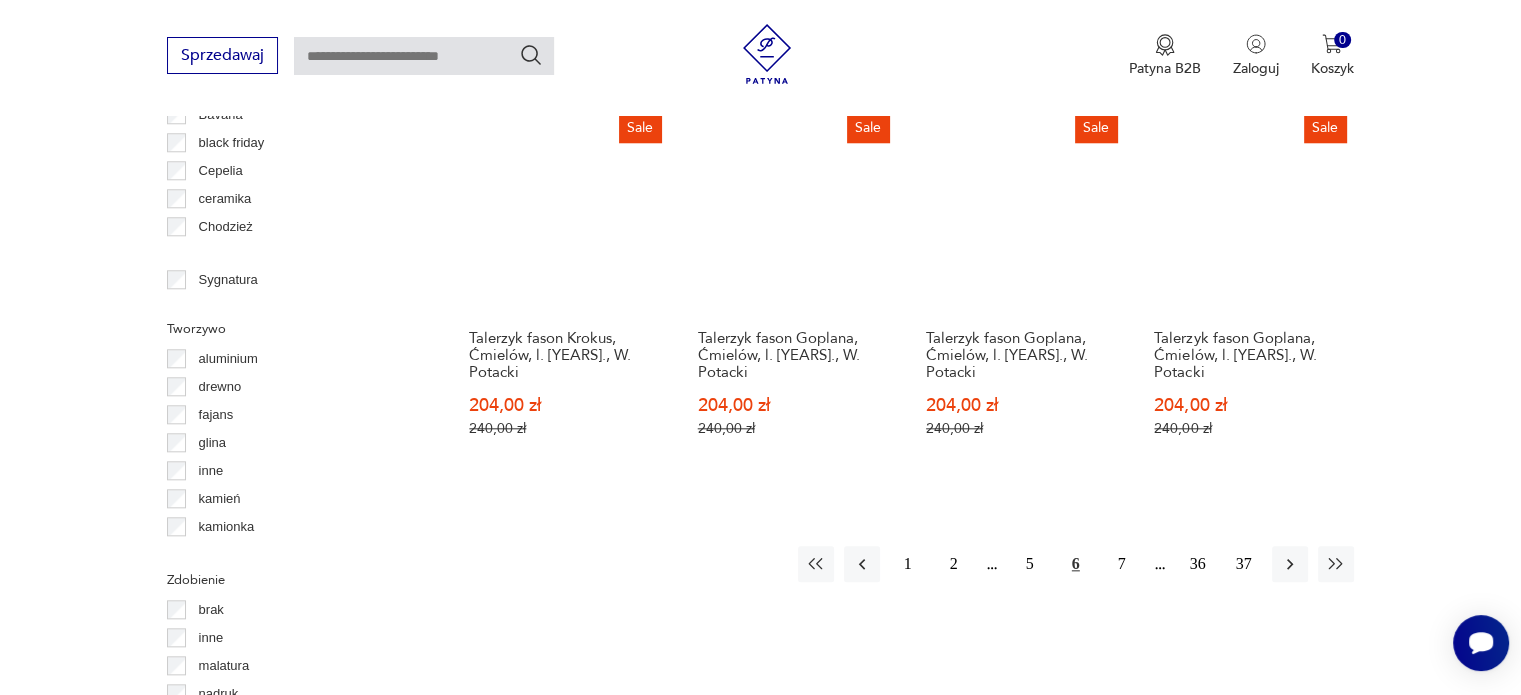 scroll, scrollTop: 2030, scrollLeft: 0, axis: vertical 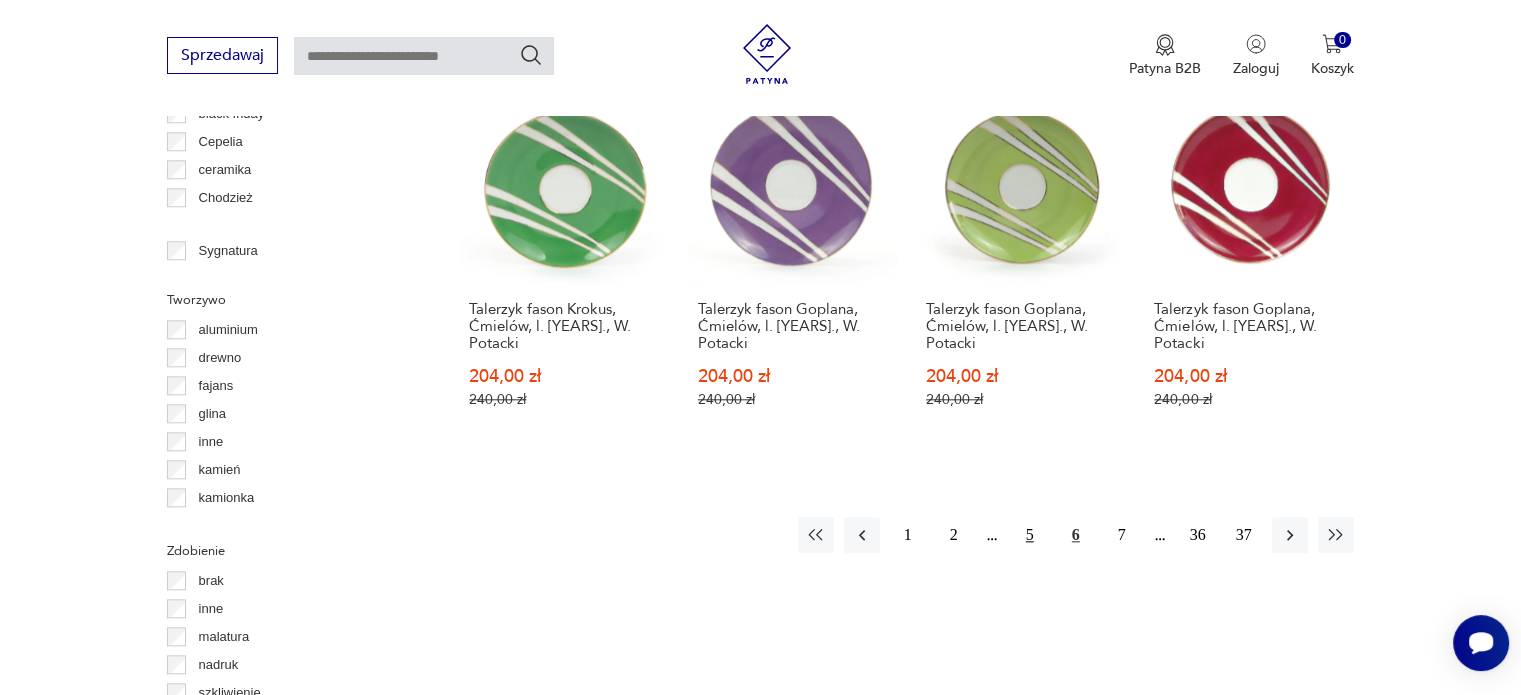 click on "5" at bounding box center [1030, 535] 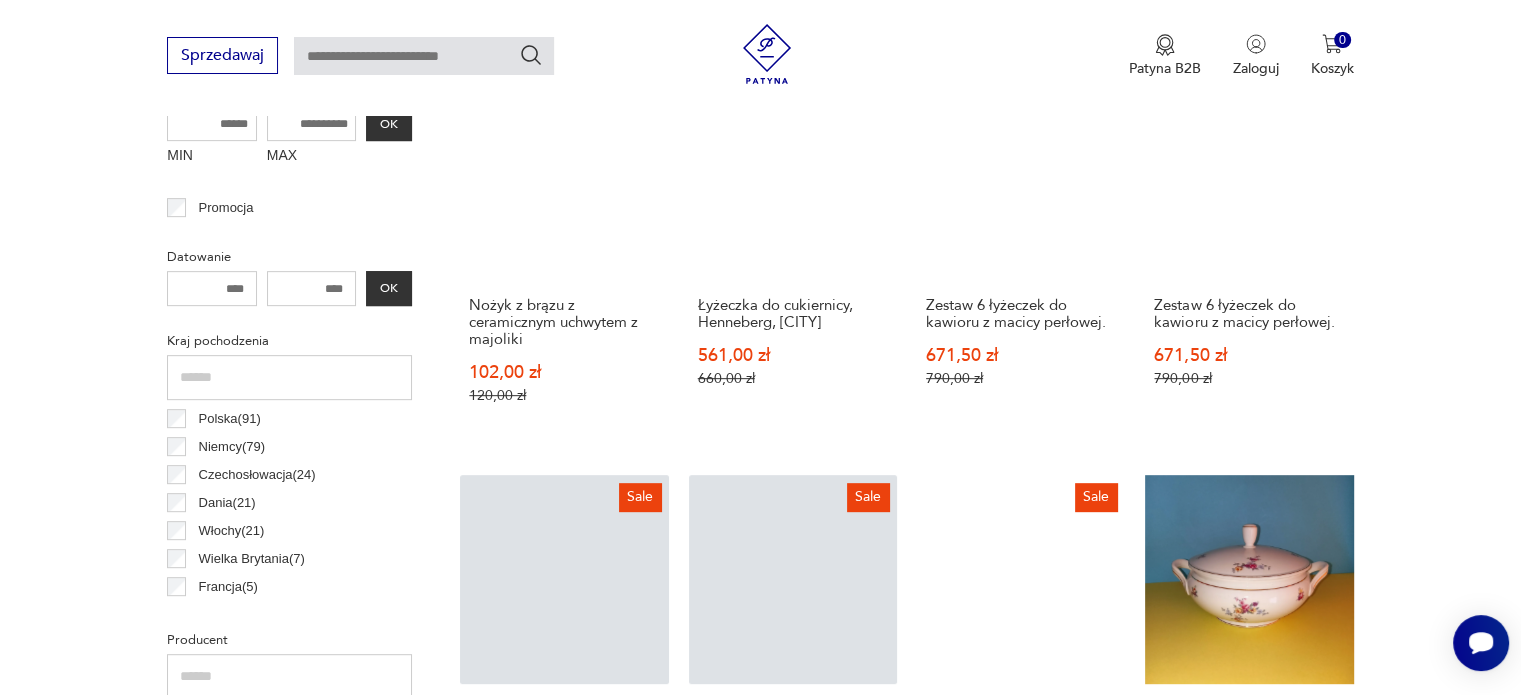 scroll, scrollTop: 830, scrollLeft: 0, axis: vertical 